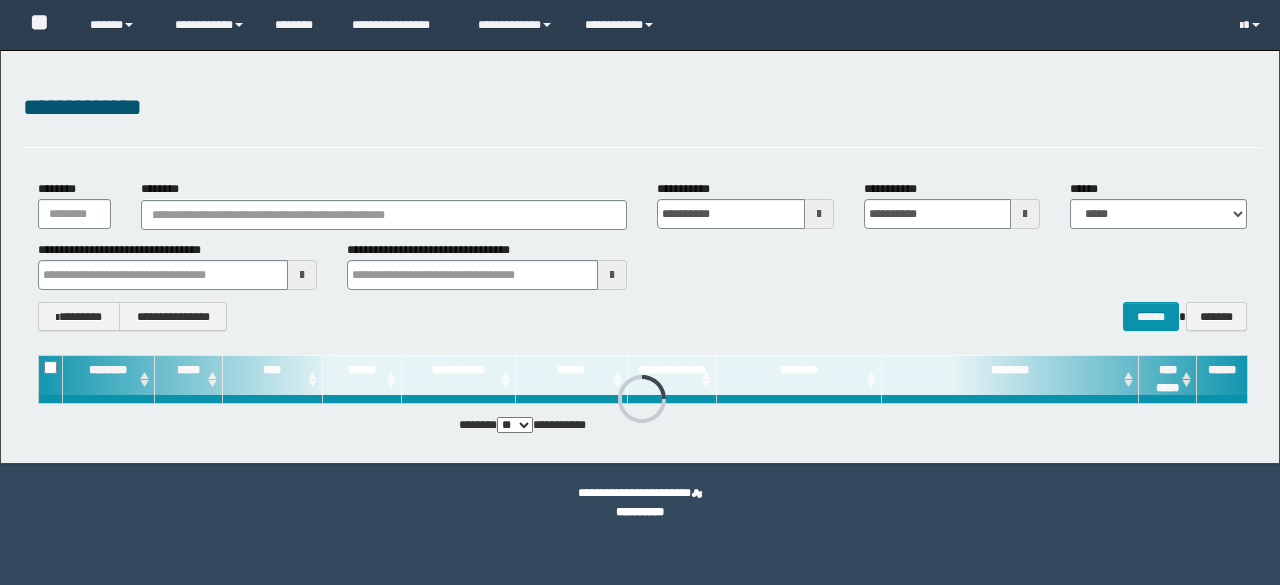 scroll, scrollTop: 0, scrollLeft: 0, axis: both 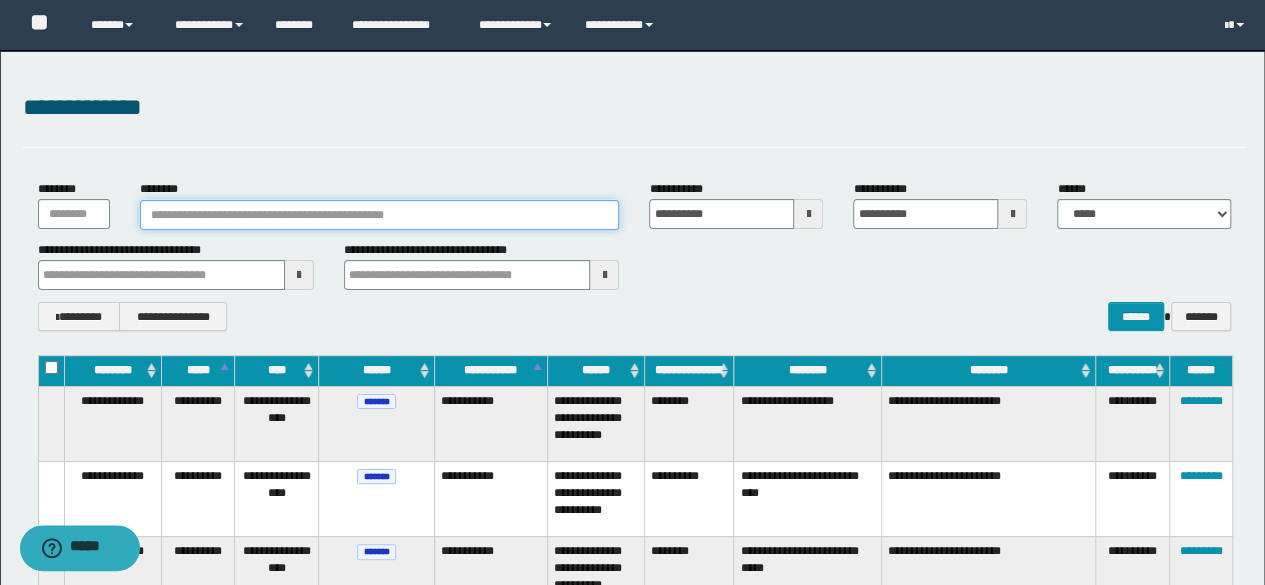 click on "********" at bounding box center (380, 215) 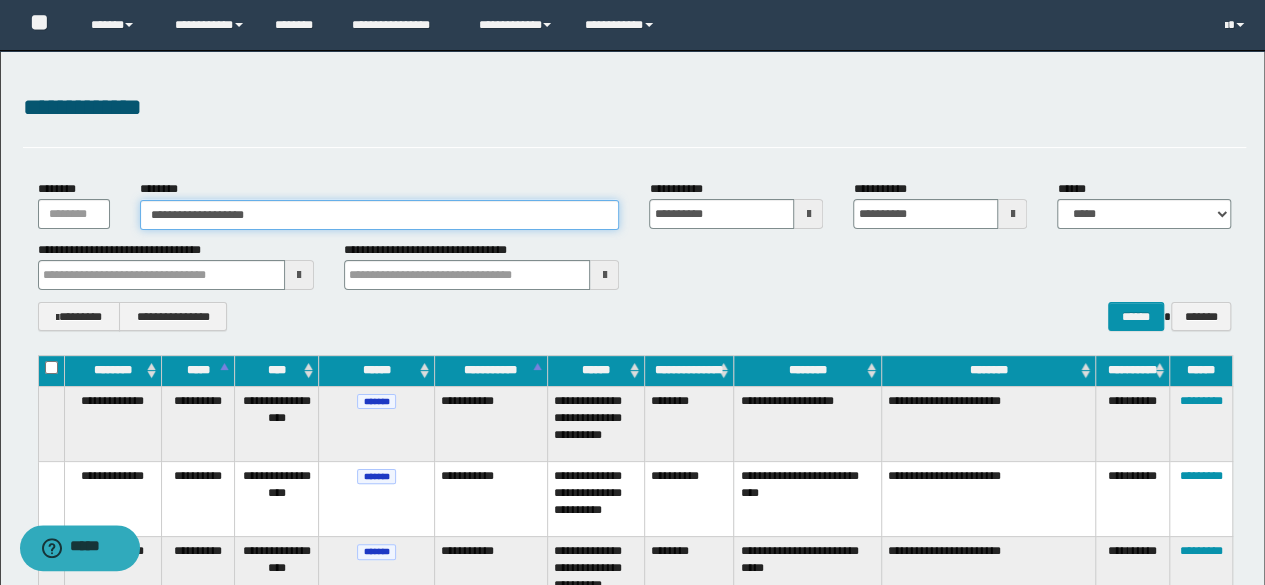 type on "**********" 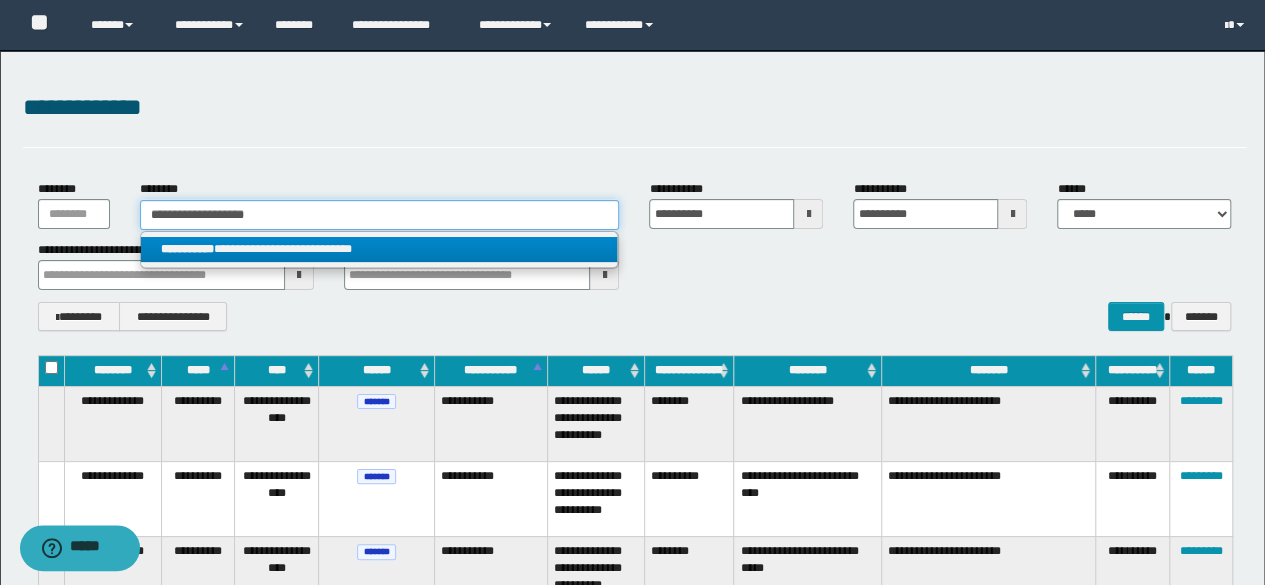 type on "**********" 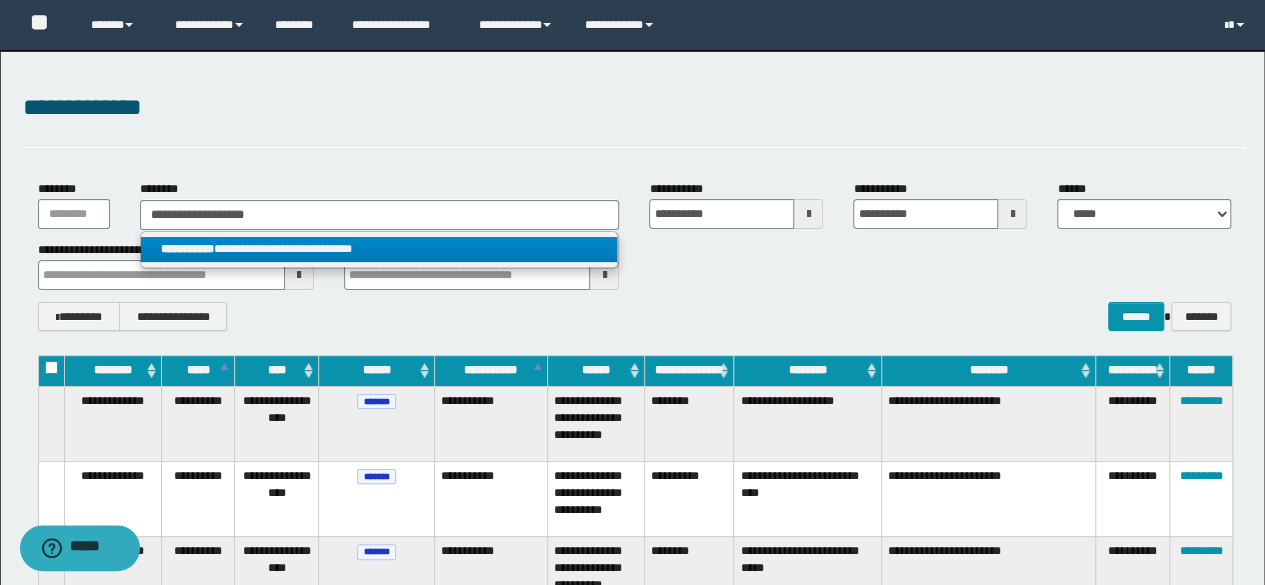 click on "**********" at bounding box center (379, 249) 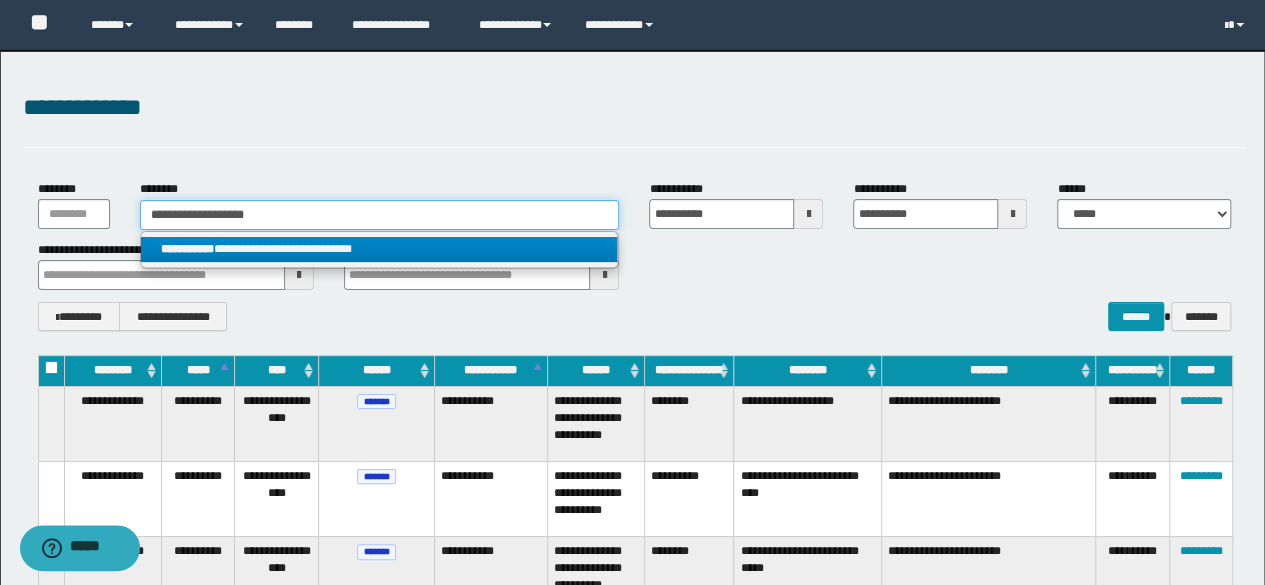 type 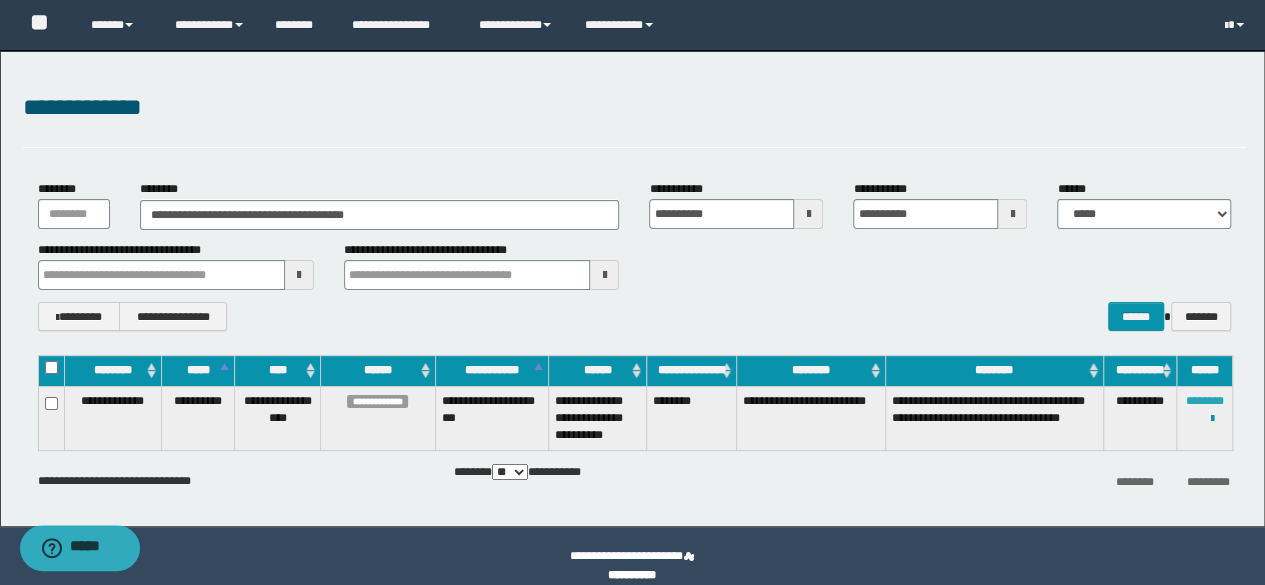 click on "********" at bounding box center (1205, 401) 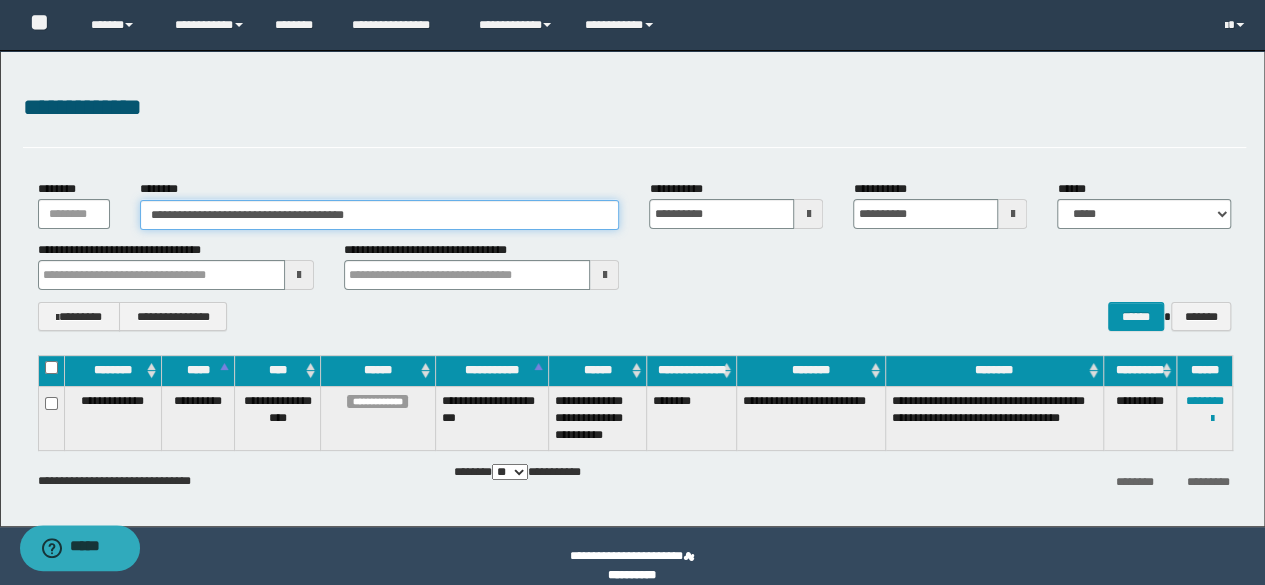 drag, startPoint x: 412, startPoint y: 216, endPoint x: 0, endPoint y: 202, distance: 412.2378 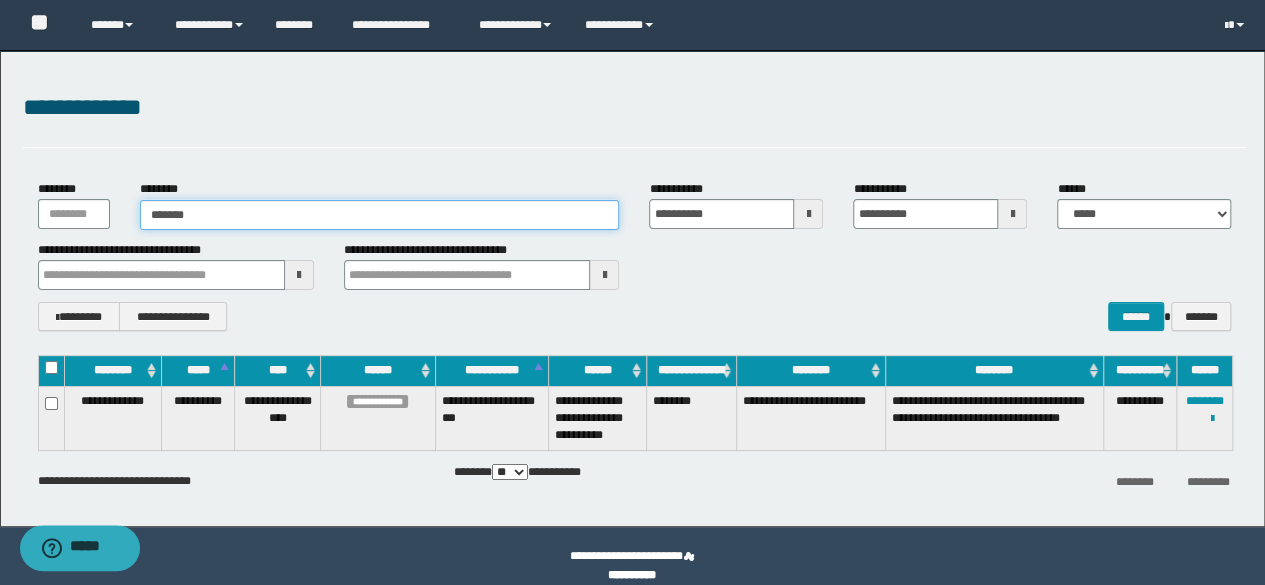 type on "********" 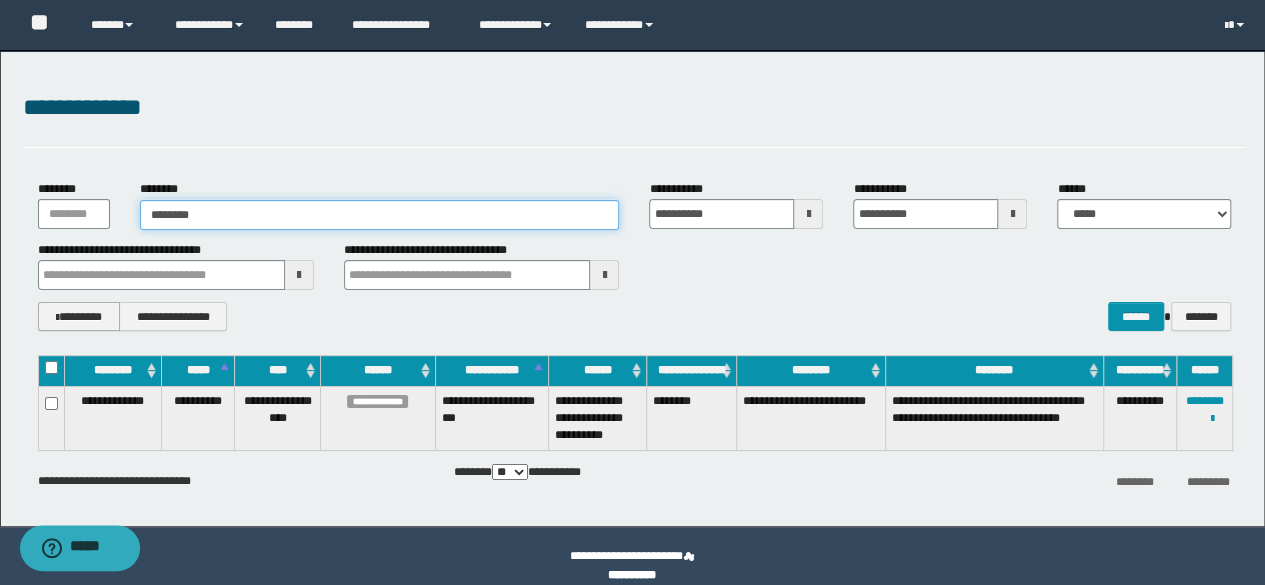 type on "********" 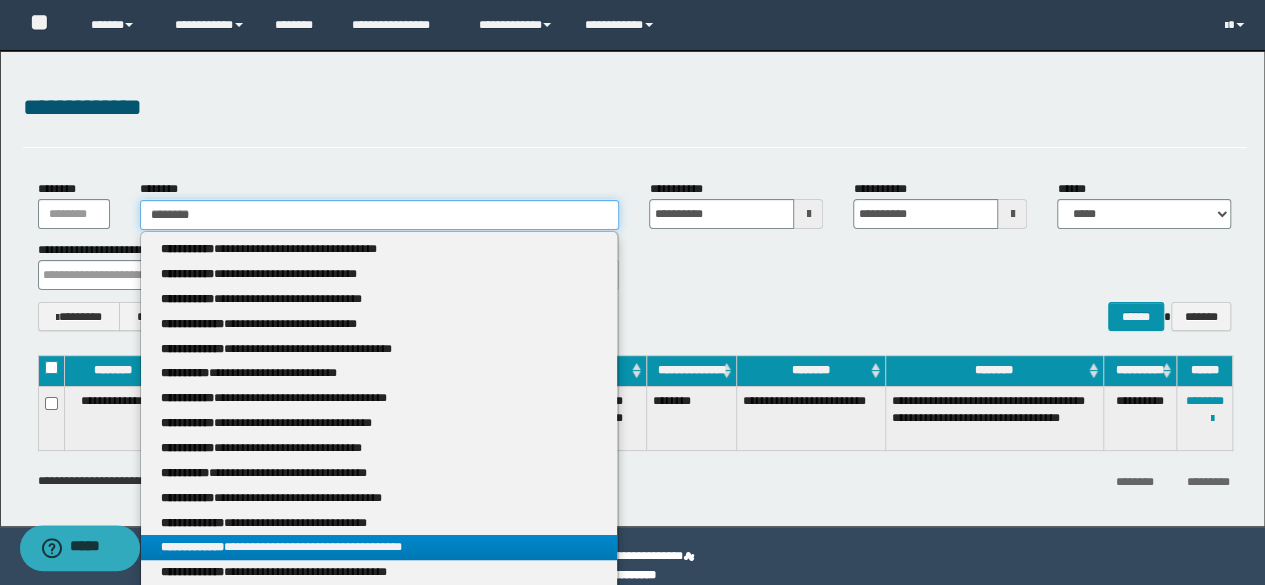 type on "********" 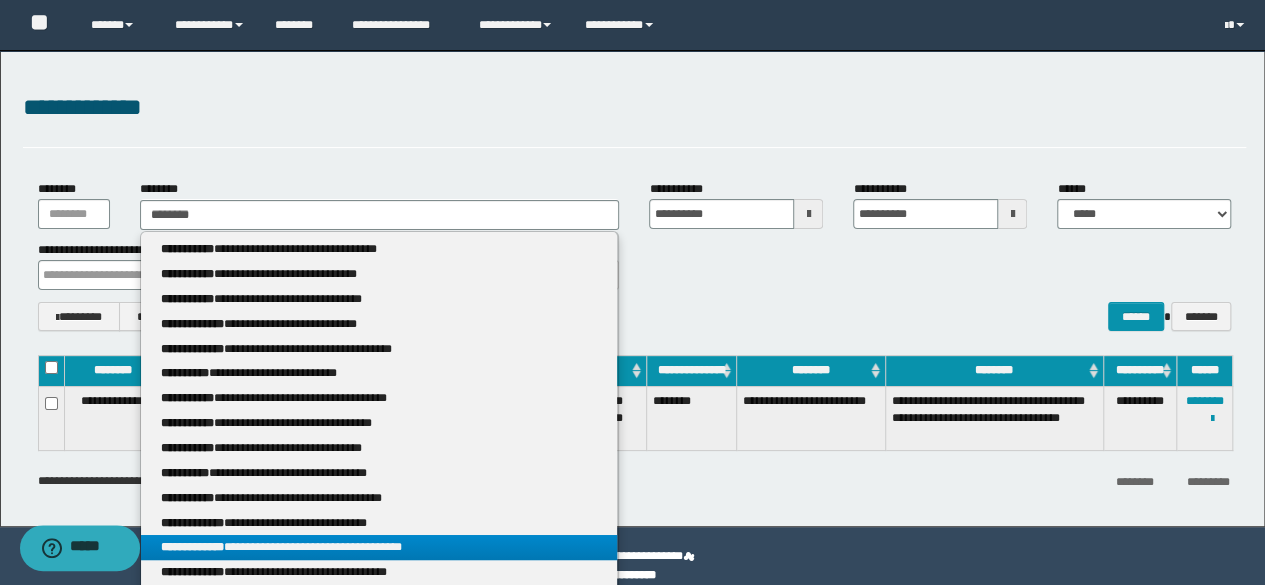 click on "**********" at bounding box center [379, 547] 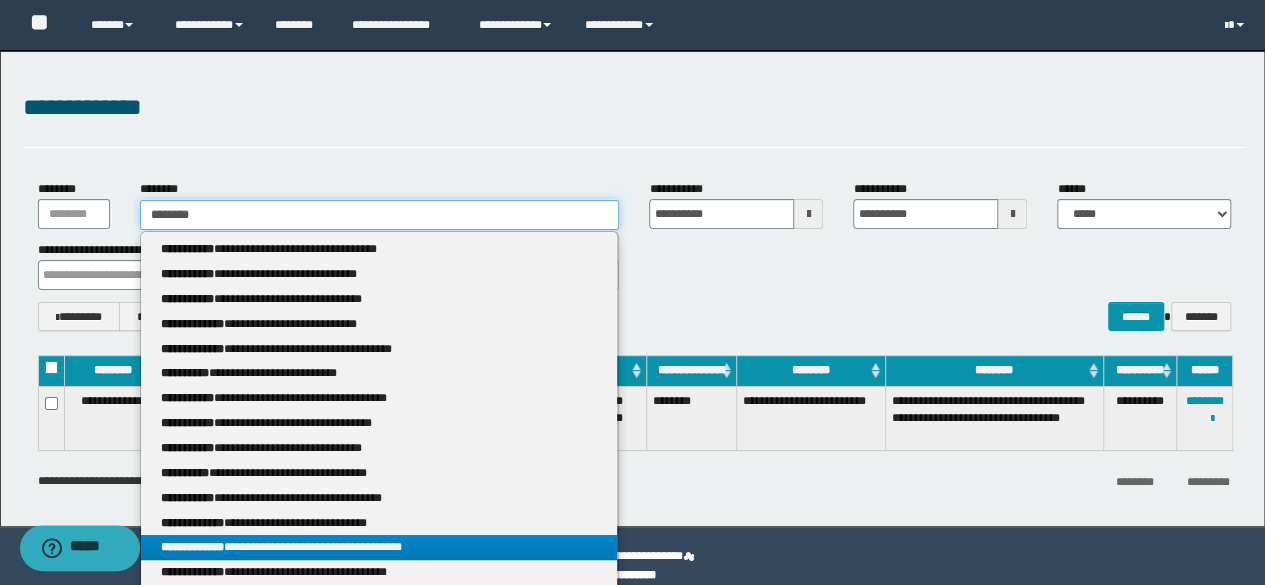type 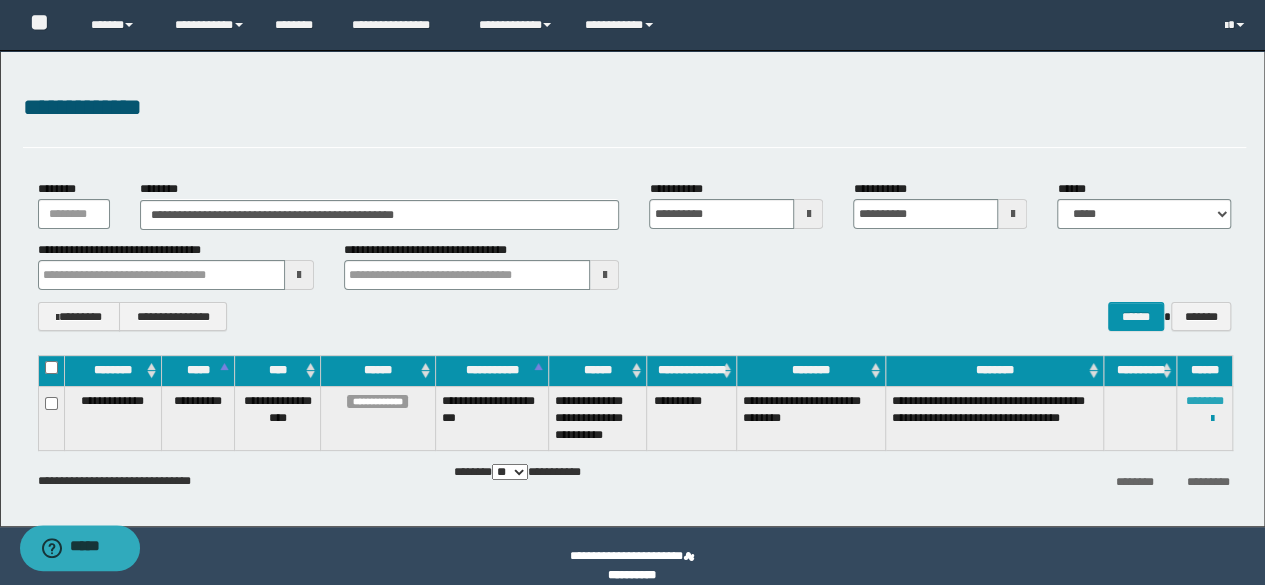 click on "********" at bounding box center (1205, 401) 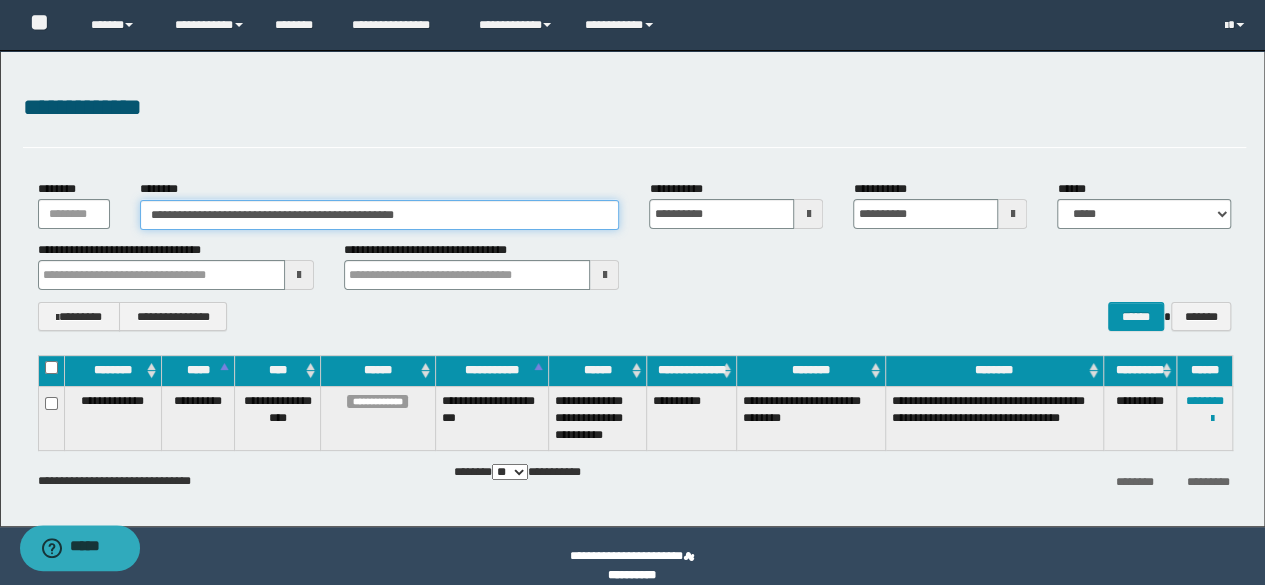 paste 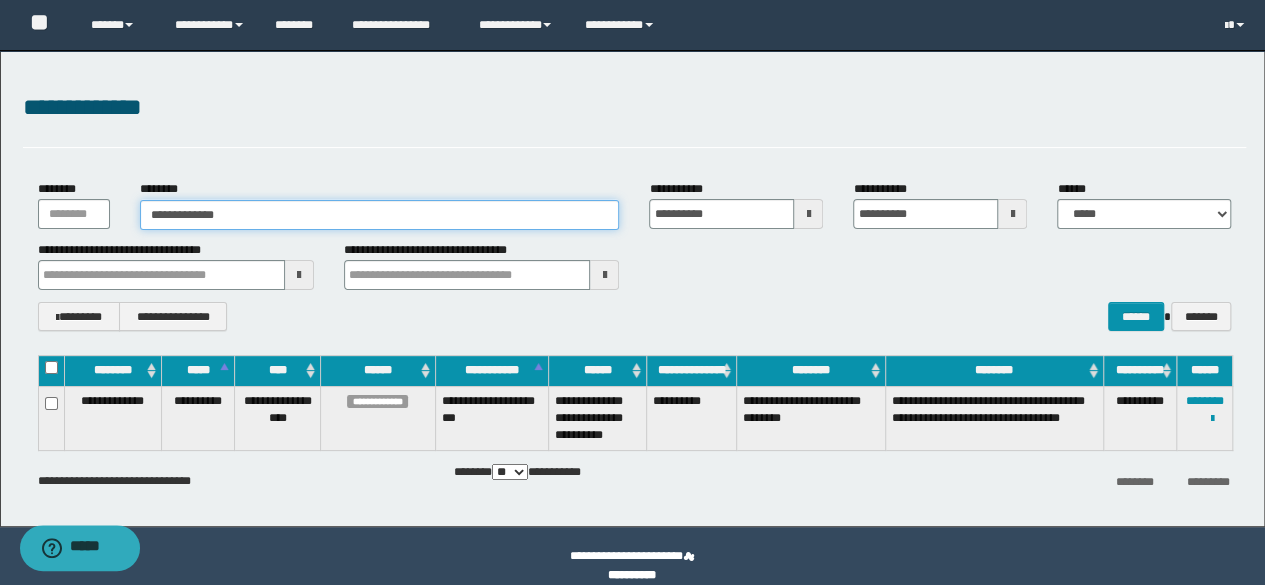 drag, startPoint x: 462, startPoint y: 205, endPoint x: 0, endPoint y: 186, distance: 462.39053 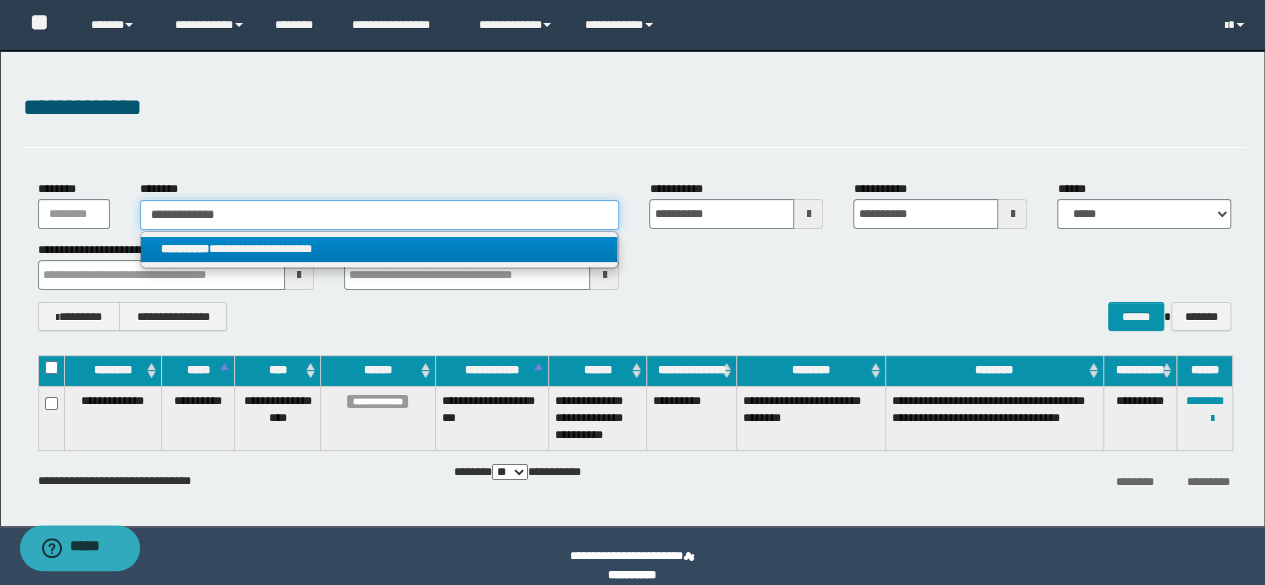 type on "**********" 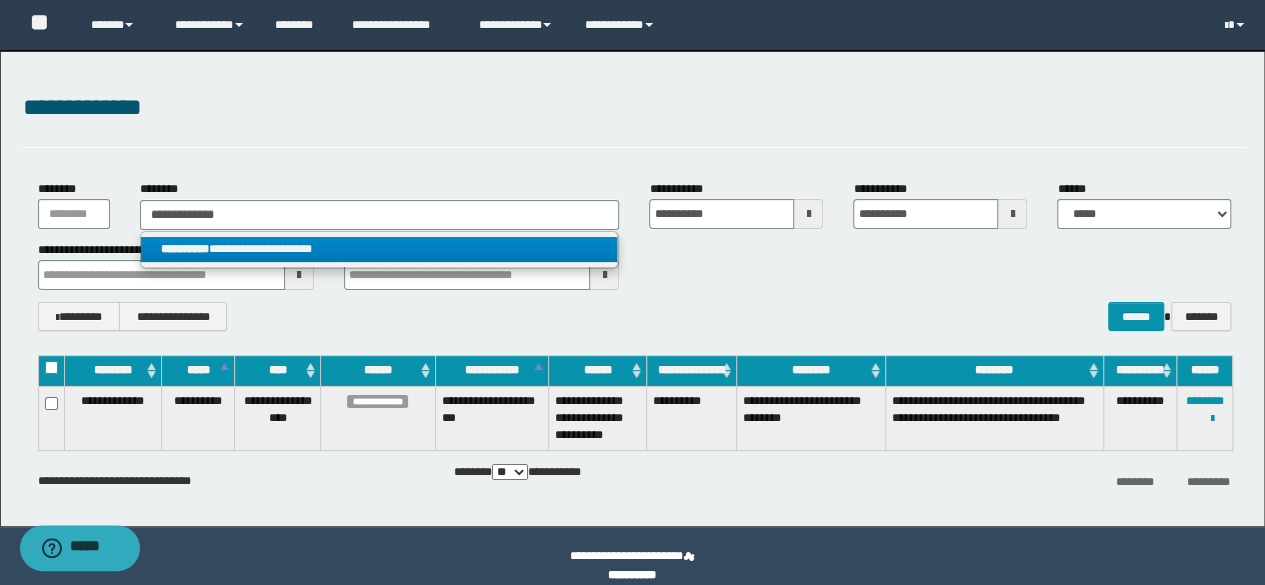 click on "**********" at bounding box center (379, 249) 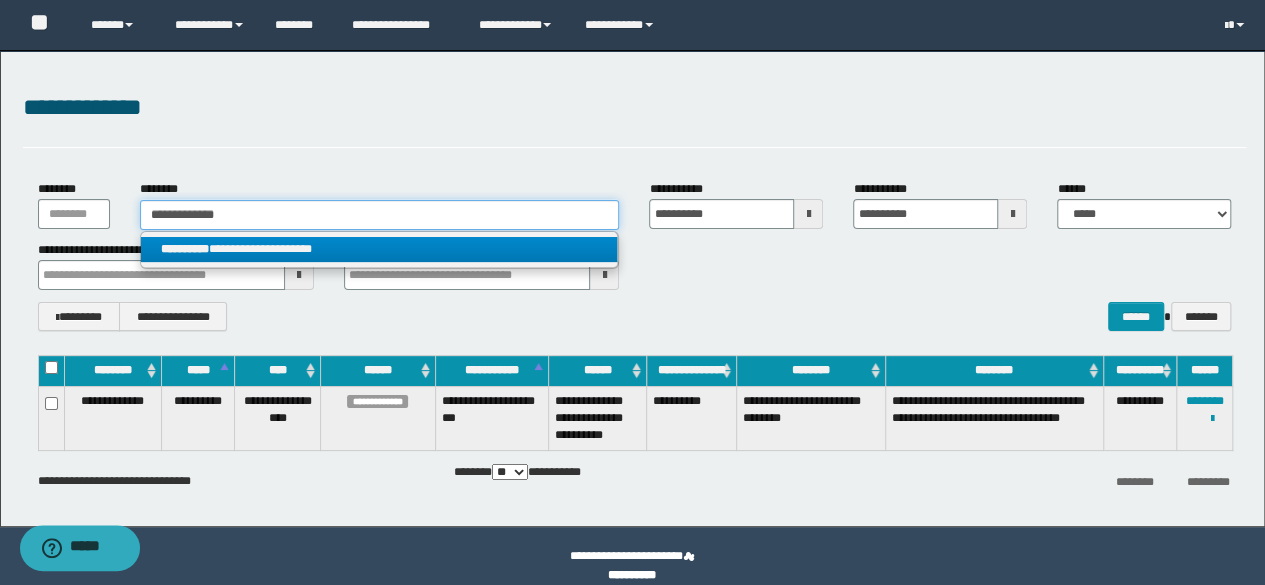 type 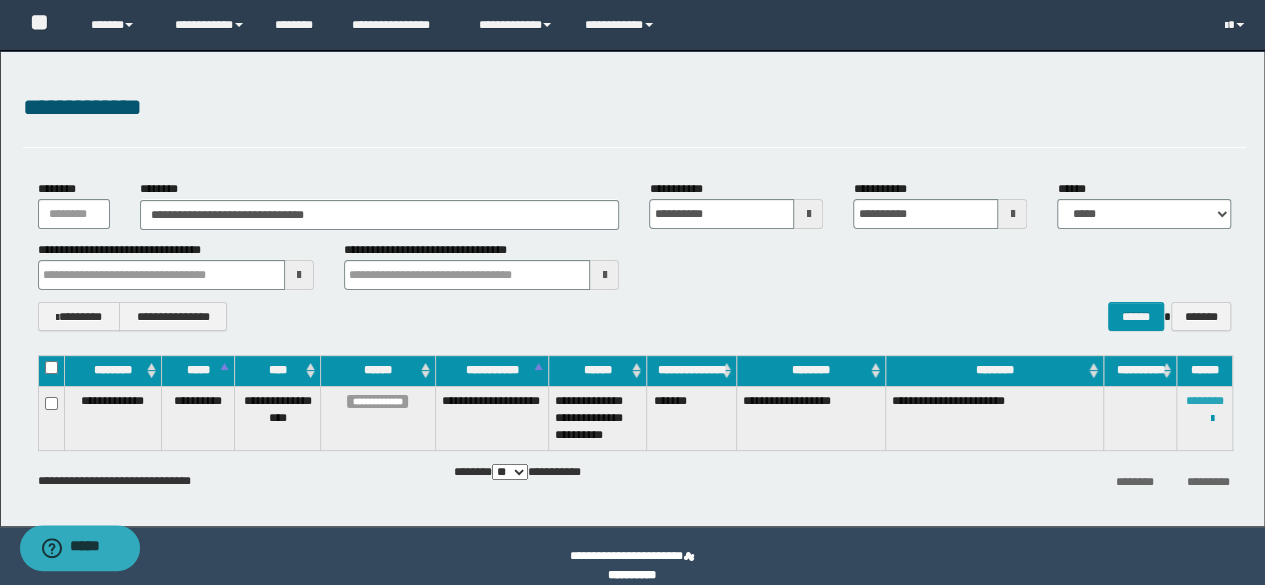 click on "********" at bounding box center [1205, 401] 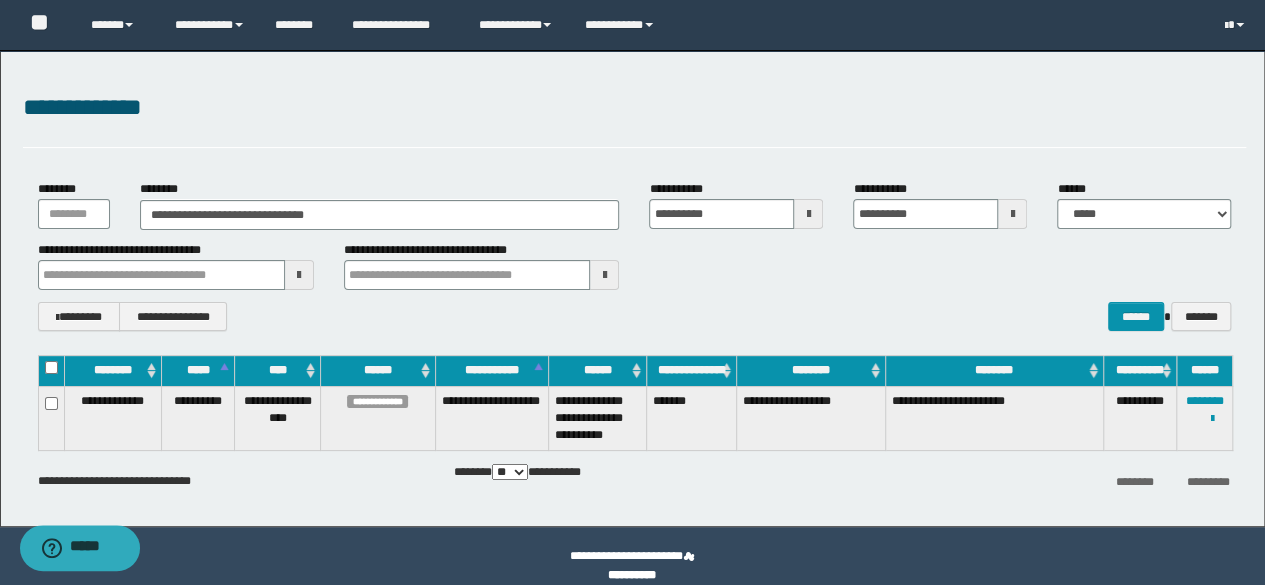 click on "**********" at bounding box center [632, 288] 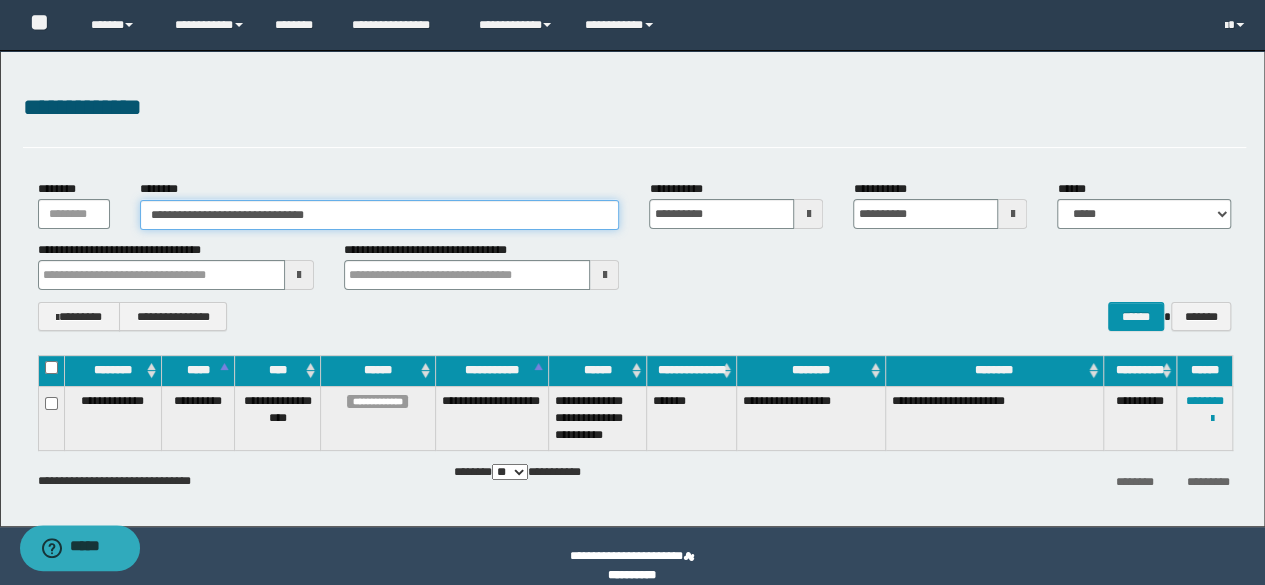 paste 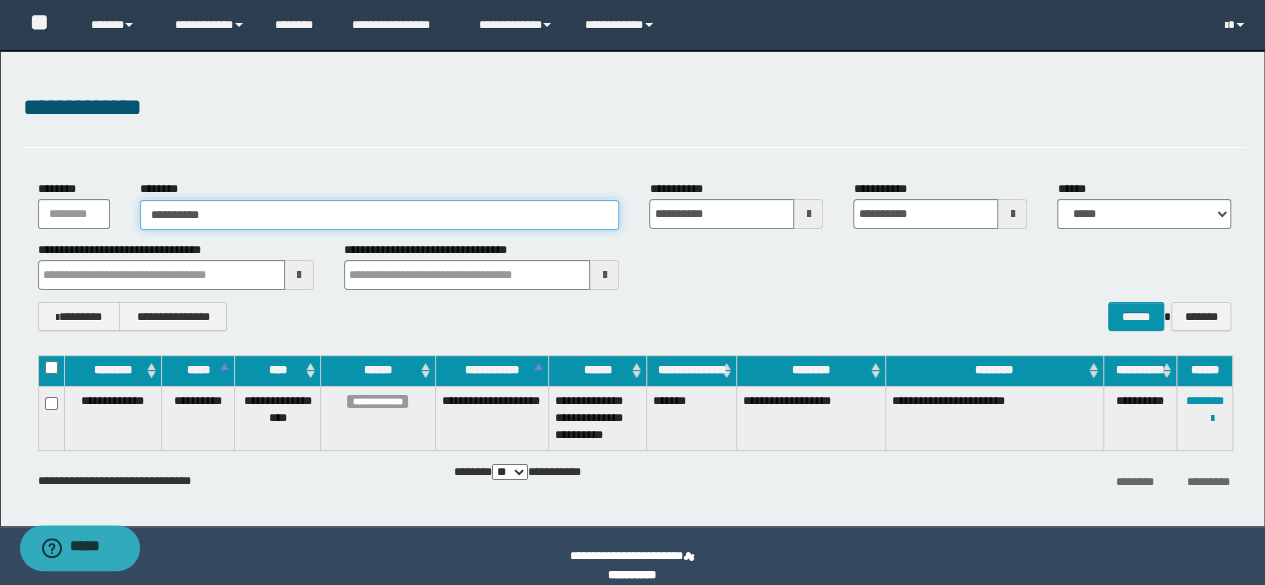 type on "**********" 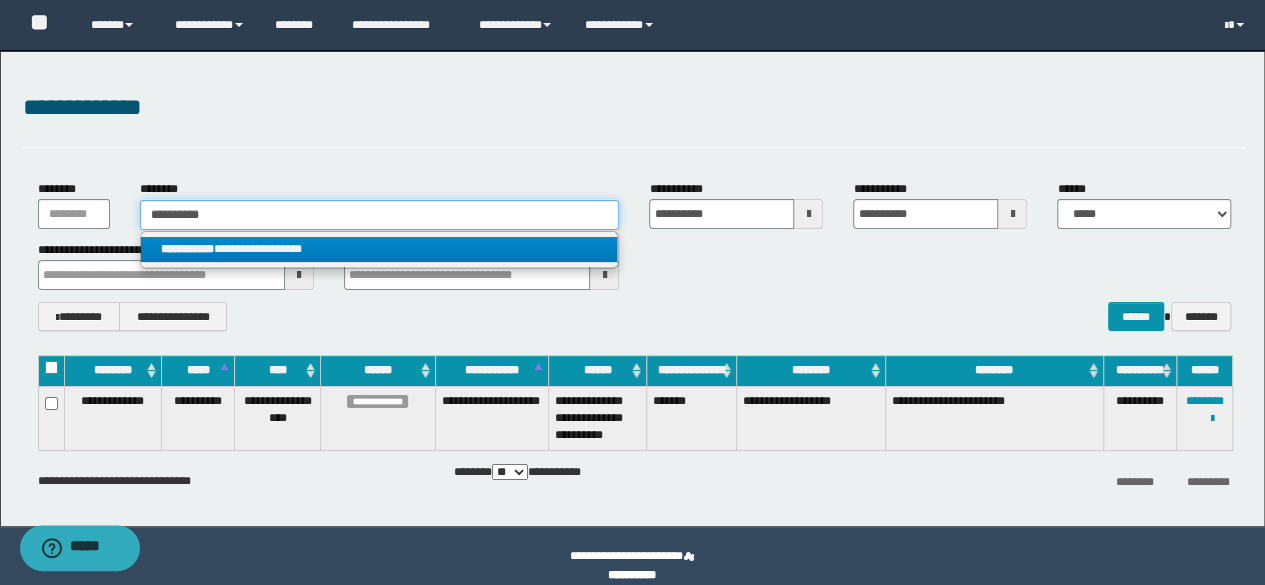 type on "**********" 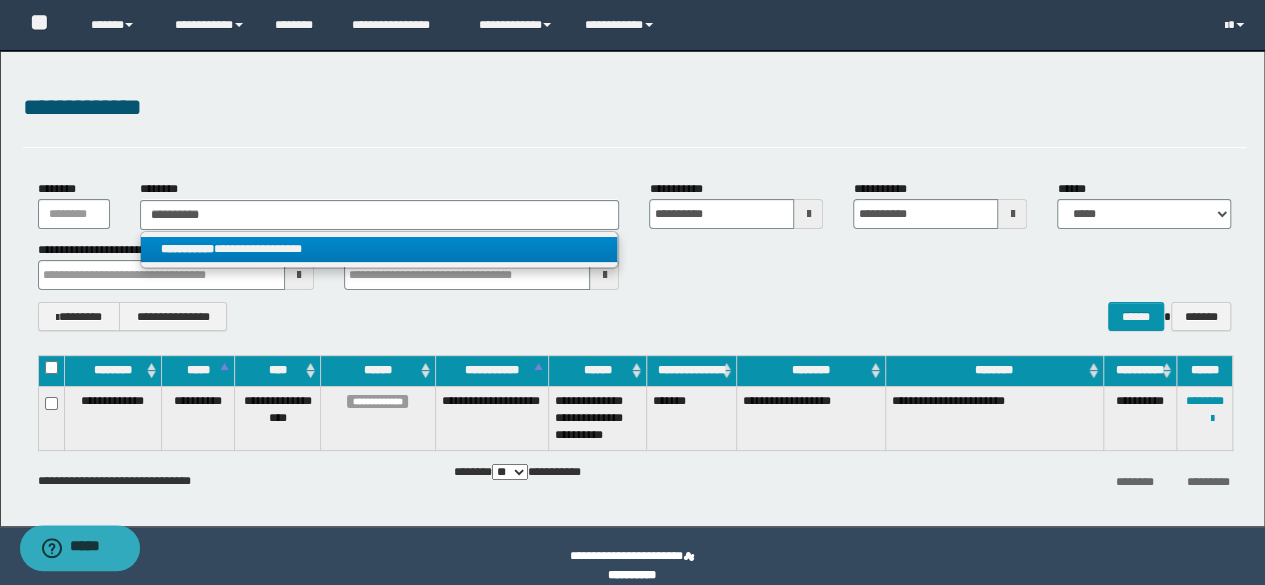 click on "**********" at bounding box center (379, 249) 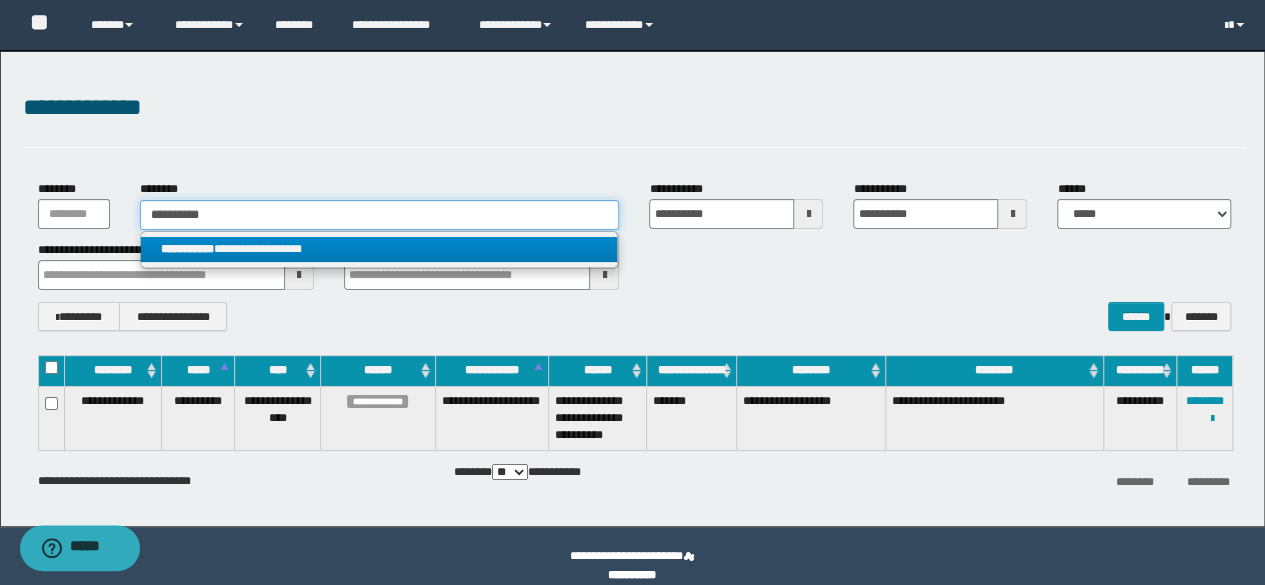 type 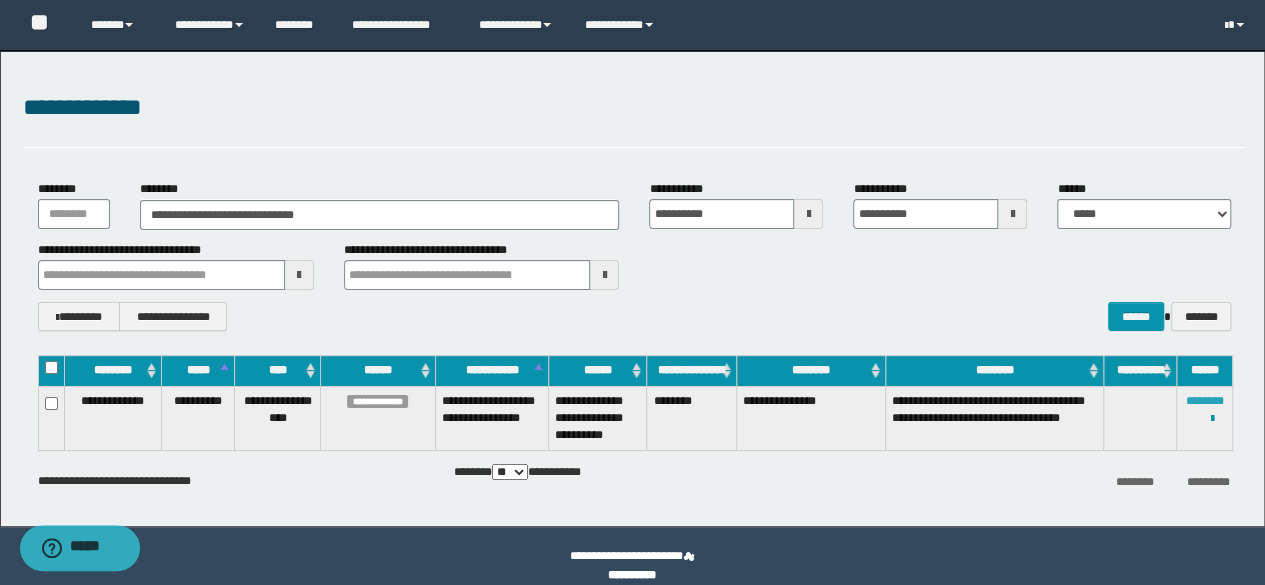 click on "********" at bounding box center (1205, 401) 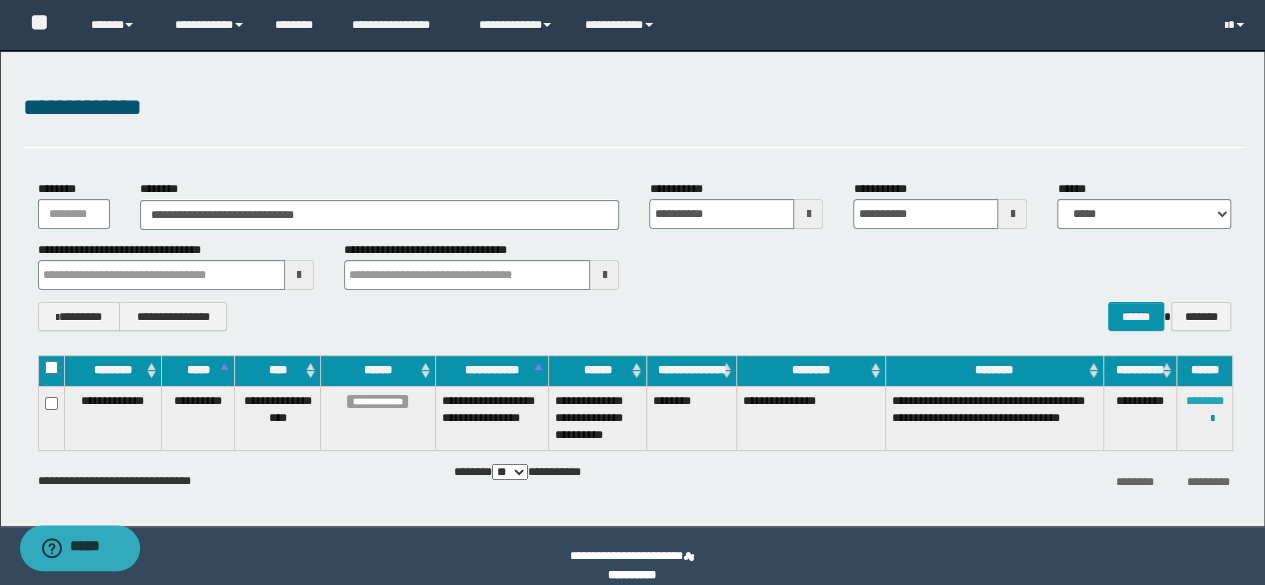 click on "********" at bounding box center (1205, 401) 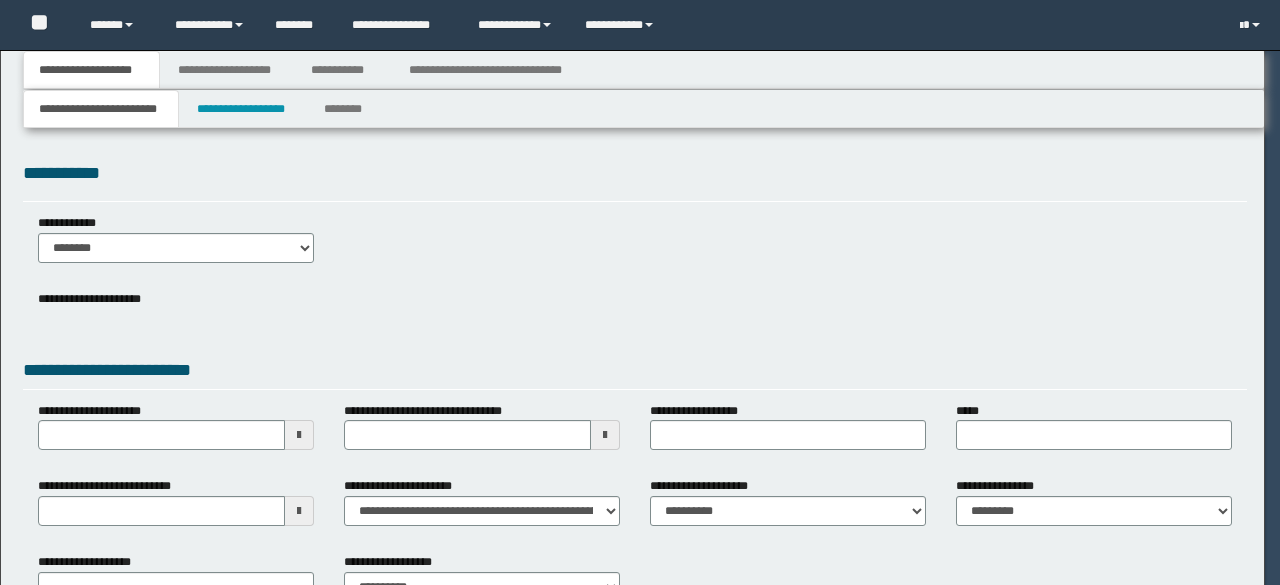 scroll, scrollTop: 0, scrollLeft: 0, axis: both 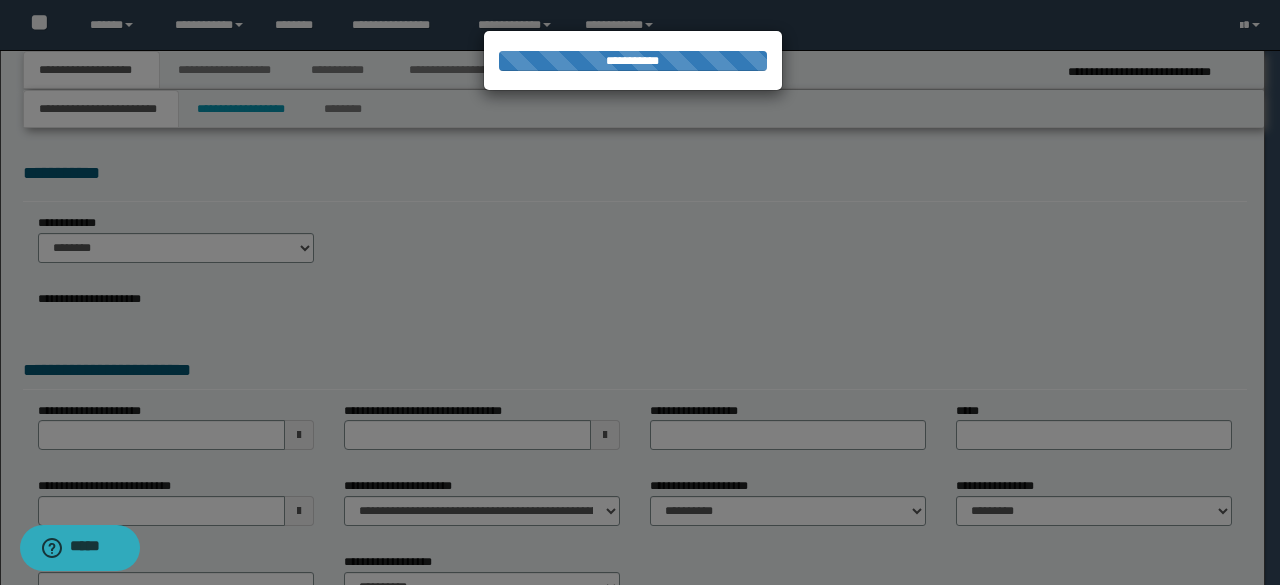 select on "*" 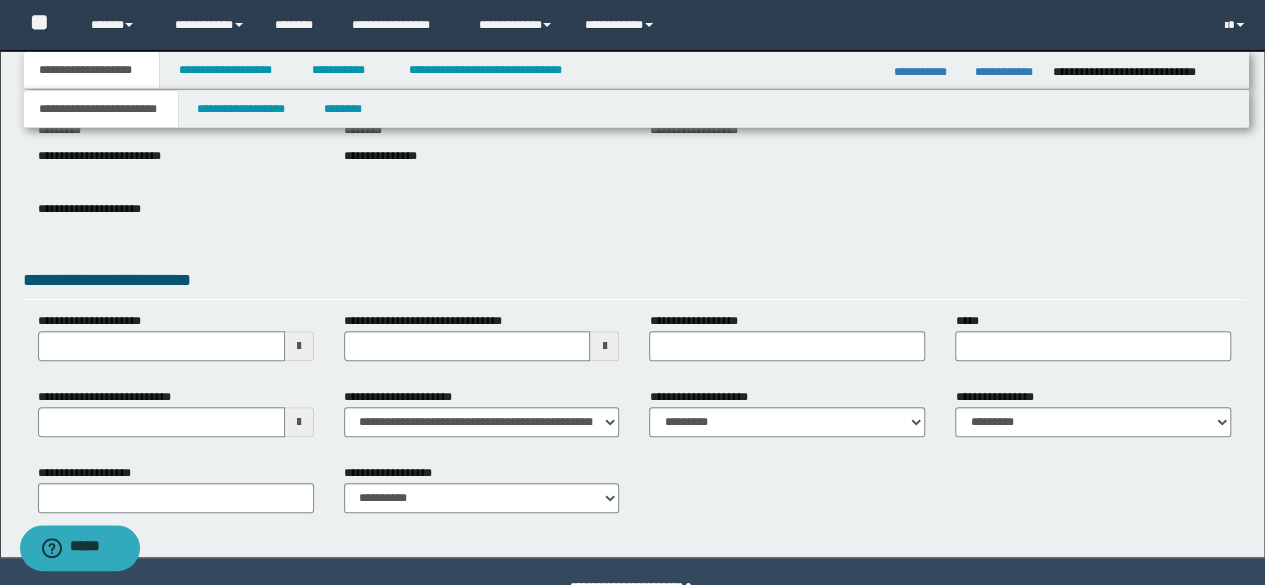 scroll, scrollTop: 297, scrollLeft: 0, axis: vertical 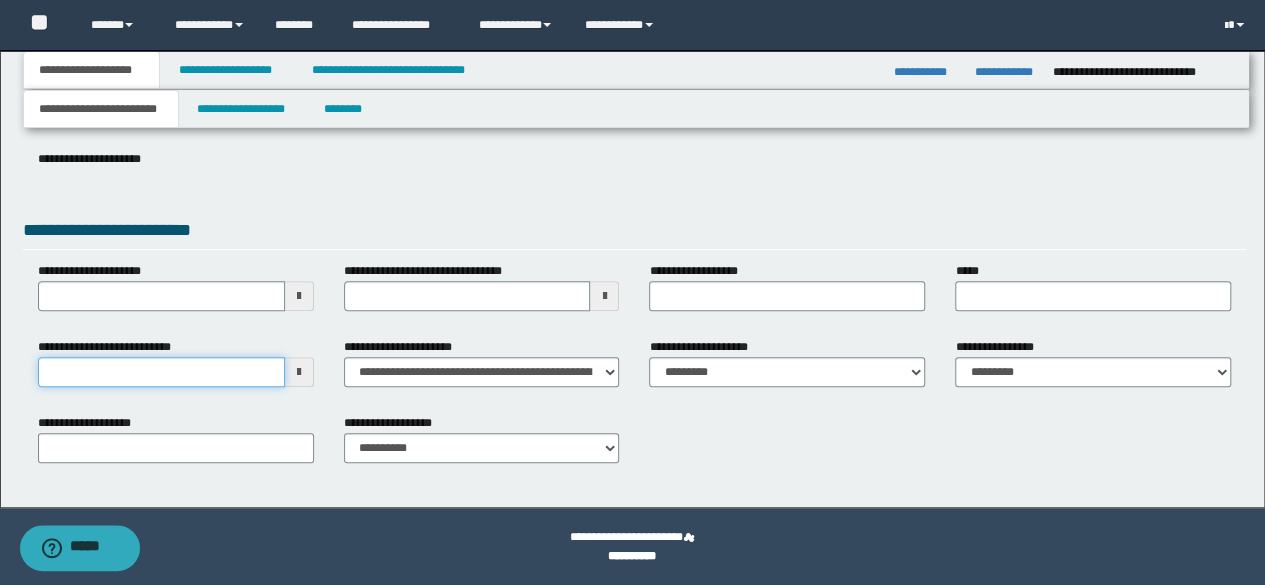 click on "**********" at bounding box center [161, 372] 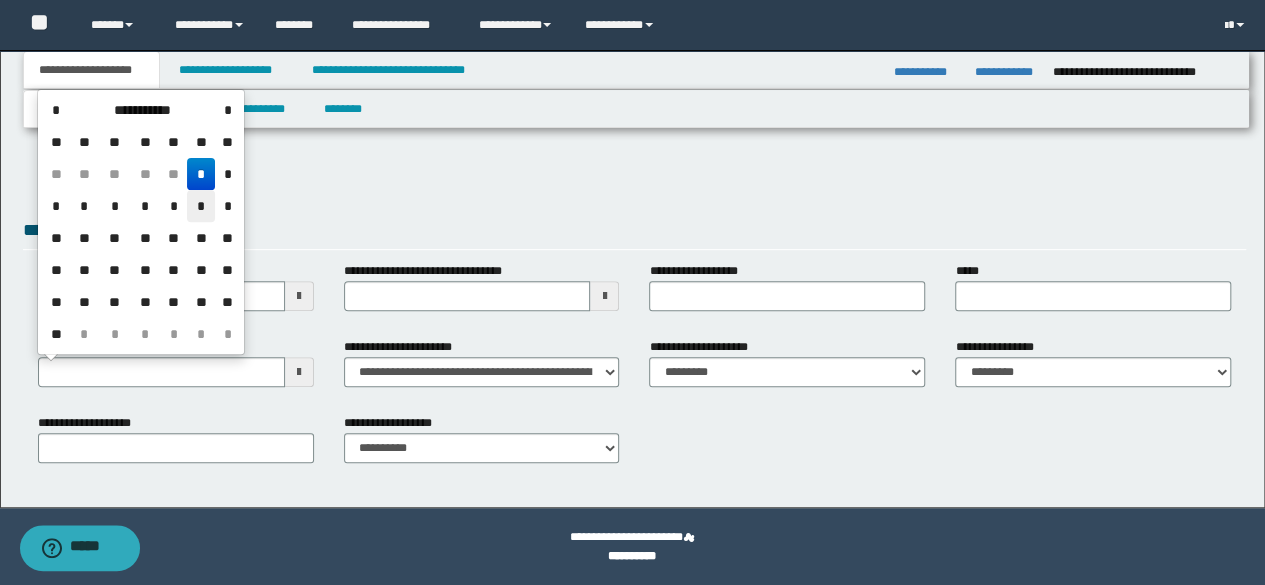 click on "*" at bounding box center (201, 206) 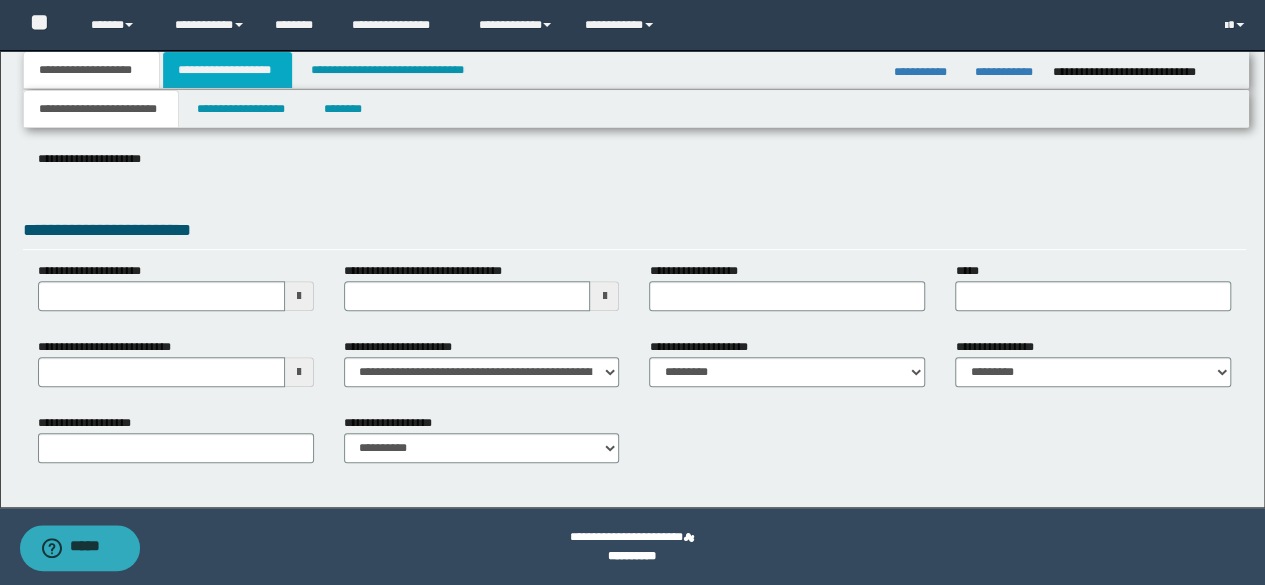 click on "**********" at bounding box center [227, 70] 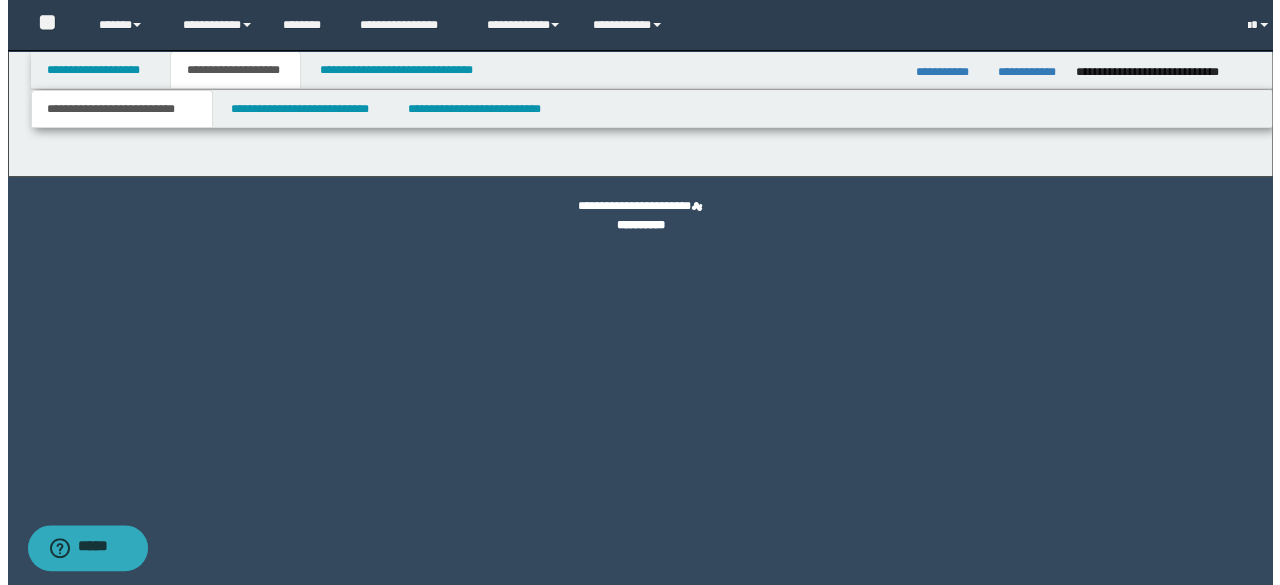 scroll, scrollTop: 0, scrollLeft: 0, axis: both 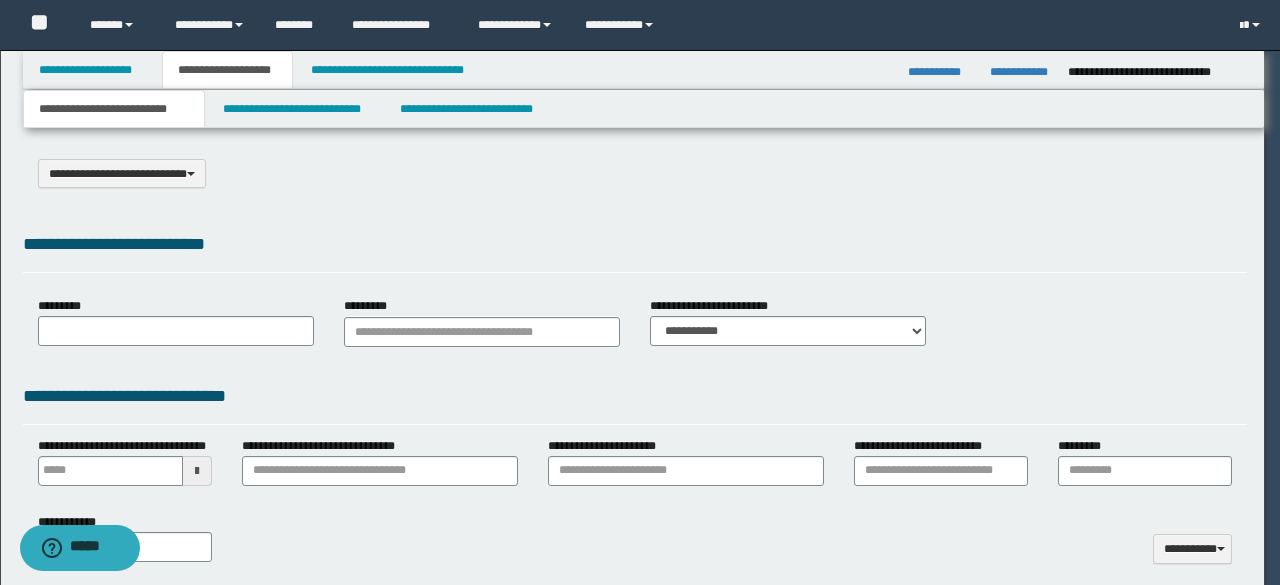 select on "*" 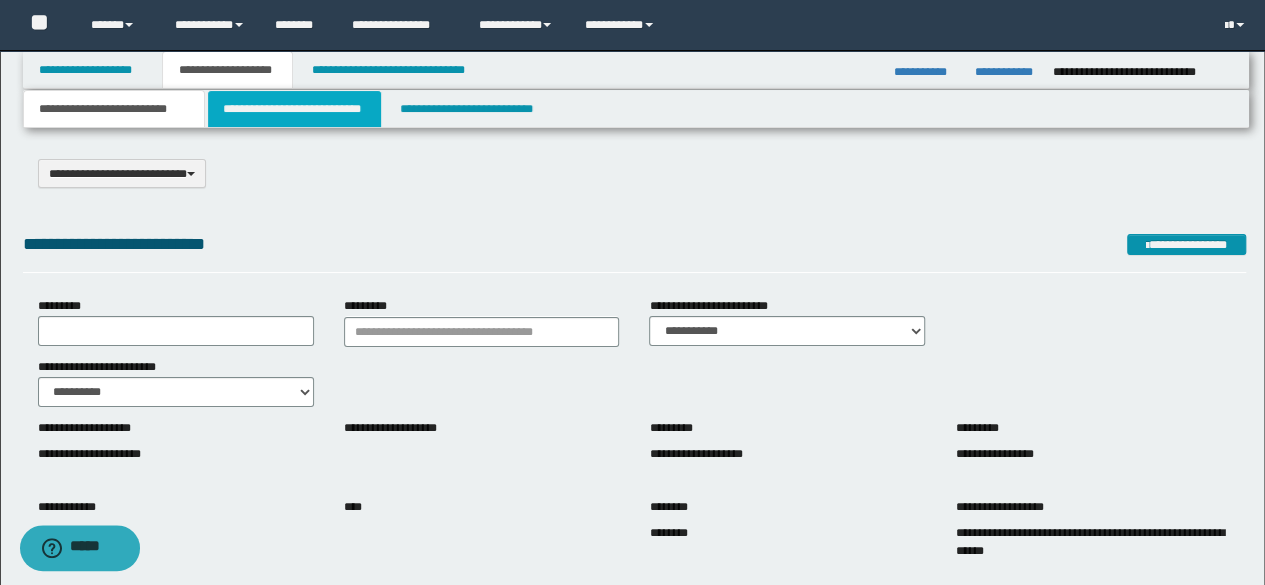 click on "**********" at bounding box center [294, 109] 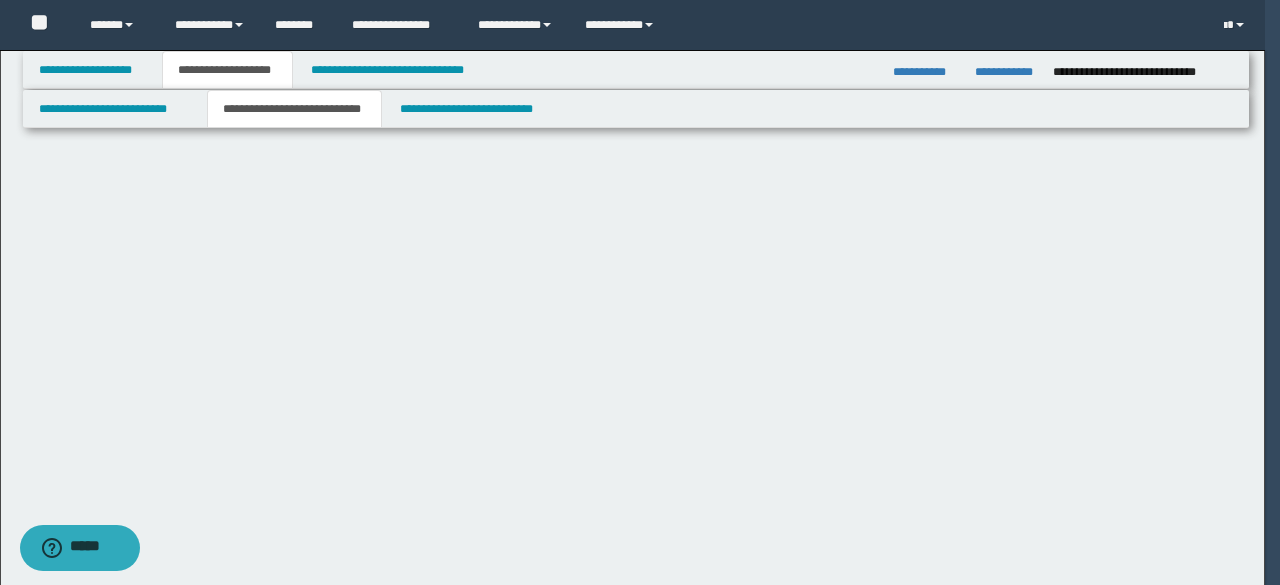 select on "*" 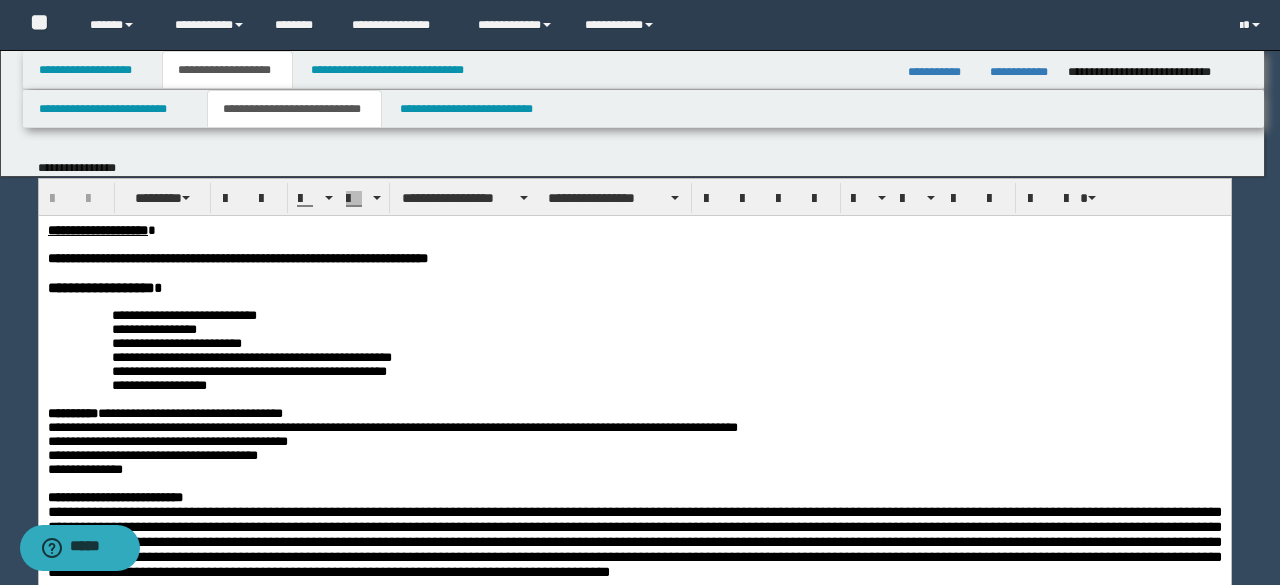 scroll, scrollTop: 0, scrollLeft: 0, axis: both 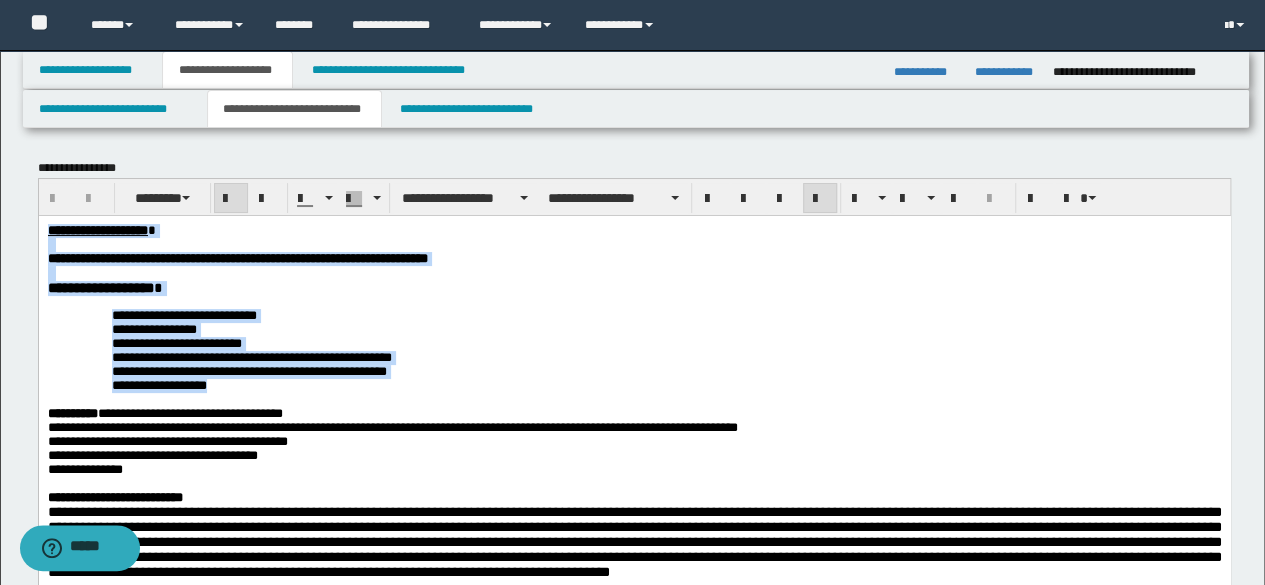 drag, startPoint x: 265, startPoint y: 399, endPoint x: 0, endPoint y: 167, distance: 352.2059 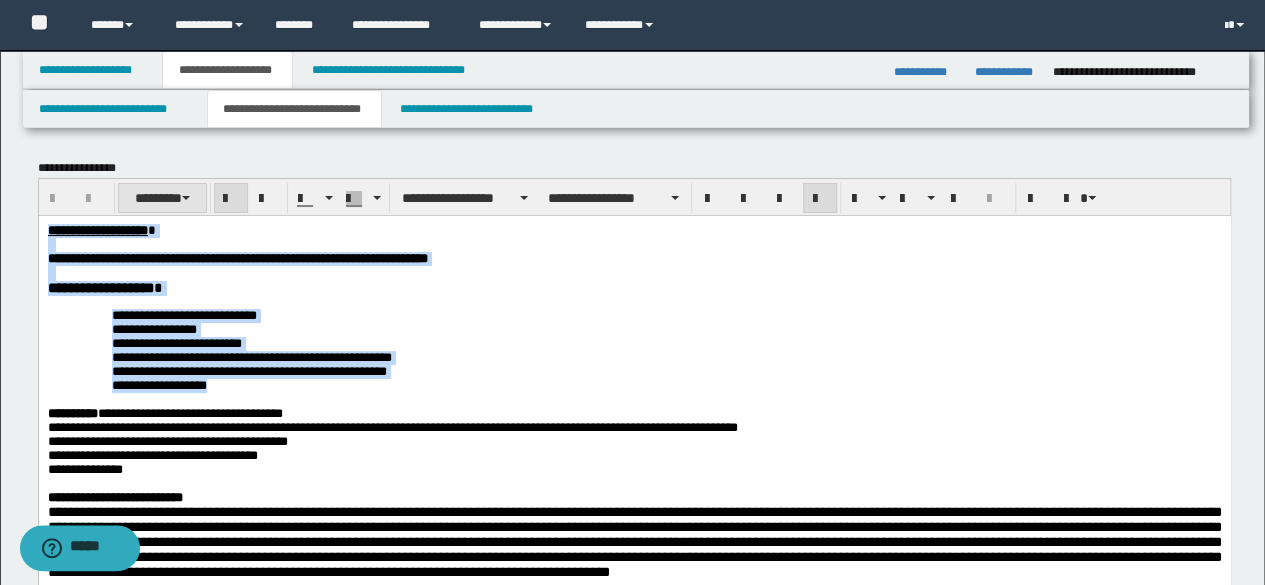 paste 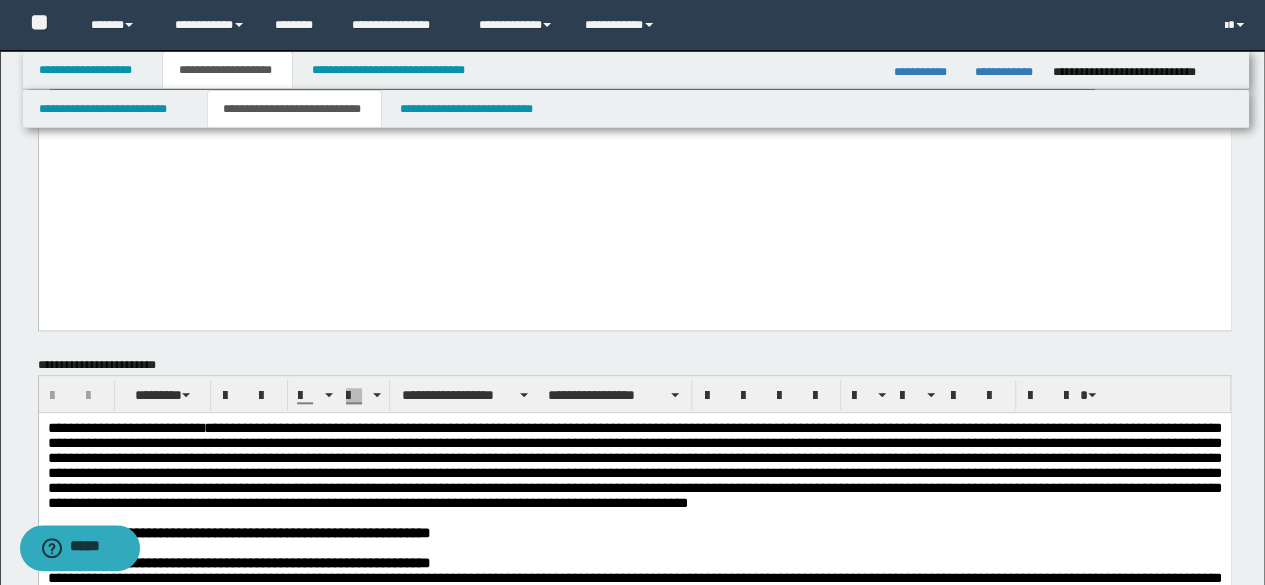 scroll, scrollTop: 800, scrollLeft: 0, axis: vertical 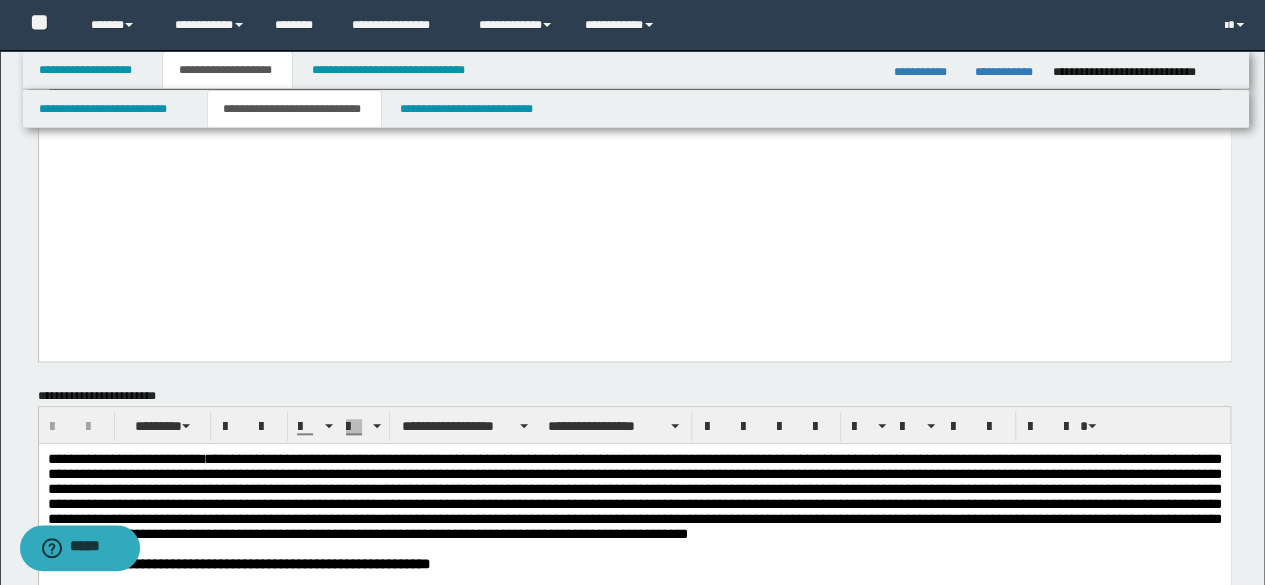 click on "**********" at bounding box center (634, -200) 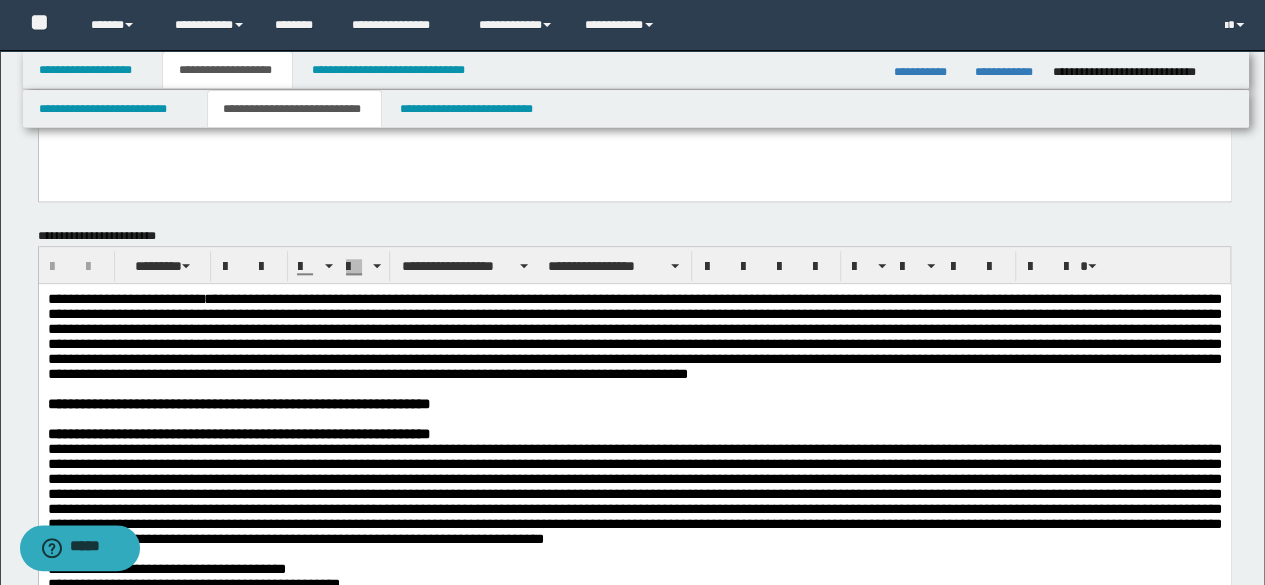 scroll, scrollTop: 1100, scrollLeft: 0, axis: vertical 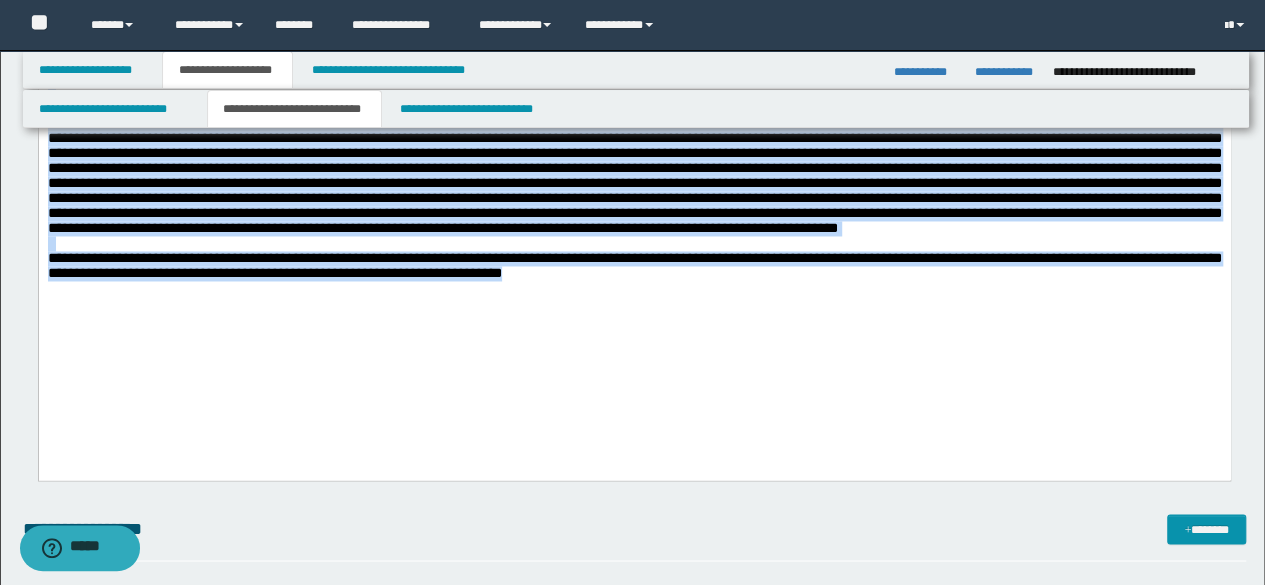 drag, startPoint x: 46, startPoint y: -176, endPoint x: 559, endPoint y: 396, distance: 768.3443 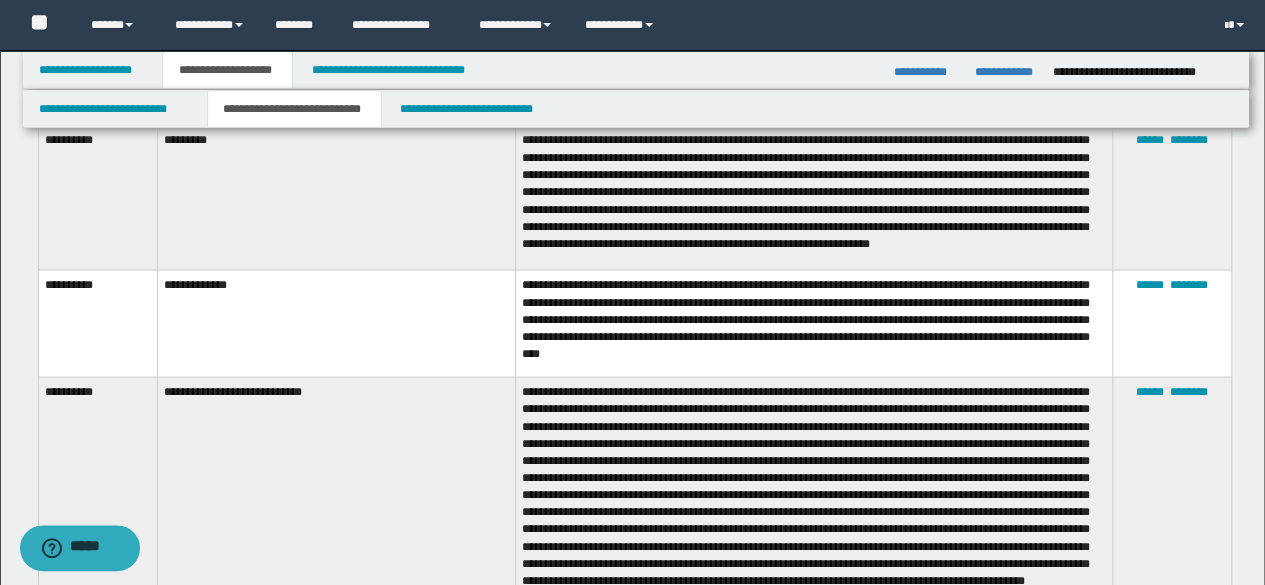 scroll, scrollTop: 1864, scrollLeft: 0, axis: vertical 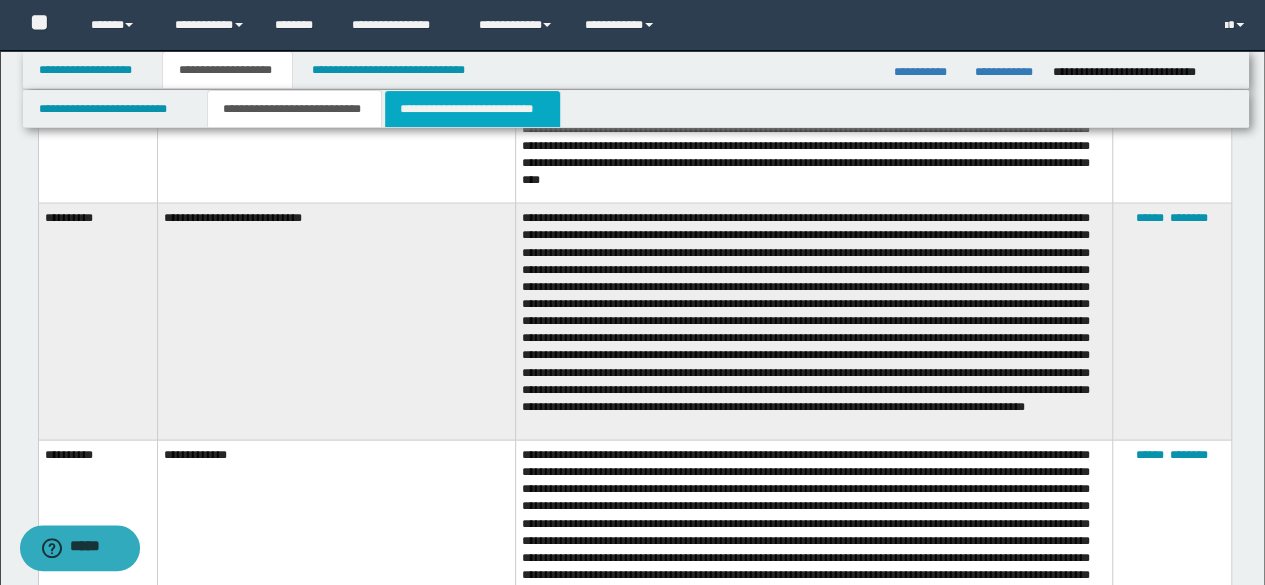 click on "**********" at bounding box center [472, 109] 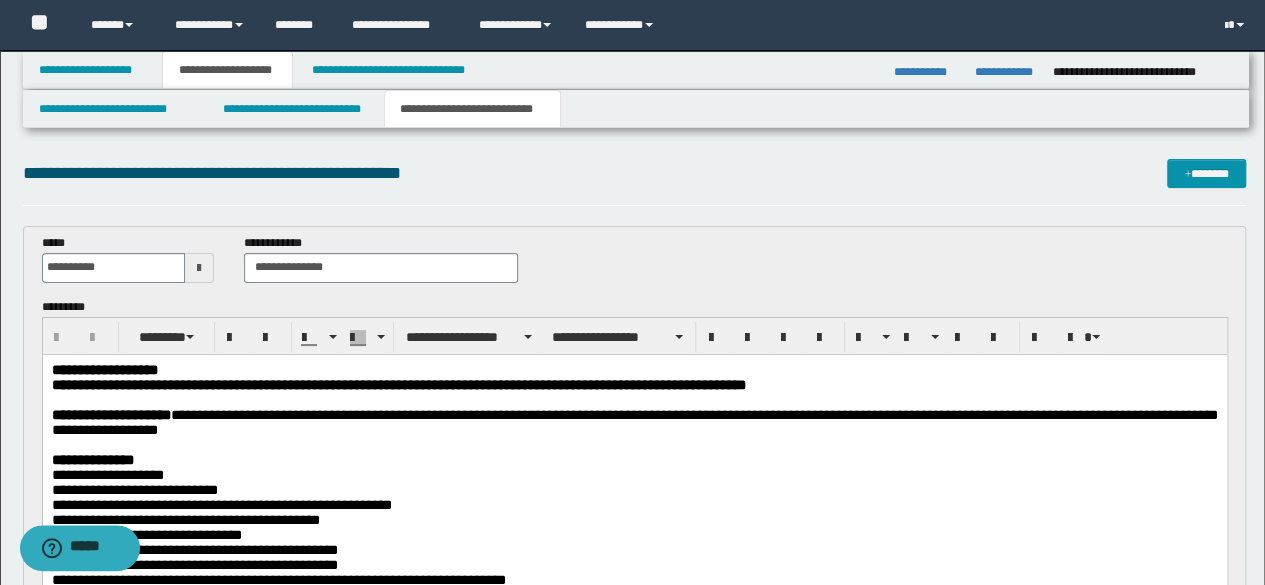 scroll, scrollTop: 0, scrollLeft: 0, axis: both 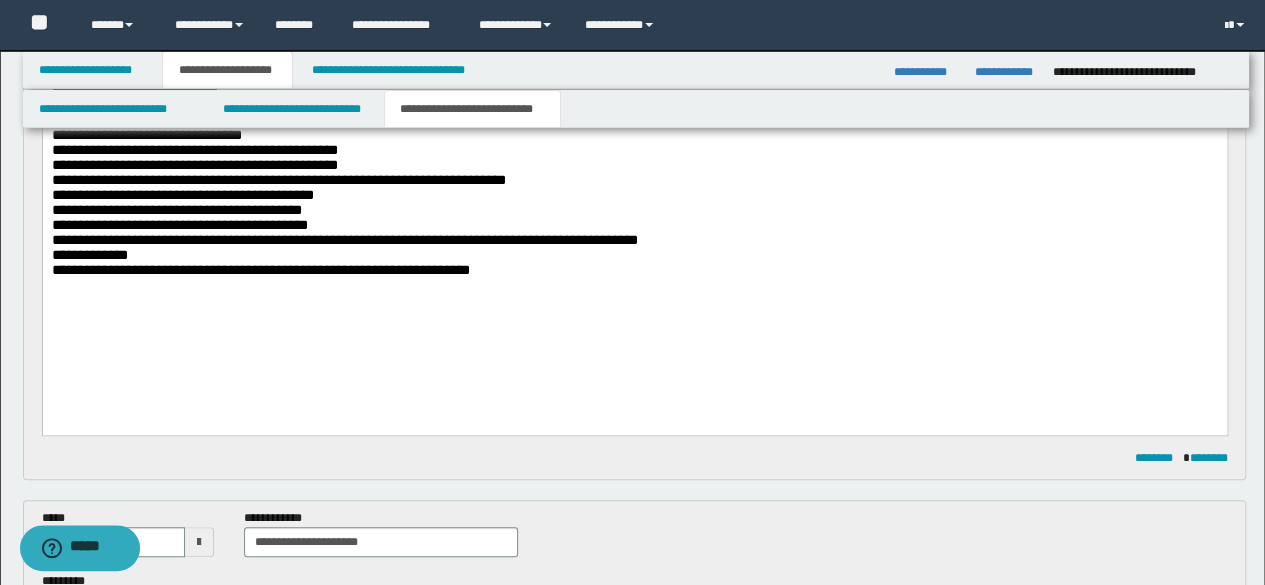 click on "**********" at bounding box center [634, 145] 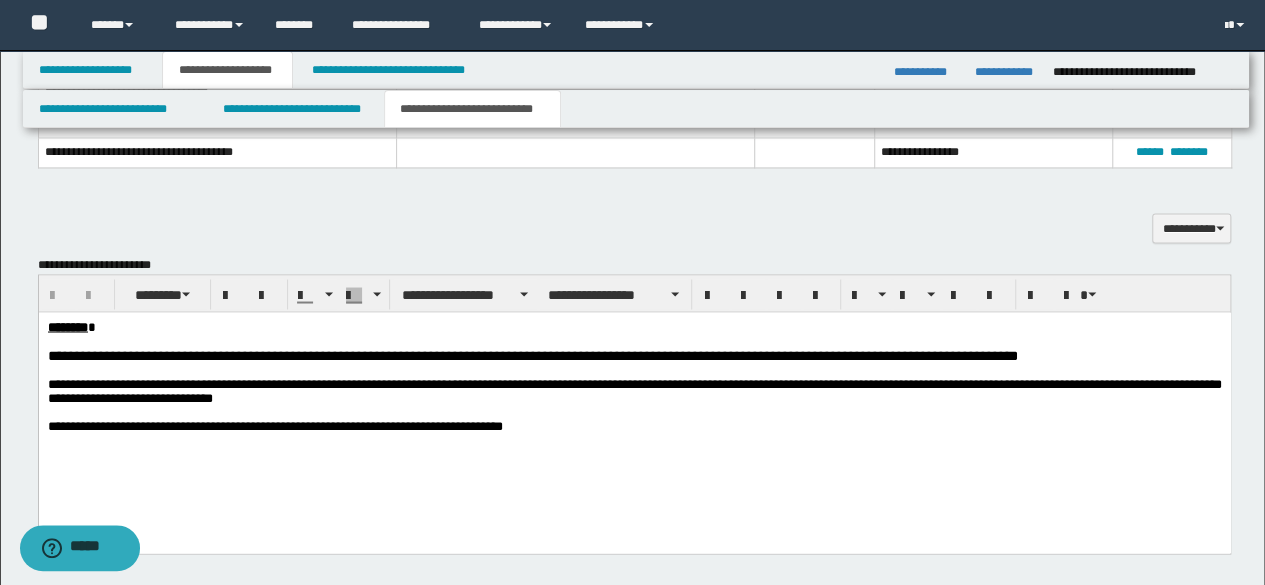scroll, scrollTop: 1700, scrollLeft: 0, axis: vertical 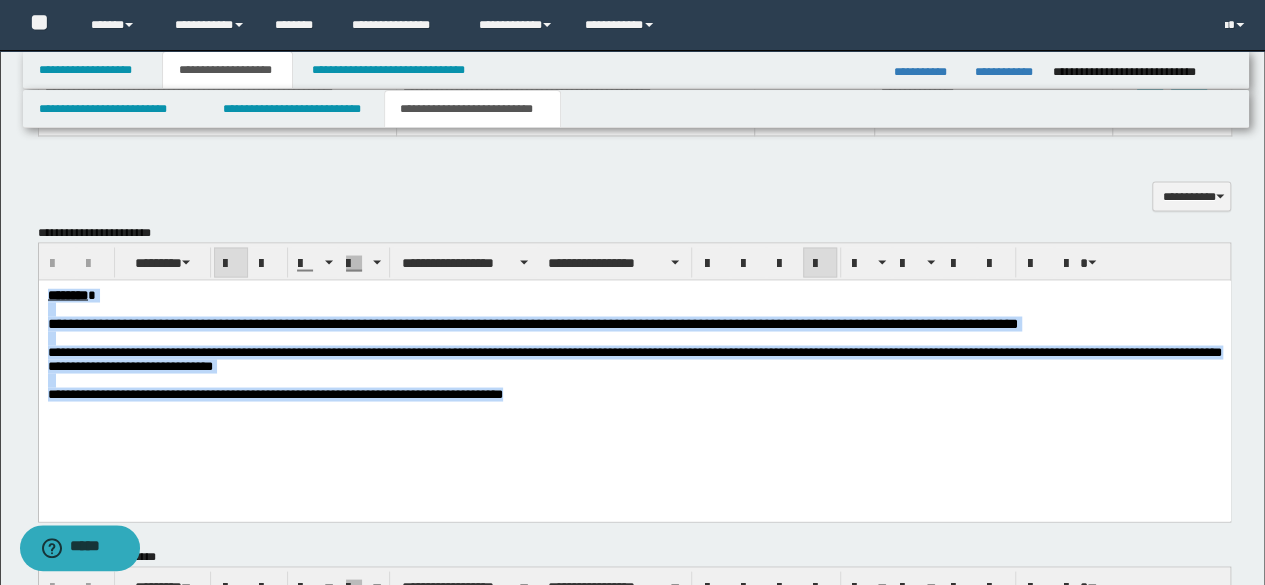 drag, startPoint x: 542, startPoint y: 404, endPoint x: 60, endPoint y: 567, distance: 508.81528 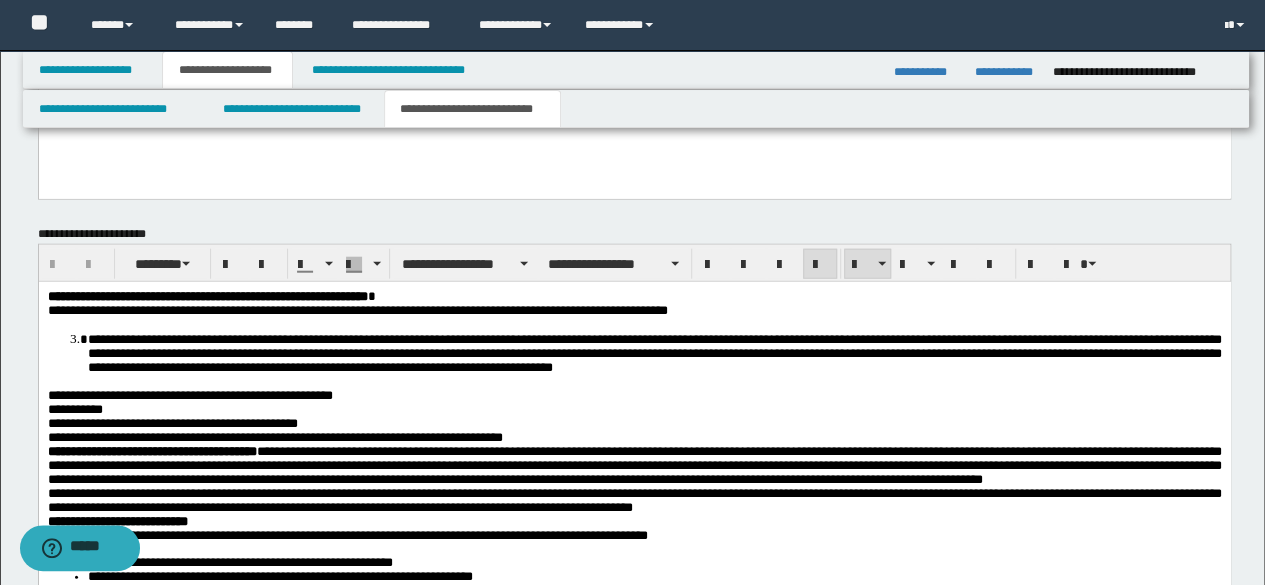click on "**********" at bounding box center (634, 503) 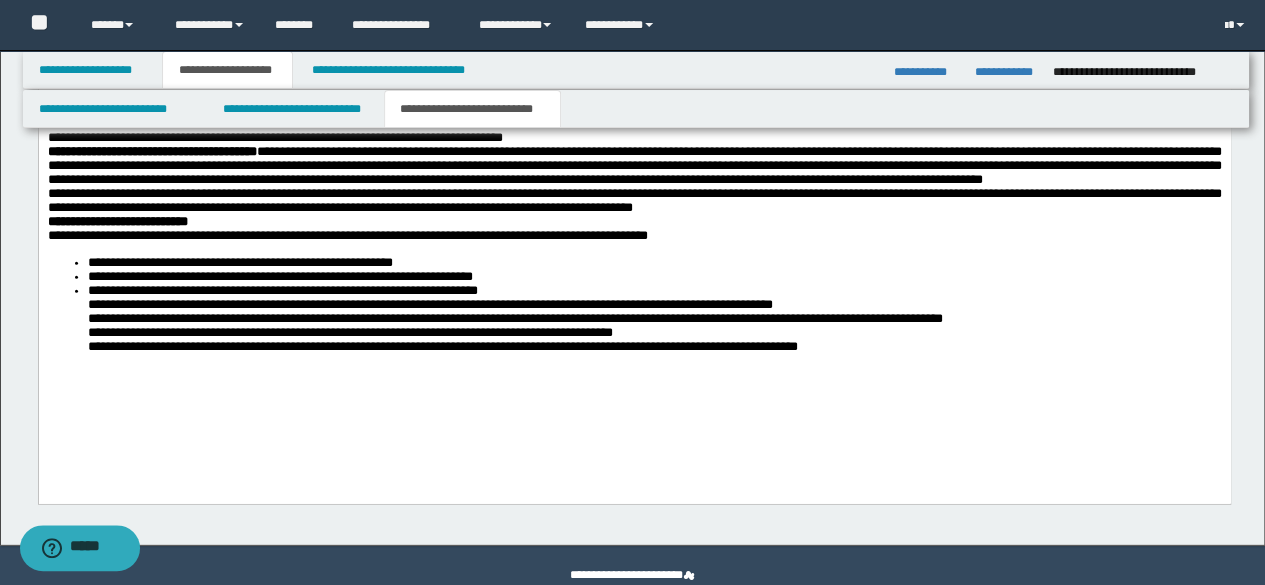 click on "**********" at bounding box center [634, 203] 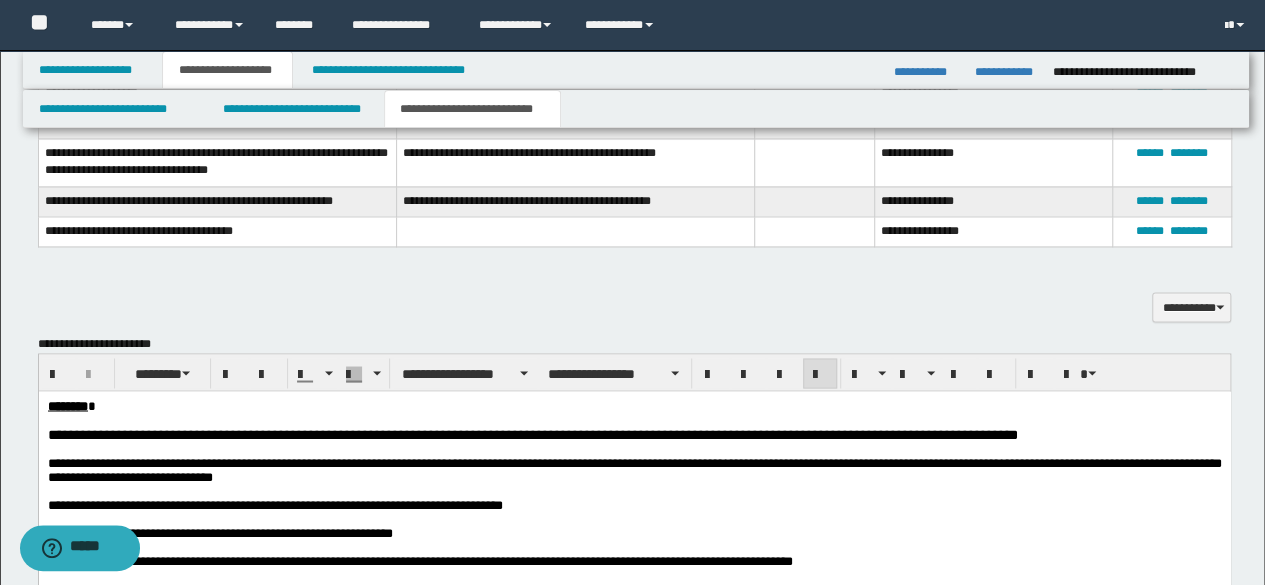 scroll, scrollTop: 1389, scrollLeft: 0, axis: vertical 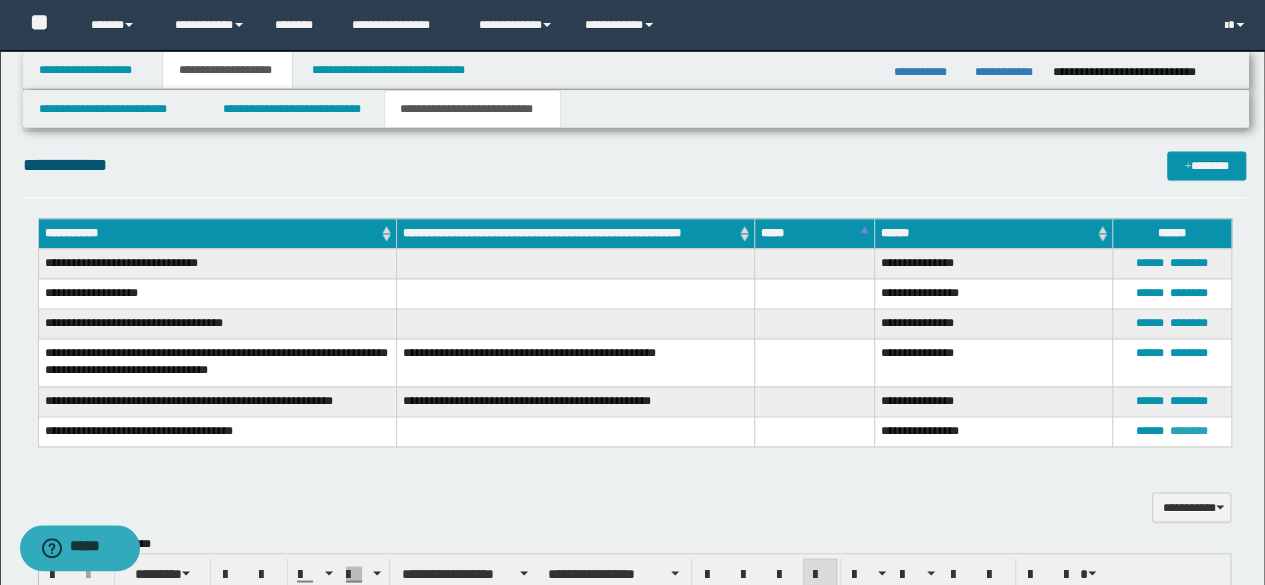 click on "********" at bounding box center (1189, 431) 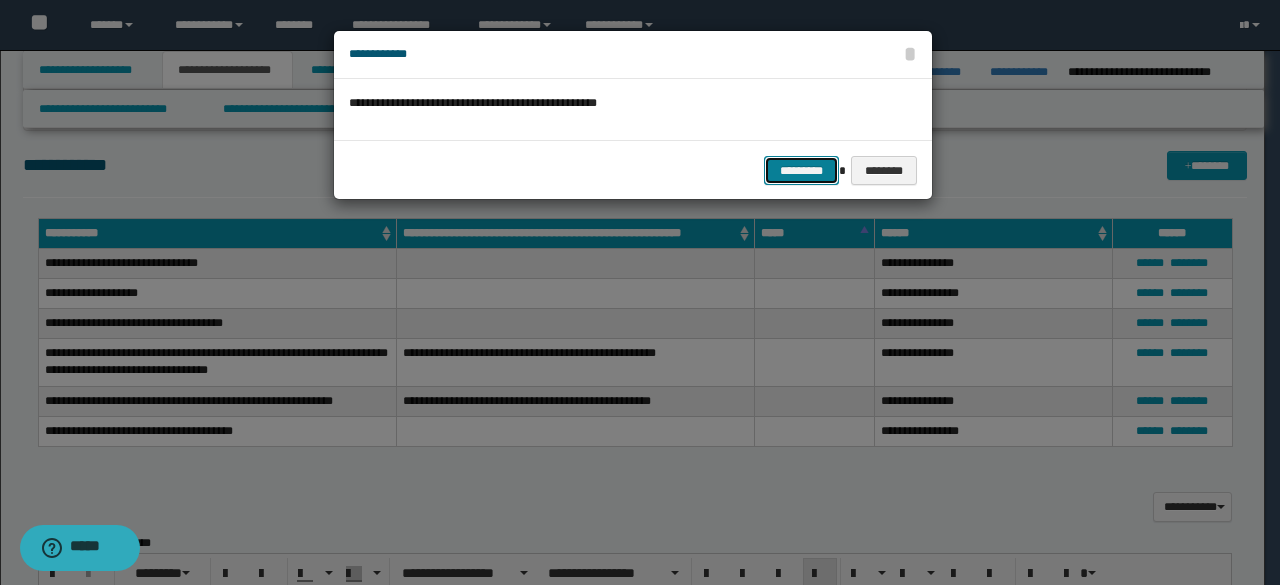 drag, startPoint x: 830, startPoint y: 171, endPoint x: 836, endPoint y: 203, distance: 32.55764 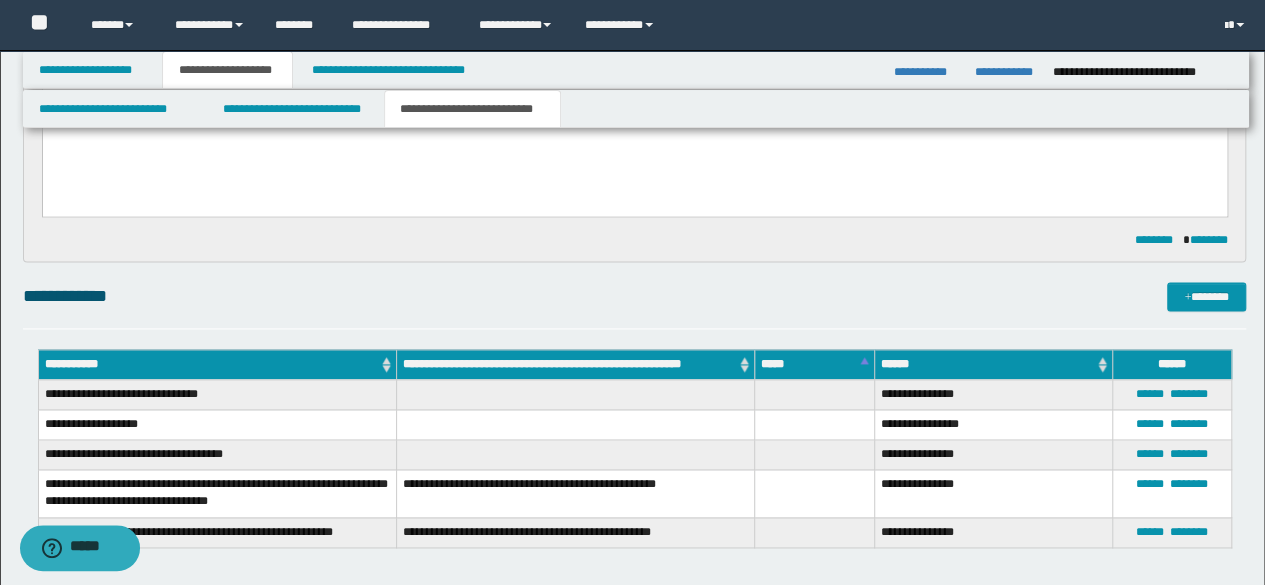 scroll, scrollTop: 1289, scrollLeft: 0, axis: vertical 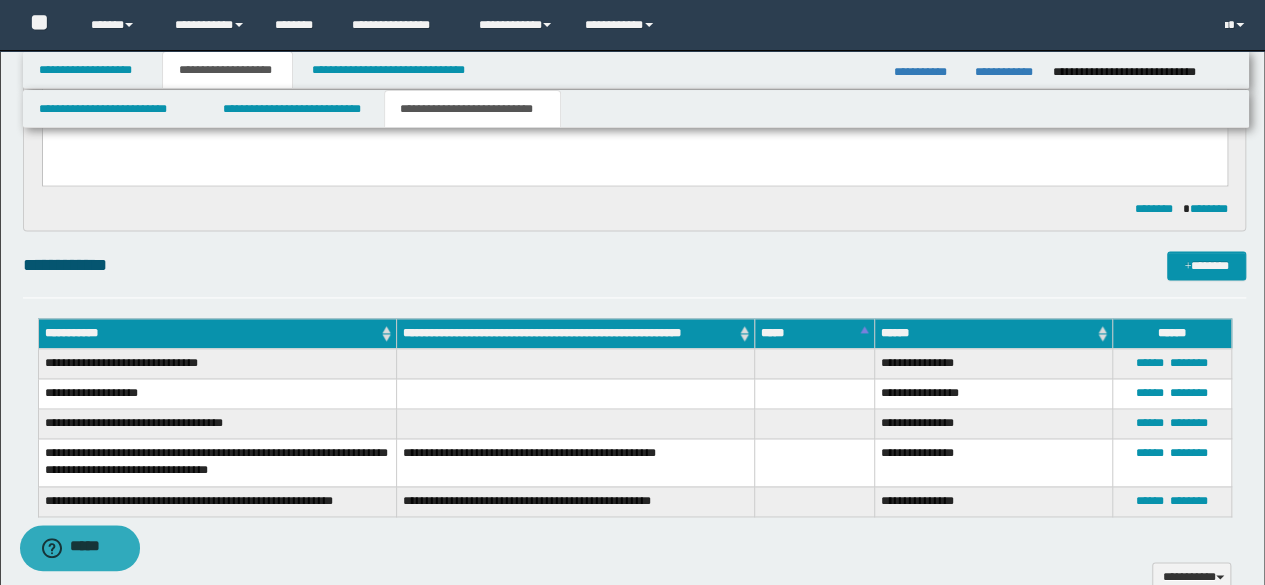 click at bounding box center [814, 462] 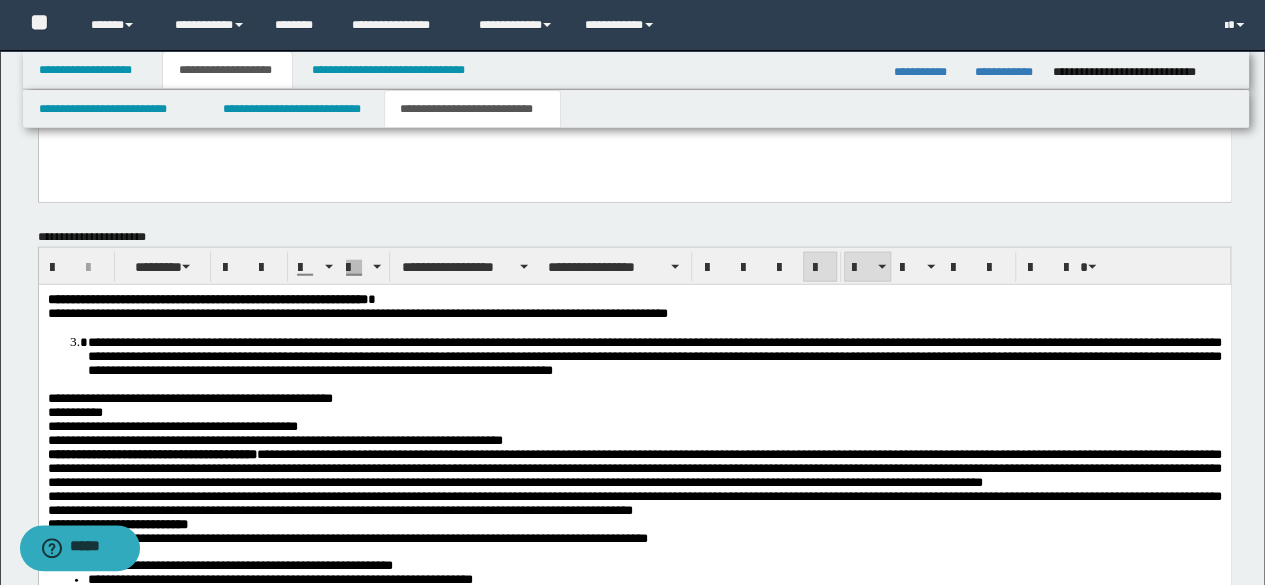 scroll, scrollTop: 2489, scrollLeft: 0, axis: vertical 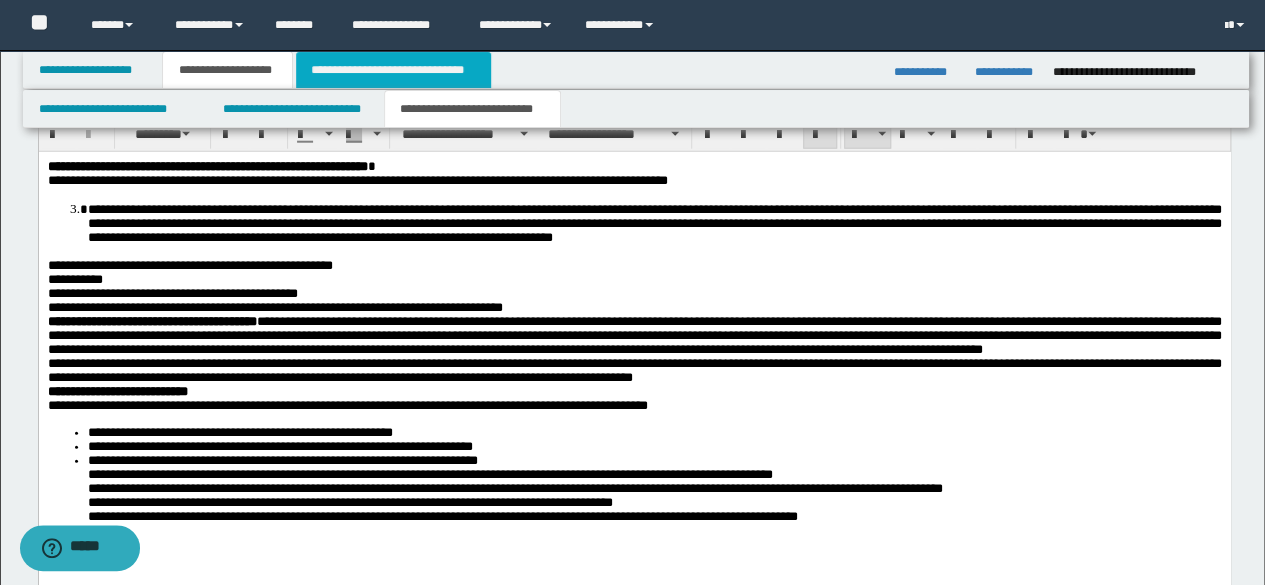click on "**********" at bounding box center (393, 70) 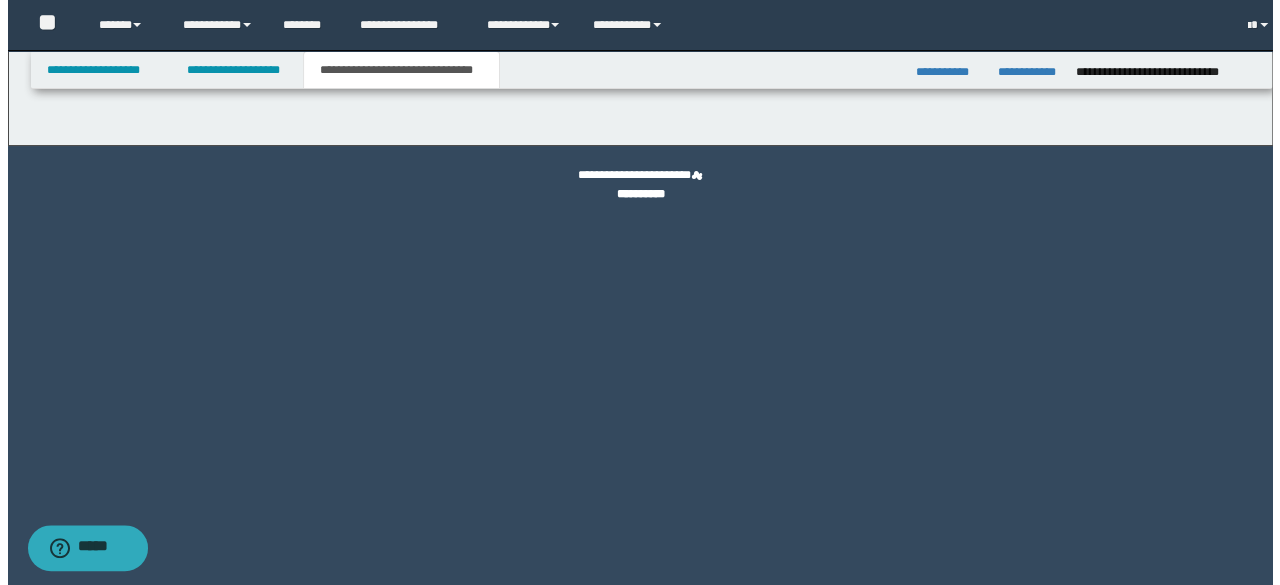 scroll, scrollTop: 0, scrollLeft: 0, axis: both 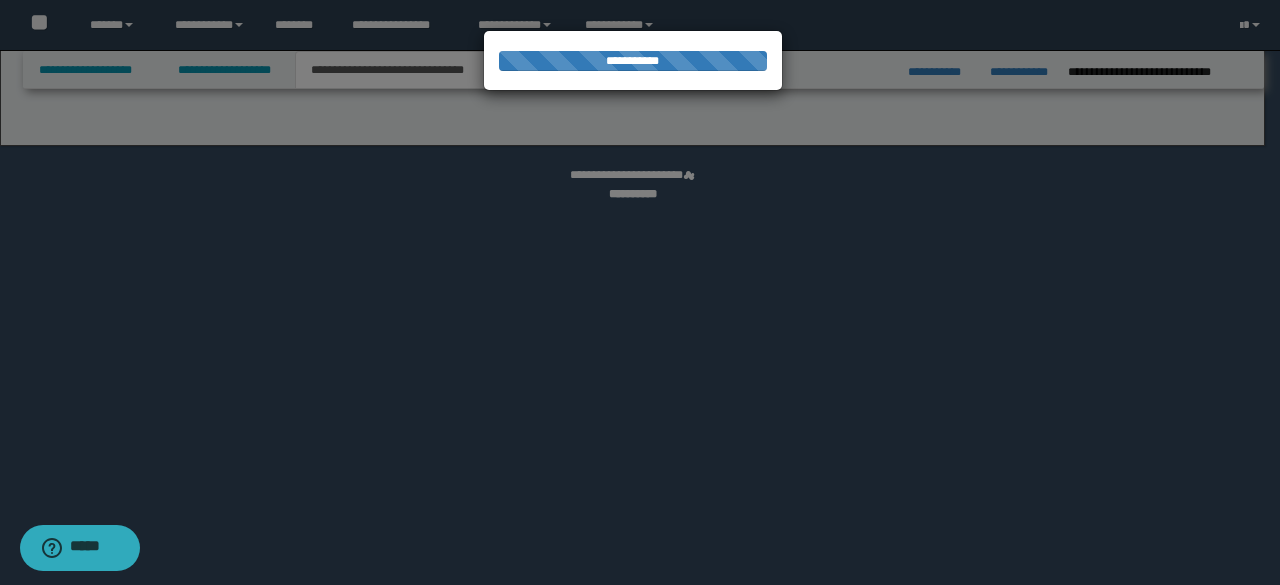 select on "*" 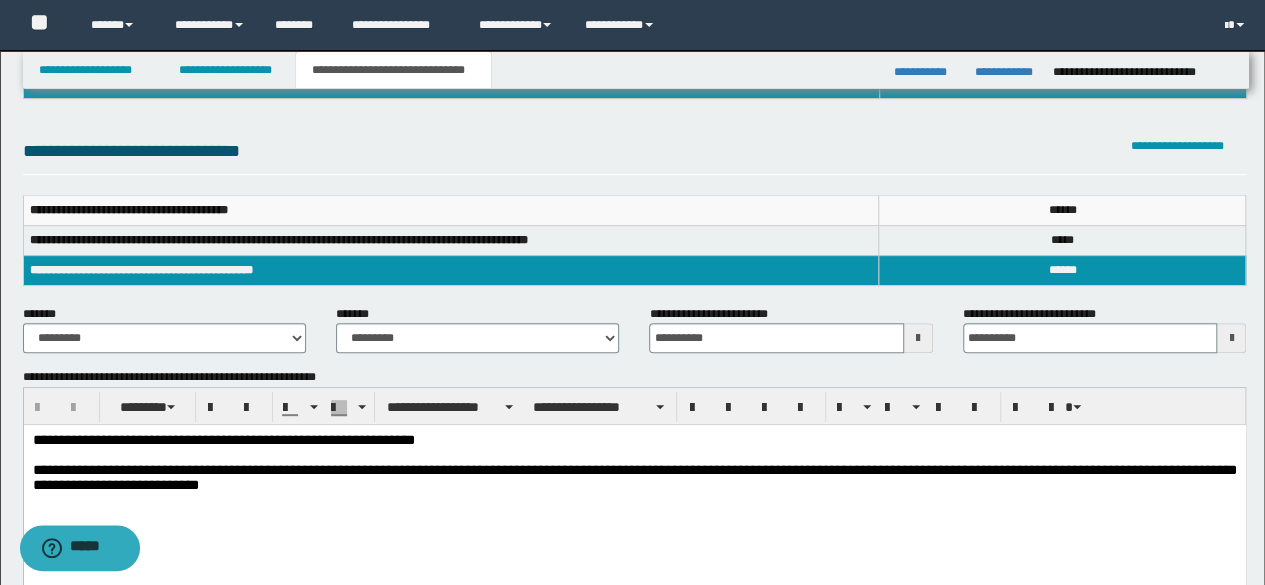 scroll, scrollTop: 300, scrollLeft: 0, axis: vertical 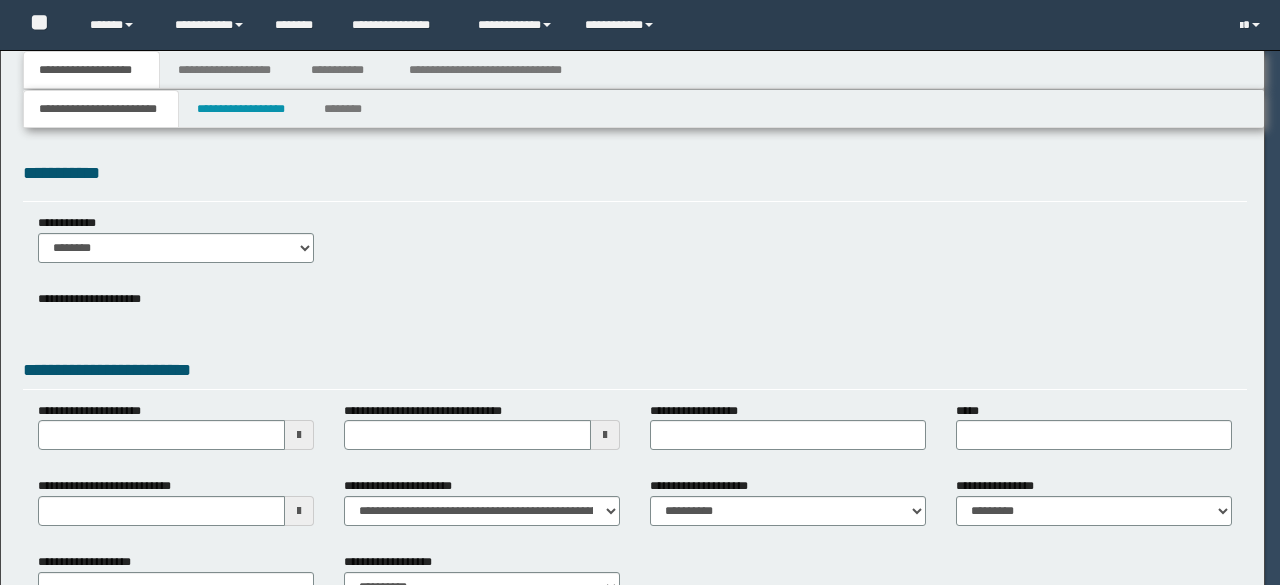 select on "*" 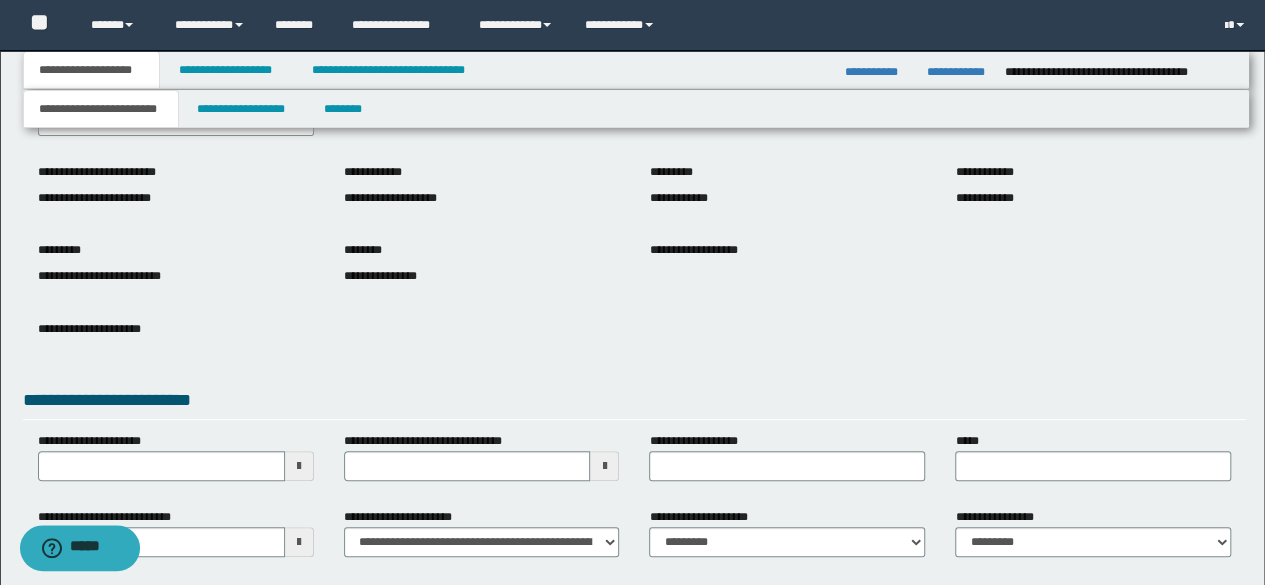 scroll, scrollTop: 297, scrollLeft: 0, axis: vertical 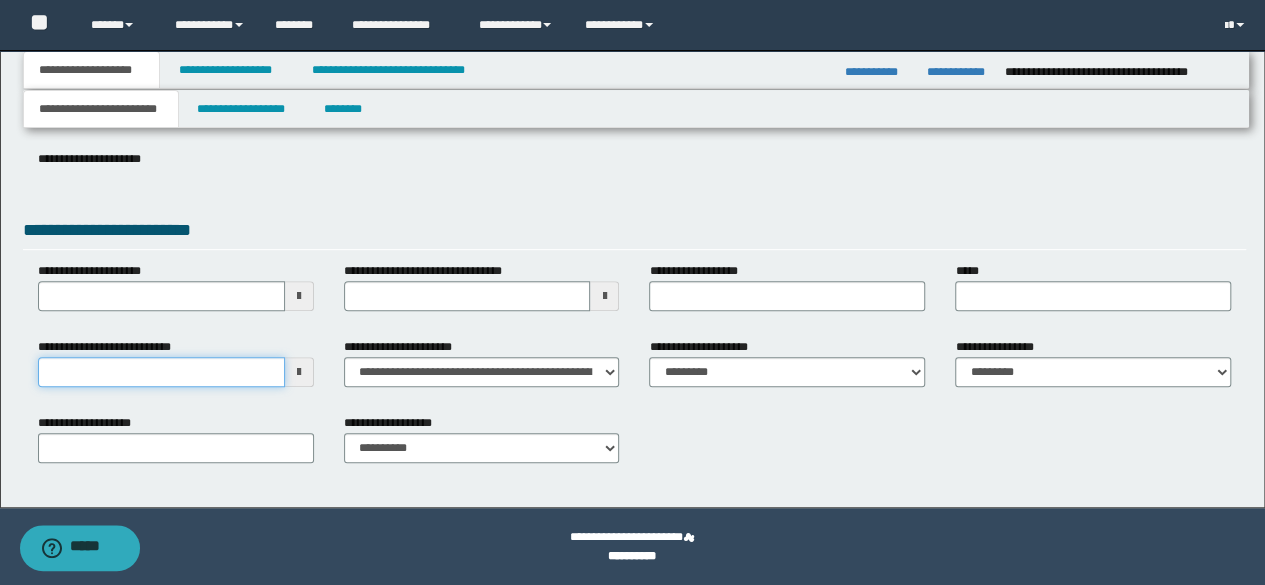 click on "**********" at bounding box center (161, 372) 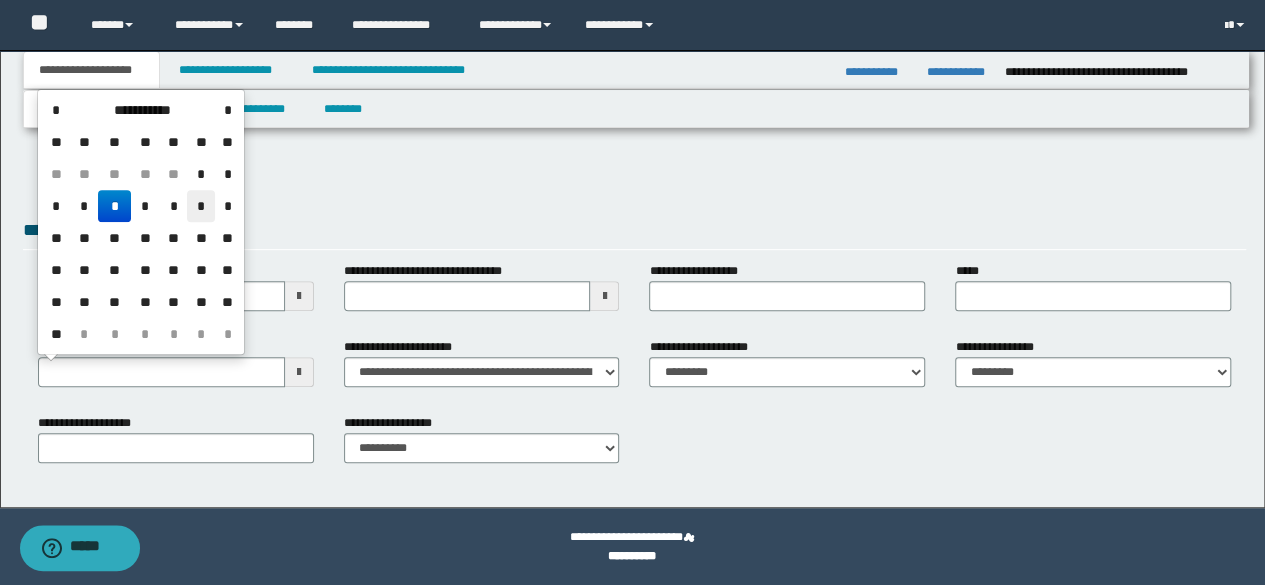 click on "*" at bounding box center (201, 206) 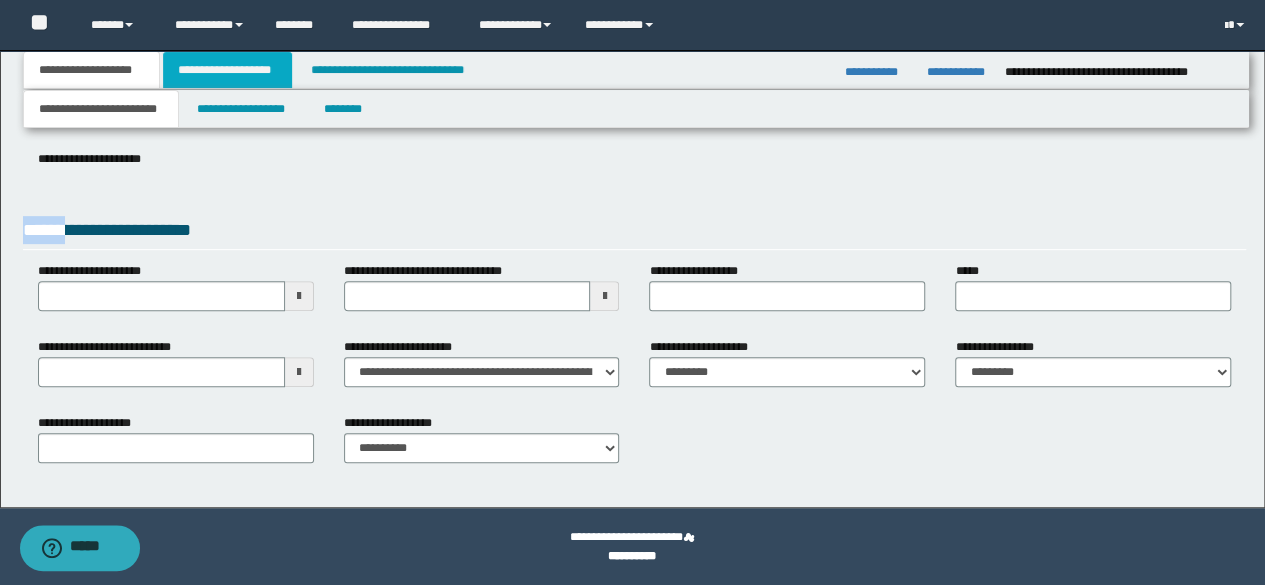 click on "**********" at bounding box center (227, 70) 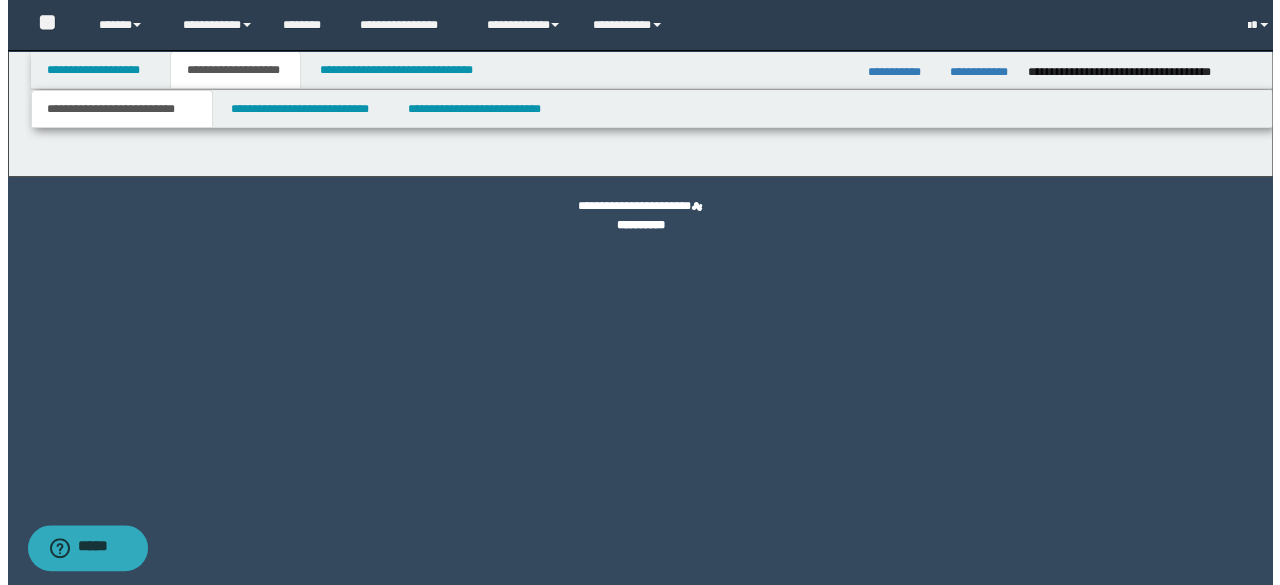 scroll, scrollTop: 0, scrollLeft: 0, axis: both 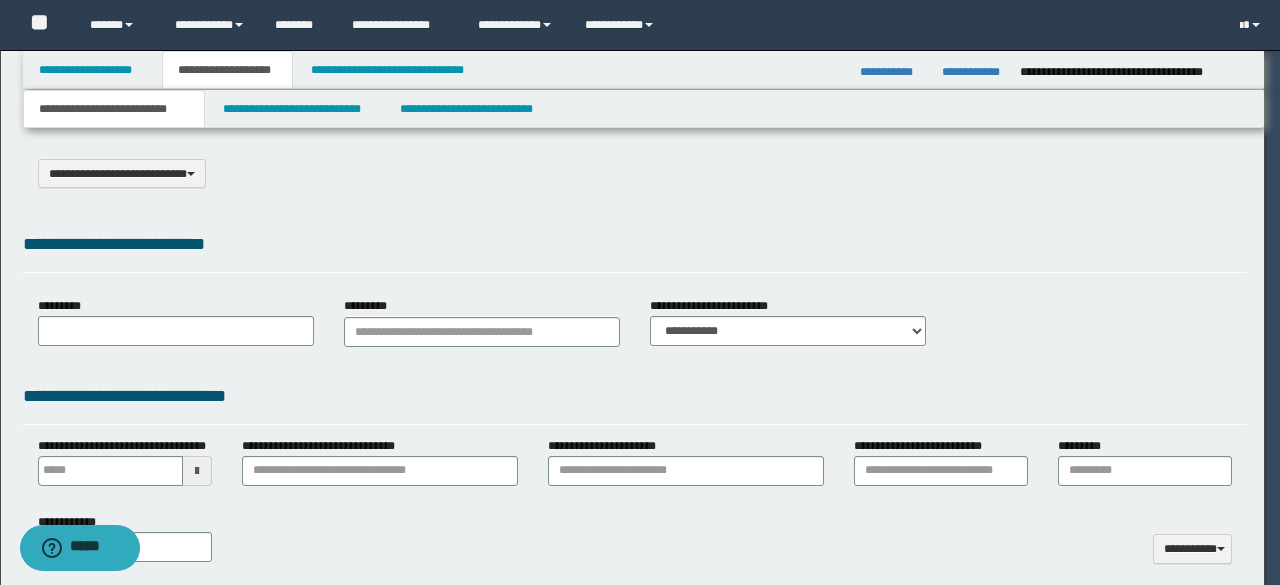 select on "*" 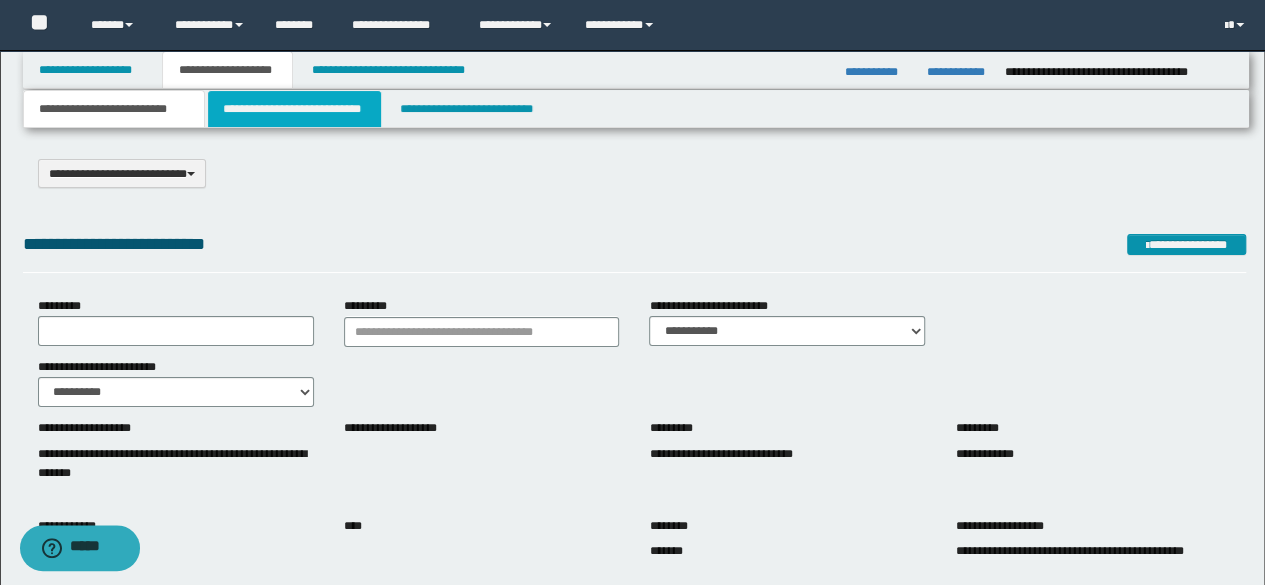 click on "**********" at bounding box center (294, 109) 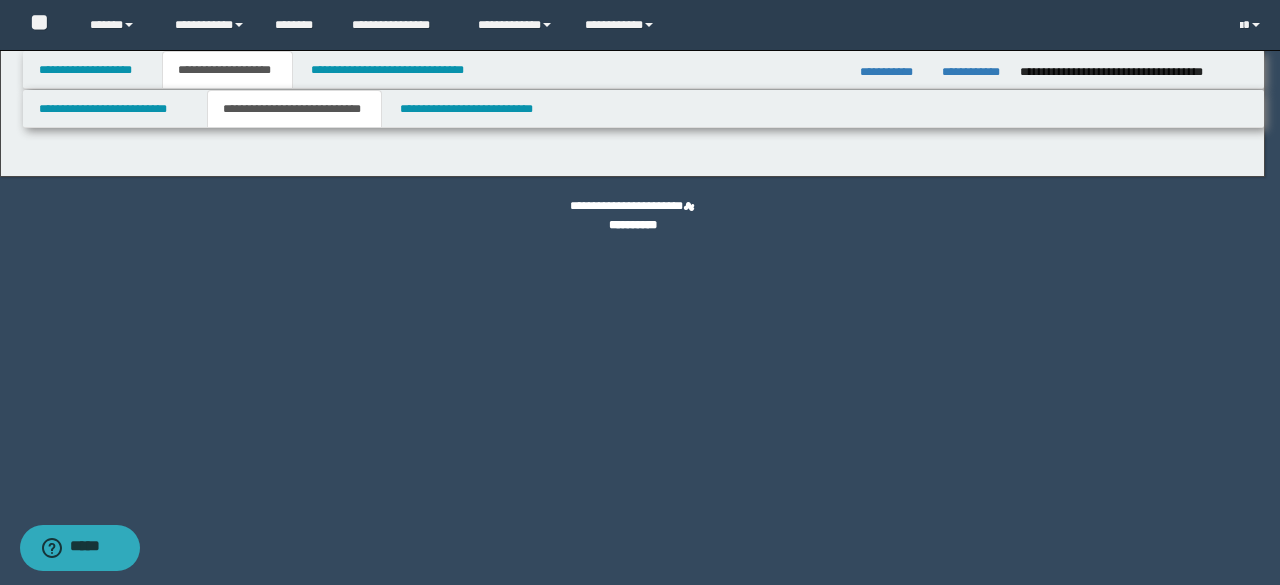 select on "*" 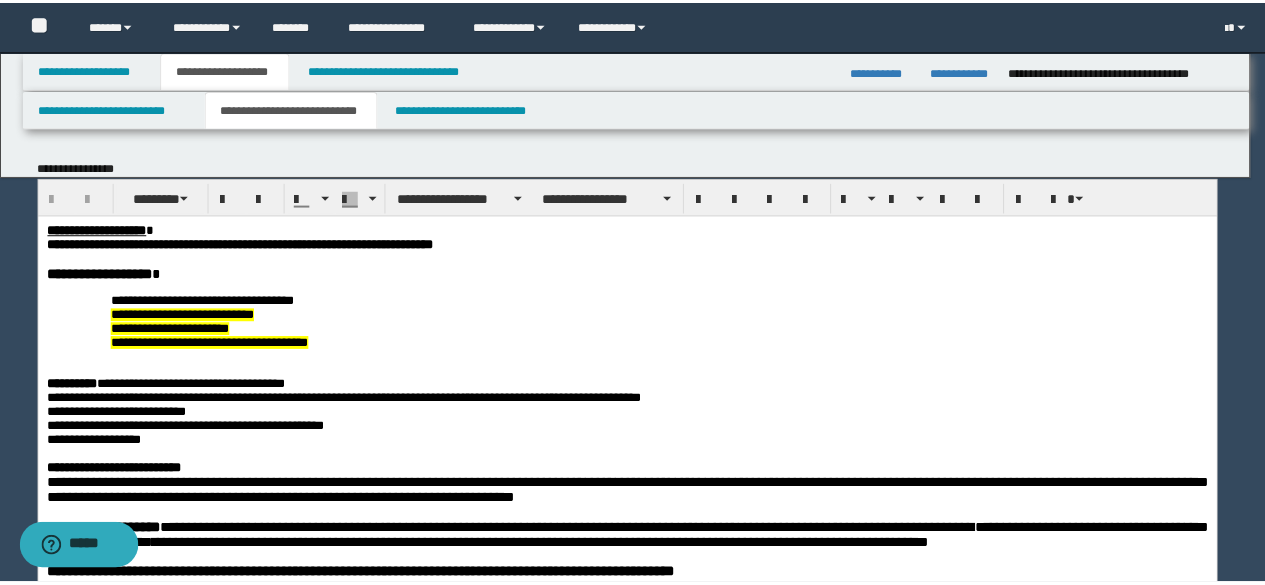 scroll, scrollTop: 0, scrollLeft: 0, axis: both 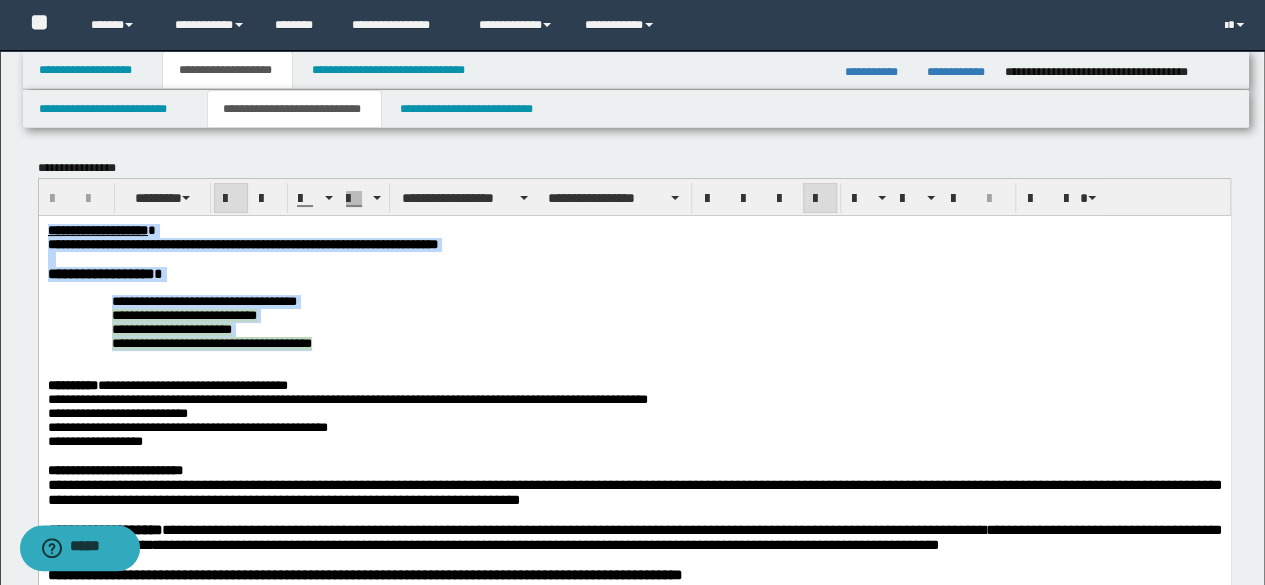 drag, startPoint x: 346, startPoint y: 357, endPoint x: 40, endPoint y: 279, distance: 315.78473 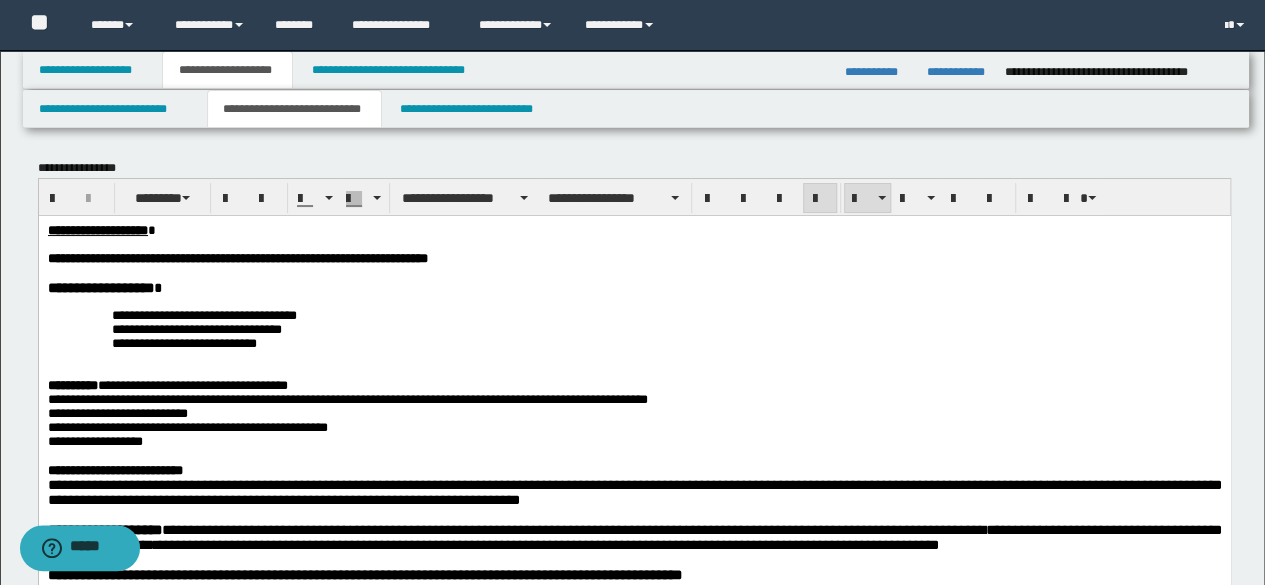 click at bounding box center [634, 371] 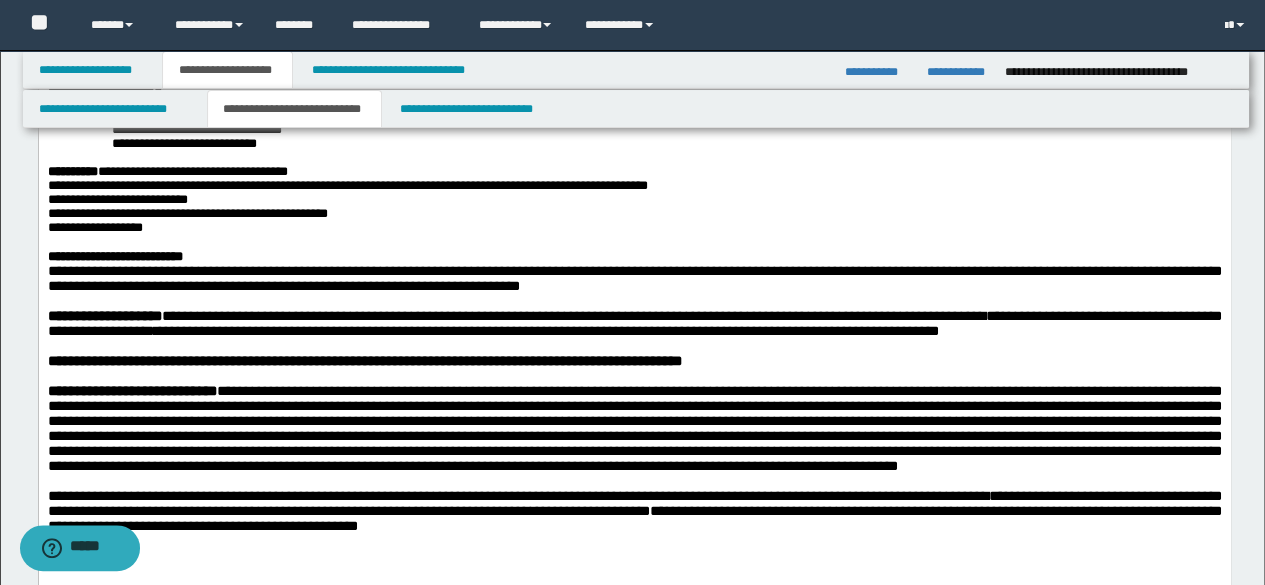 scroll, scrollTop: 300, scrollLeft: 0, axis: vertical 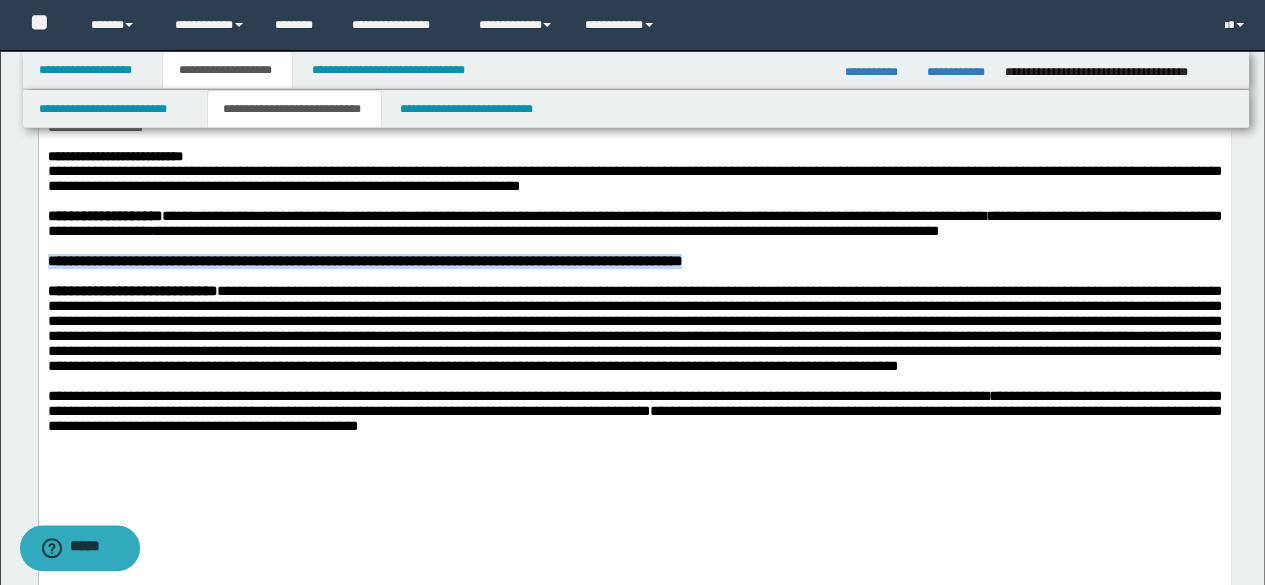 drag, startPoint x: 728, startPoint y: 299, endPoint x: 0, endPoint y: 303, distance: 728.011 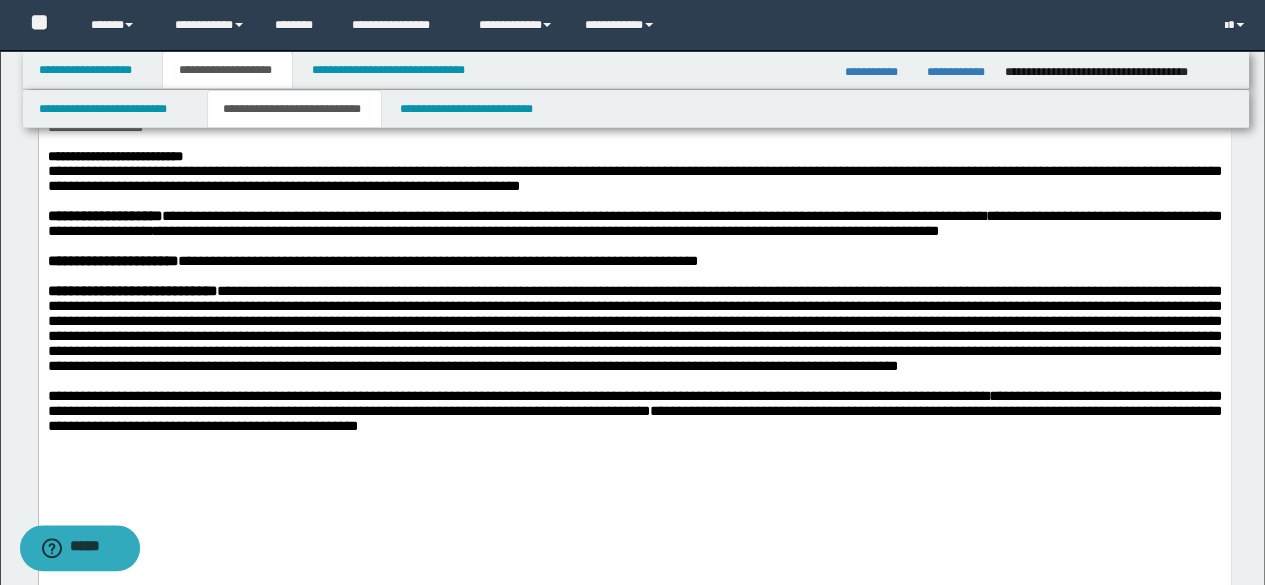 click on "**********" at bounding box center [634, 204] 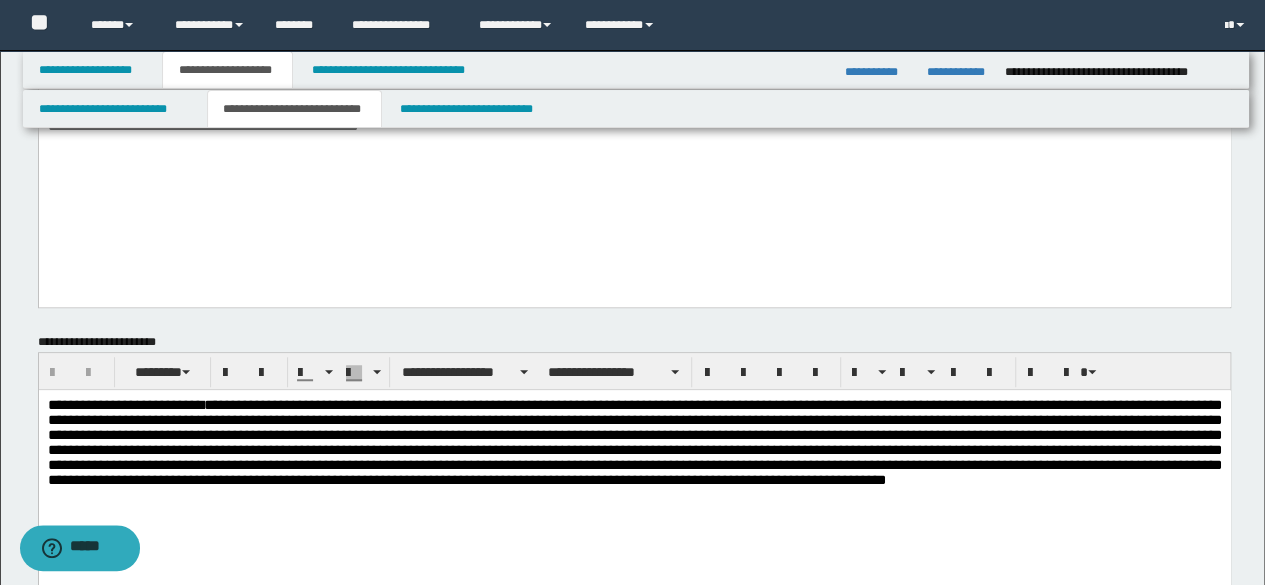 scroll, scrollTop: 800, scrollLeft: 0, axis: vertical 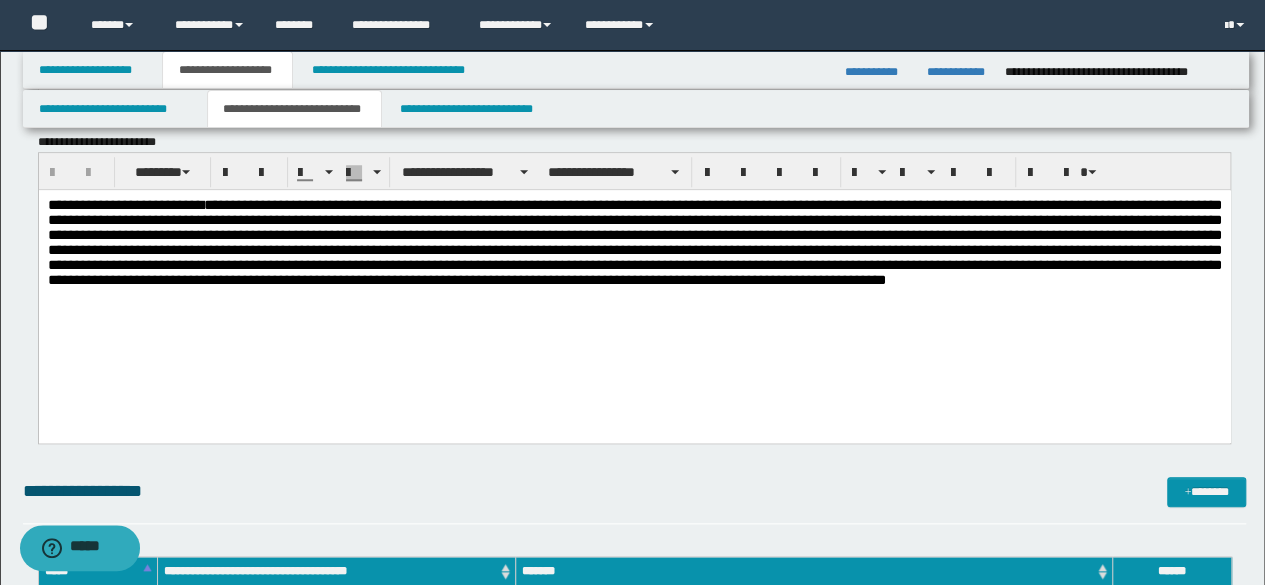 drag, startPoint x: 824, startPoint y: 361, endPoint x: 844, endPoint y: 389, distance: 34.4093 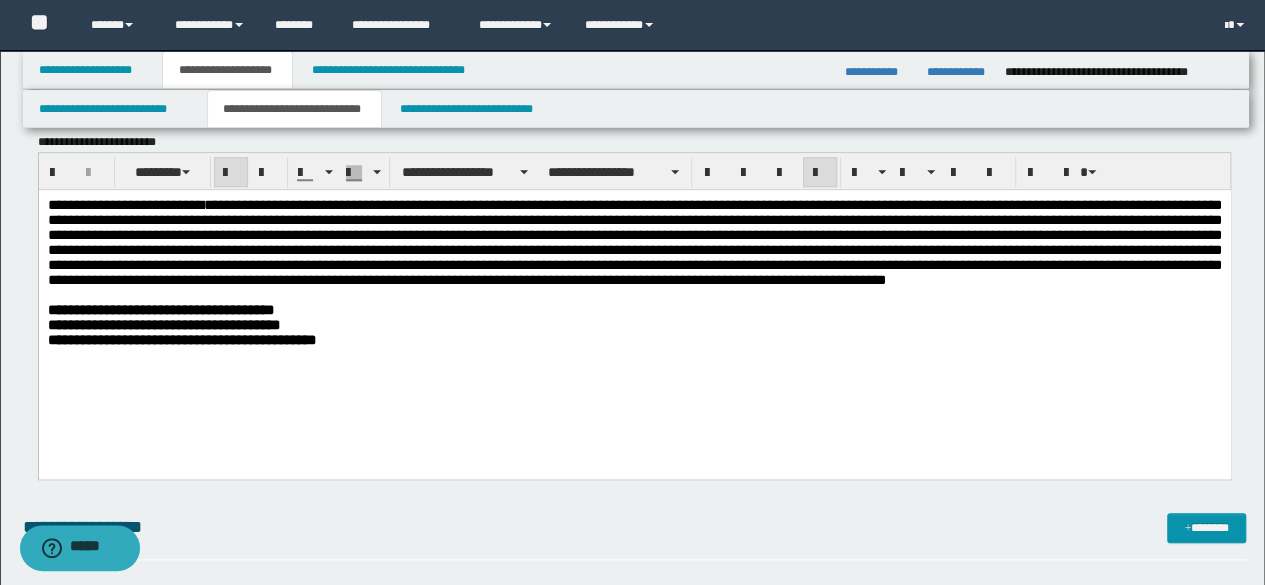 scroll, scrollTop: 1200, scrollLeft: 0, axis: vertical 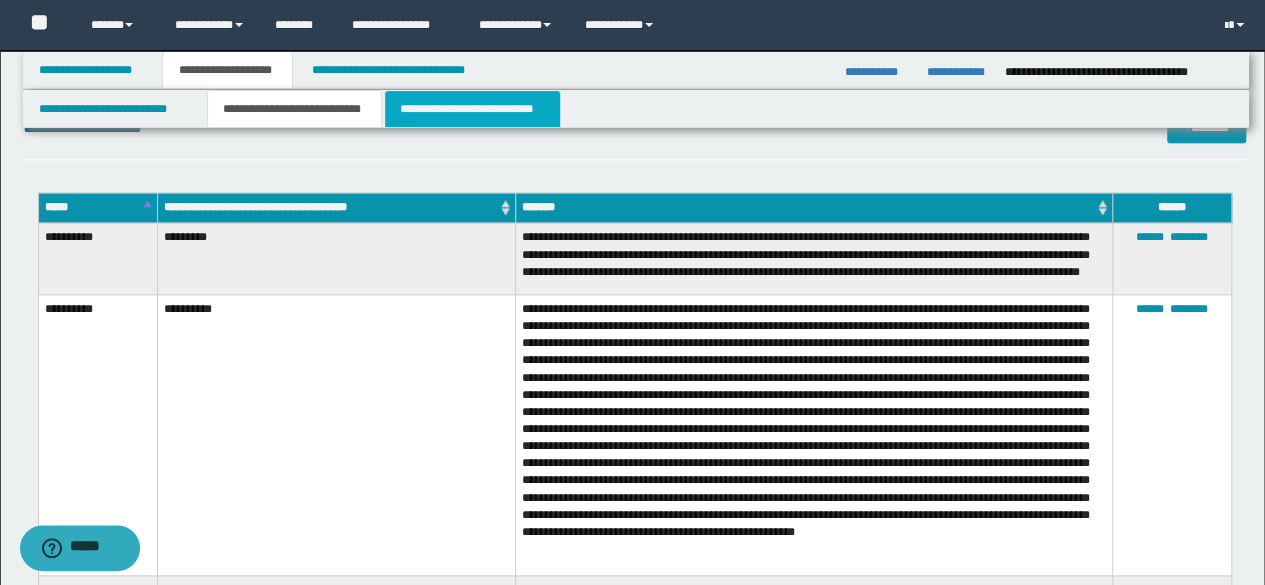 click on "**********" at bounding box center (472, 109) 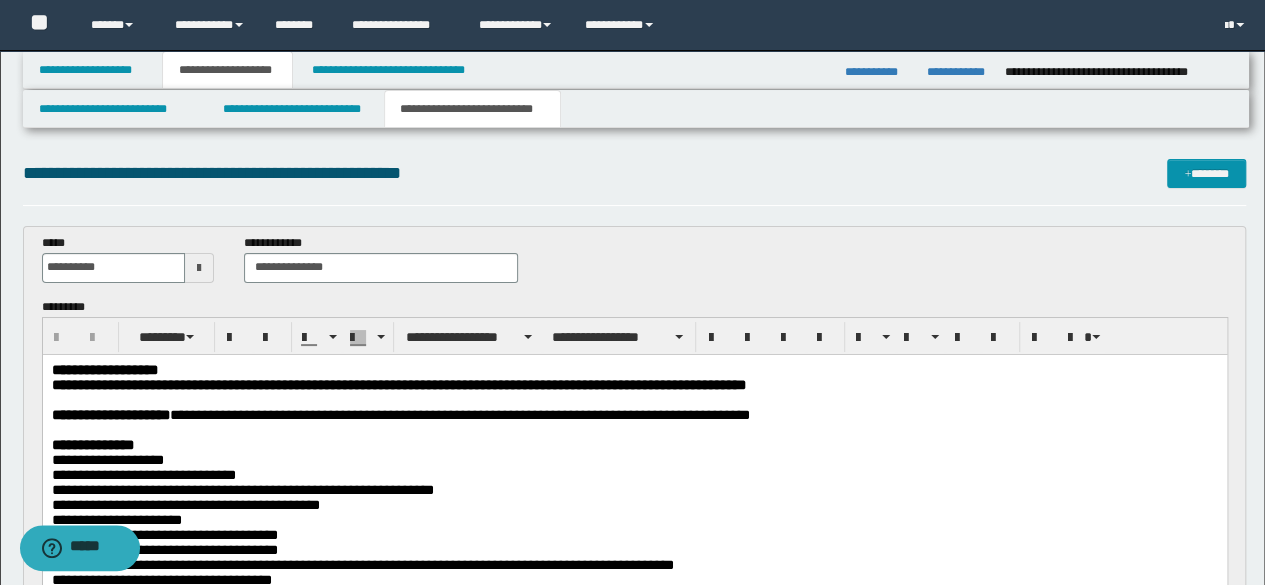 scroll, scrollTop: 0, scrollLeft: 0, axis: both 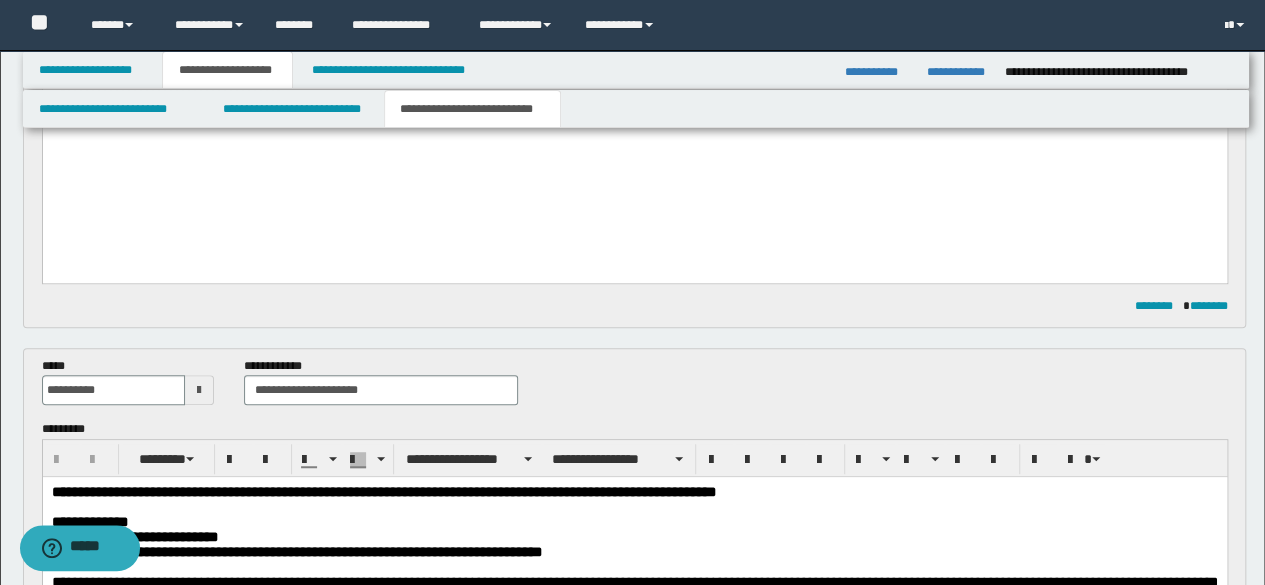 click on "**********" at bounding box center (634, 23) 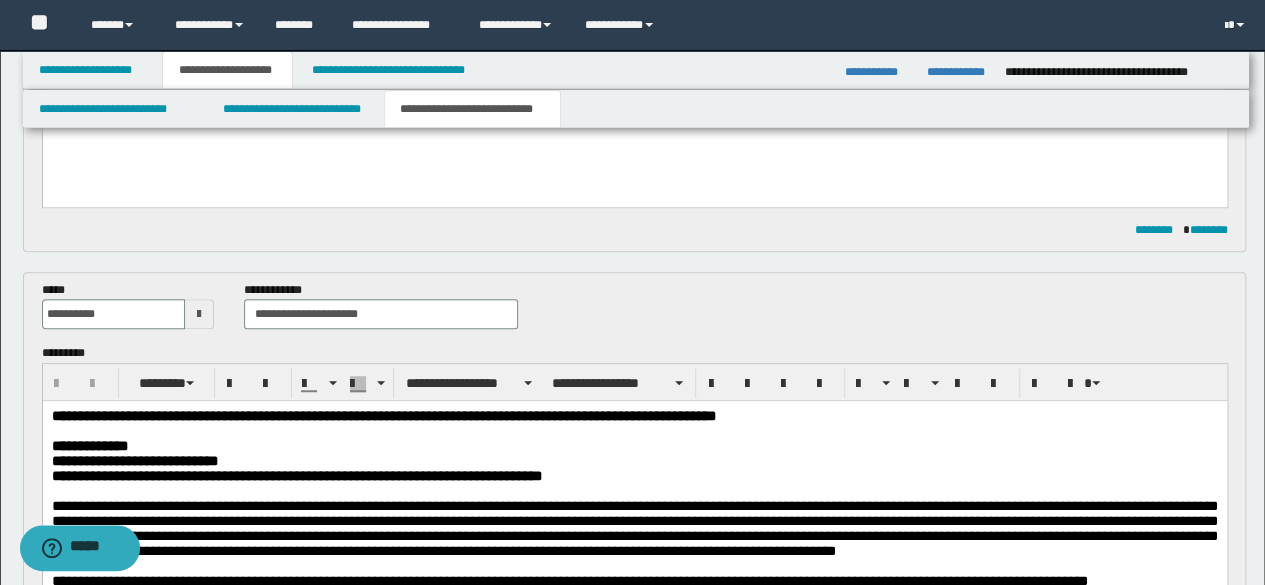 click on "**********" at bounding box center [634, -53] 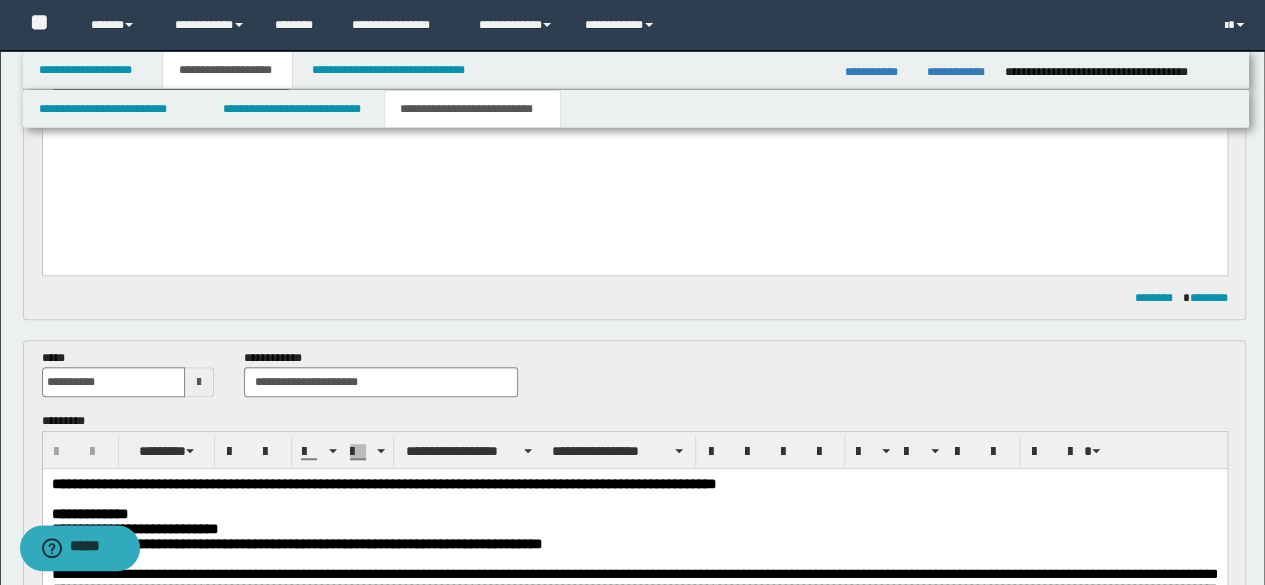 scroll, scrollTop: 476, scrollLeft: 0, axis: vertical 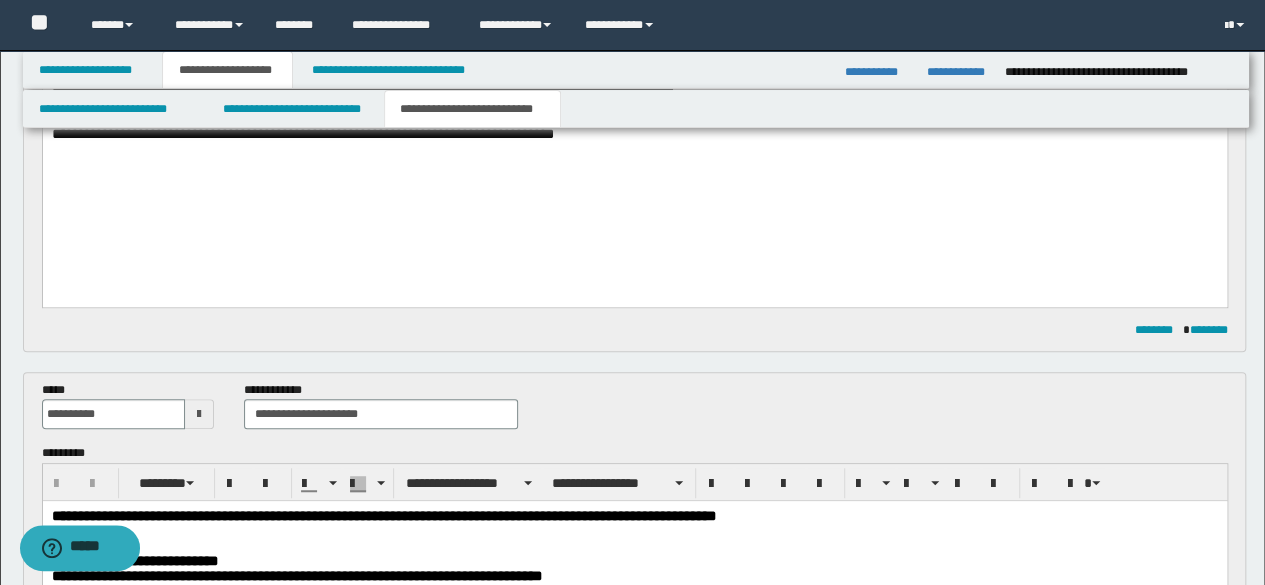 click on "**********" at bounding box center (634, 47) 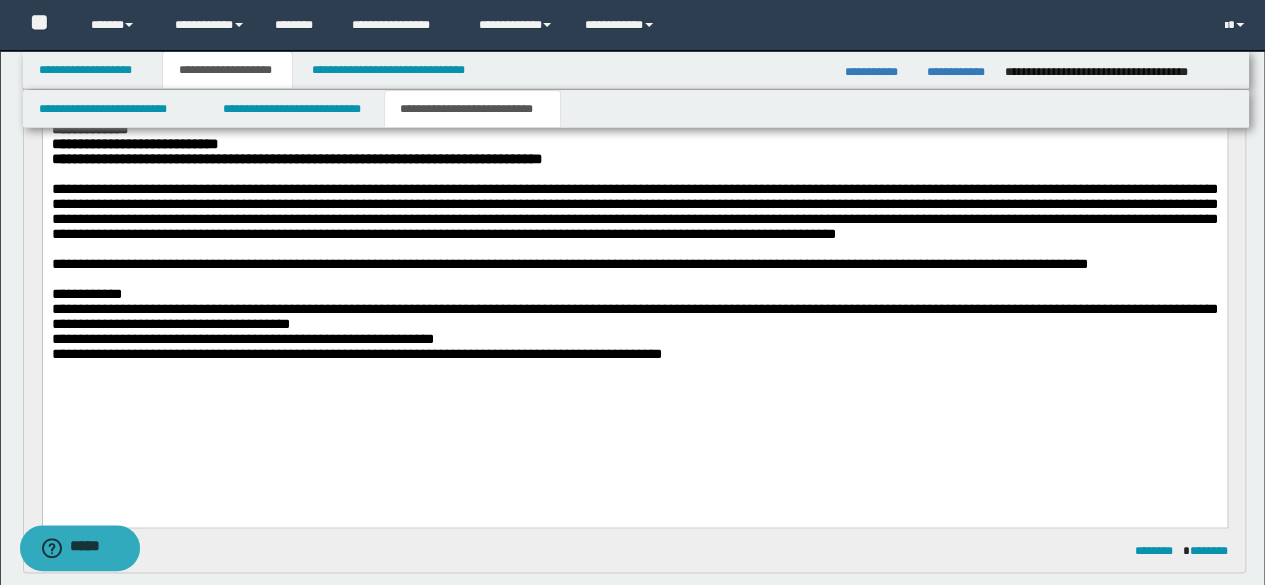 click on "**********" at bounding box center [634, 259] 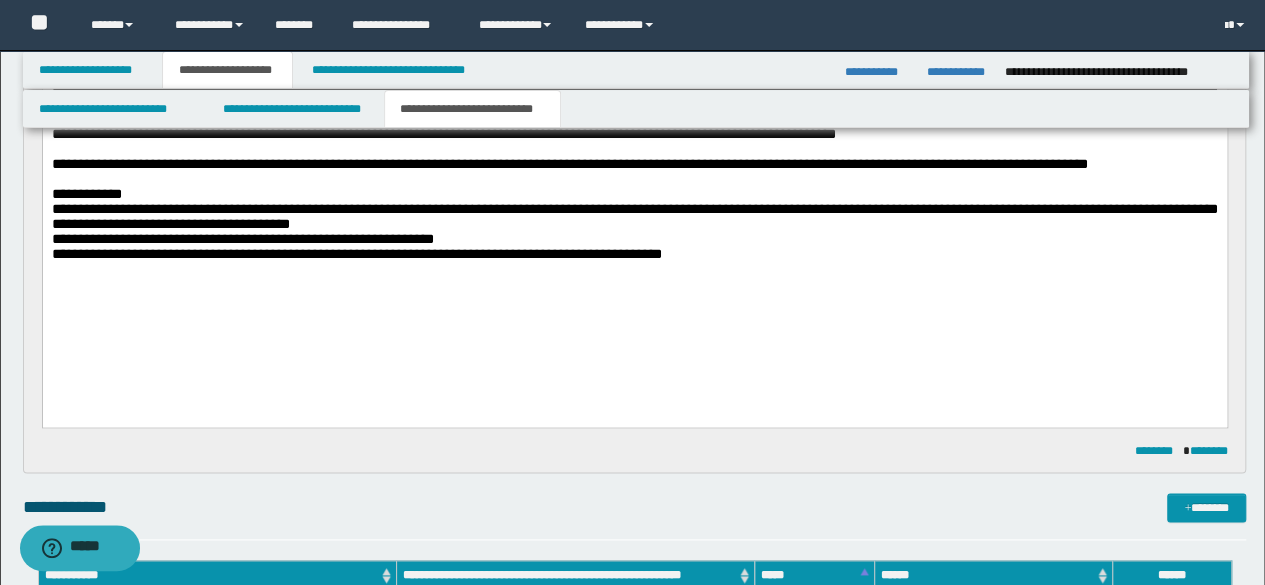 type 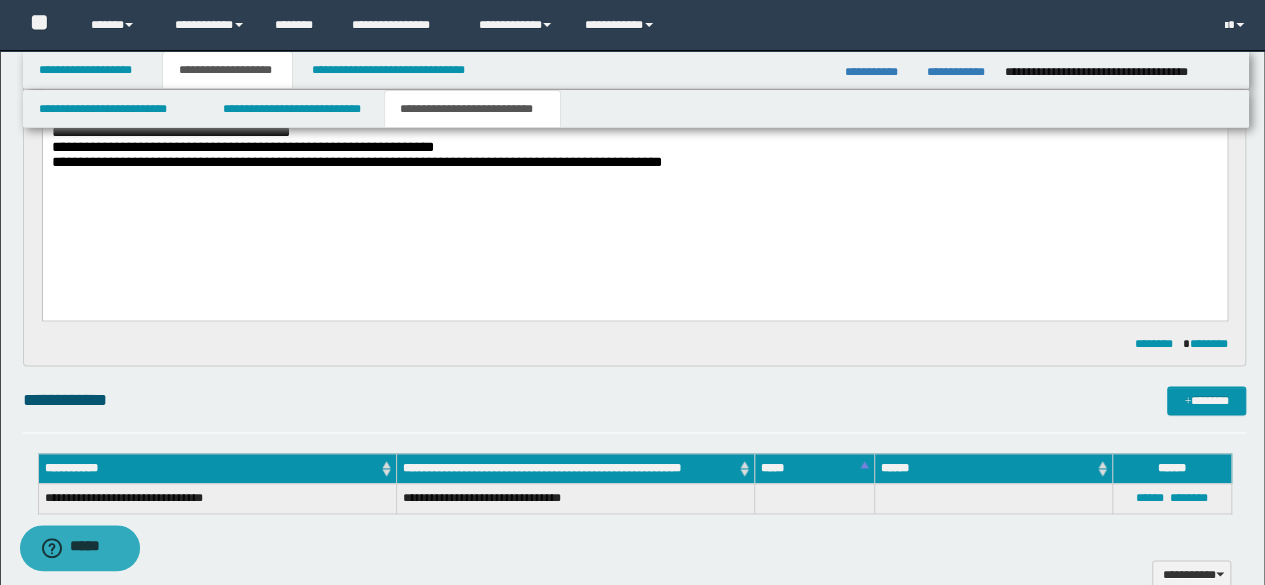 scroll, scrollTop: 1276, scrollLeft: 0, axis: vertical 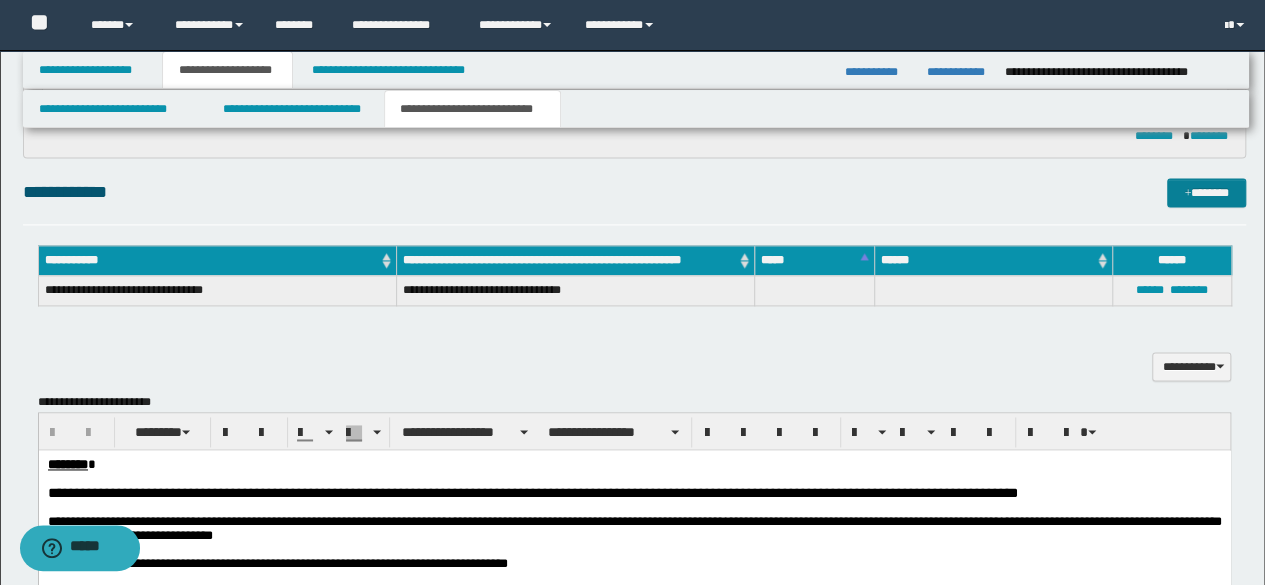 click on "*******" at bounding box center [1206, 192] 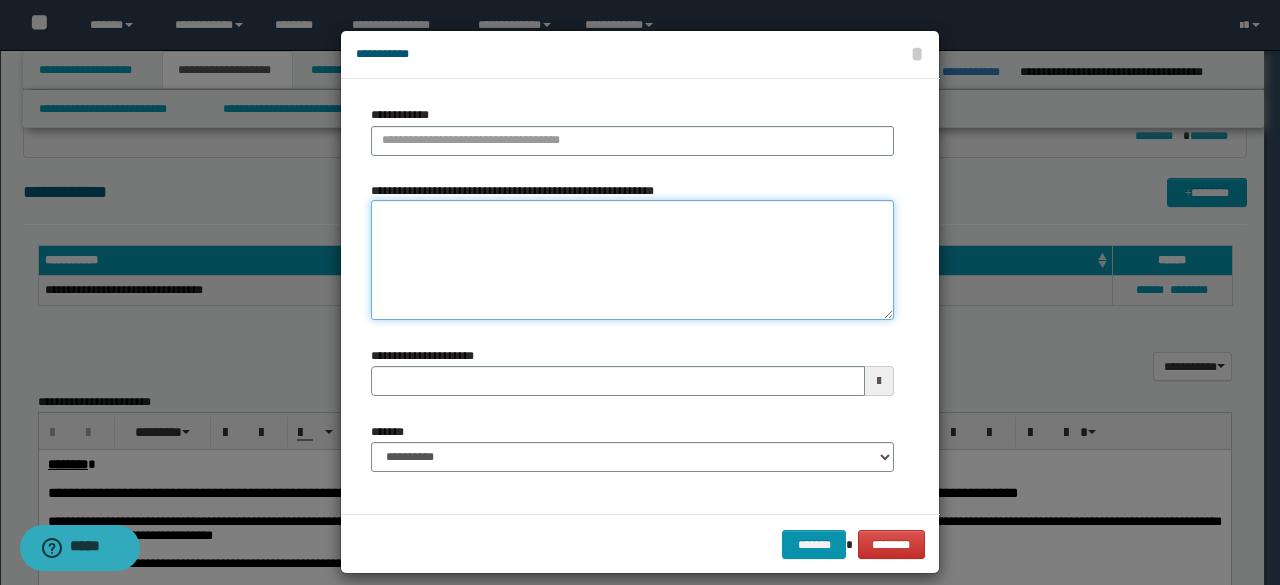 paste on "**********" 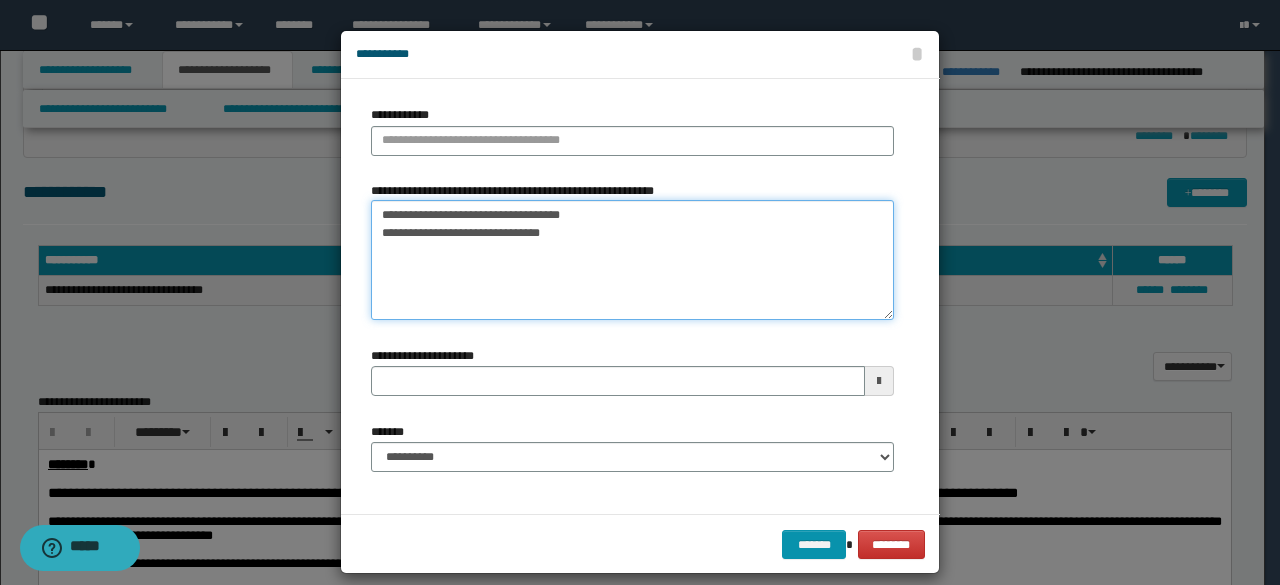 click on "**********" at bounding box center (632, 260) 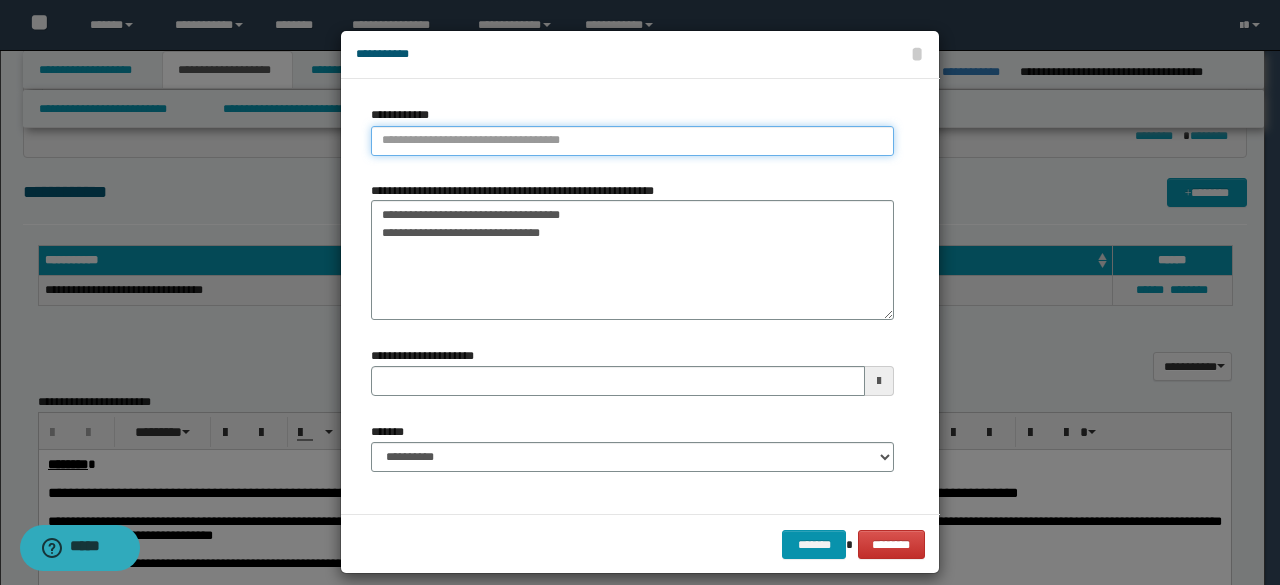 click on "**********" at bounding box center [632, 141] 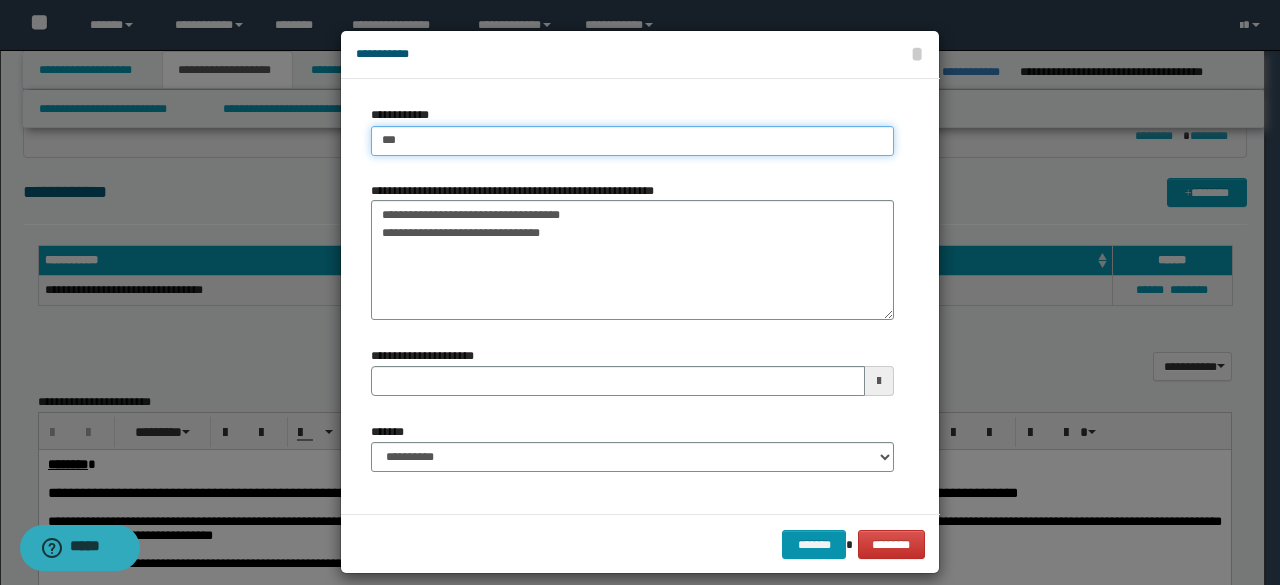 type on "****" 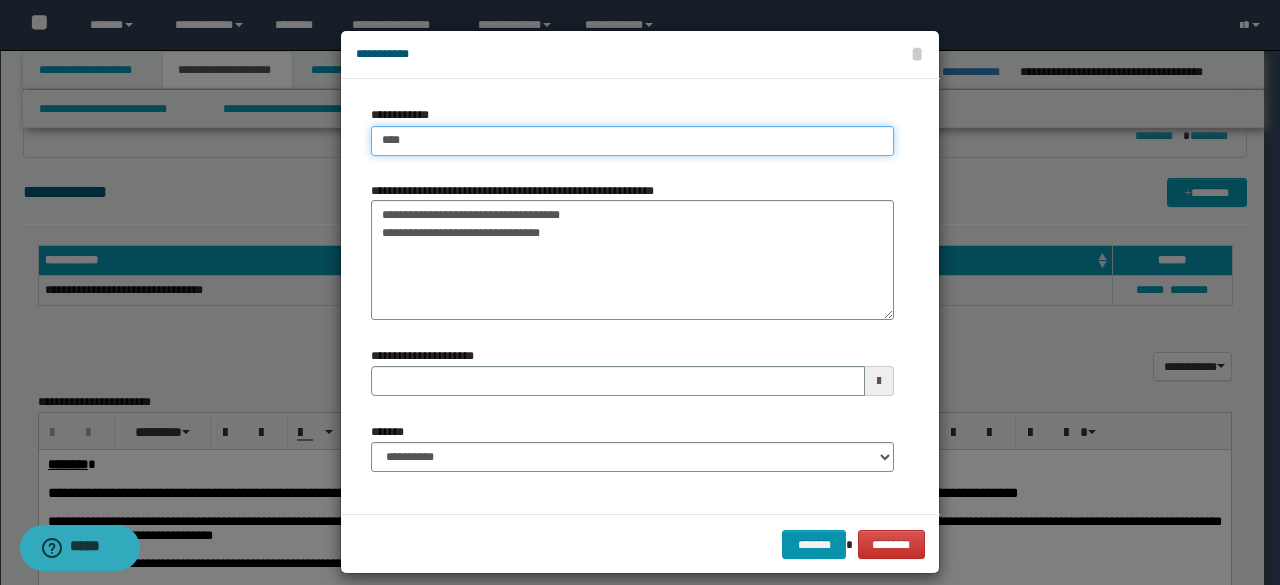 type on "****" 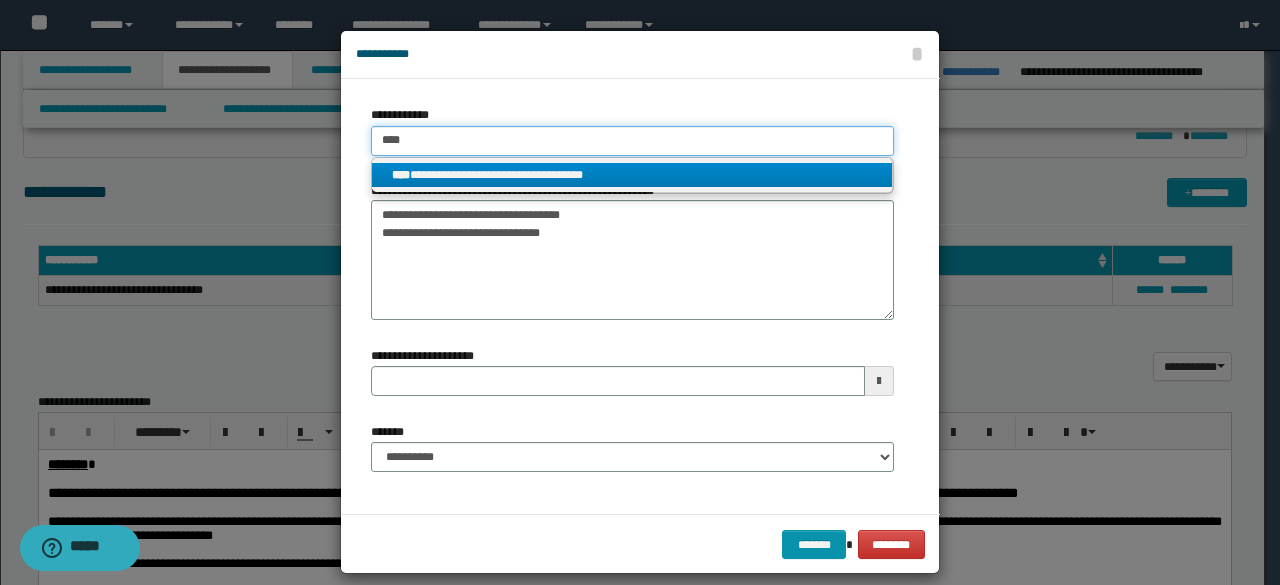 type on "****" 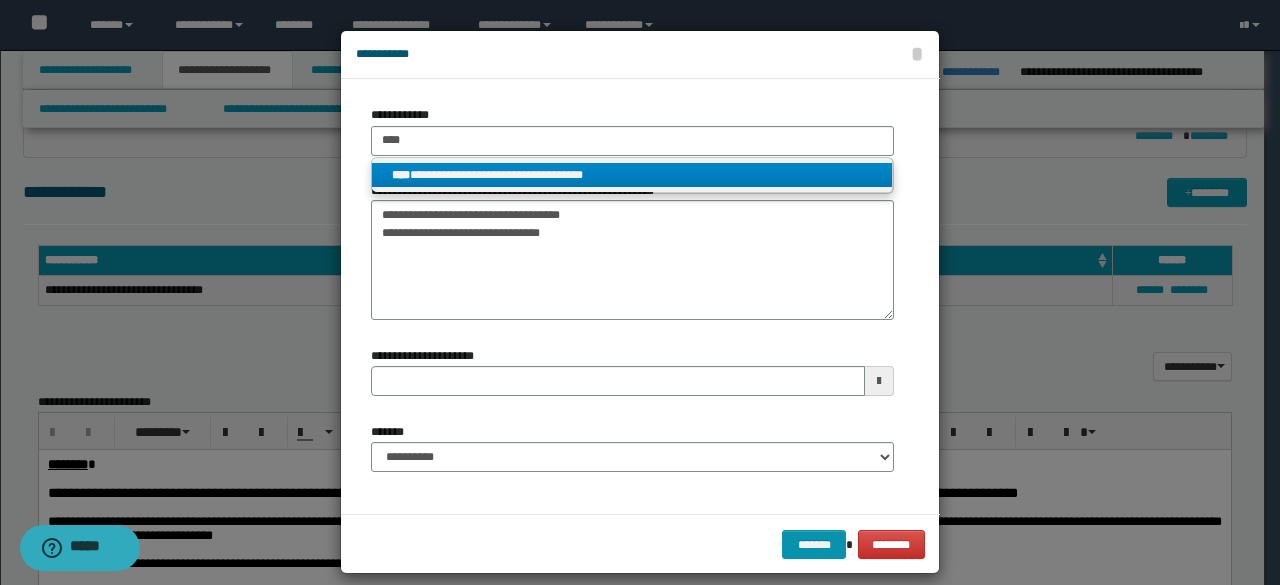 click on "**********" at bounding box center [632, 175] 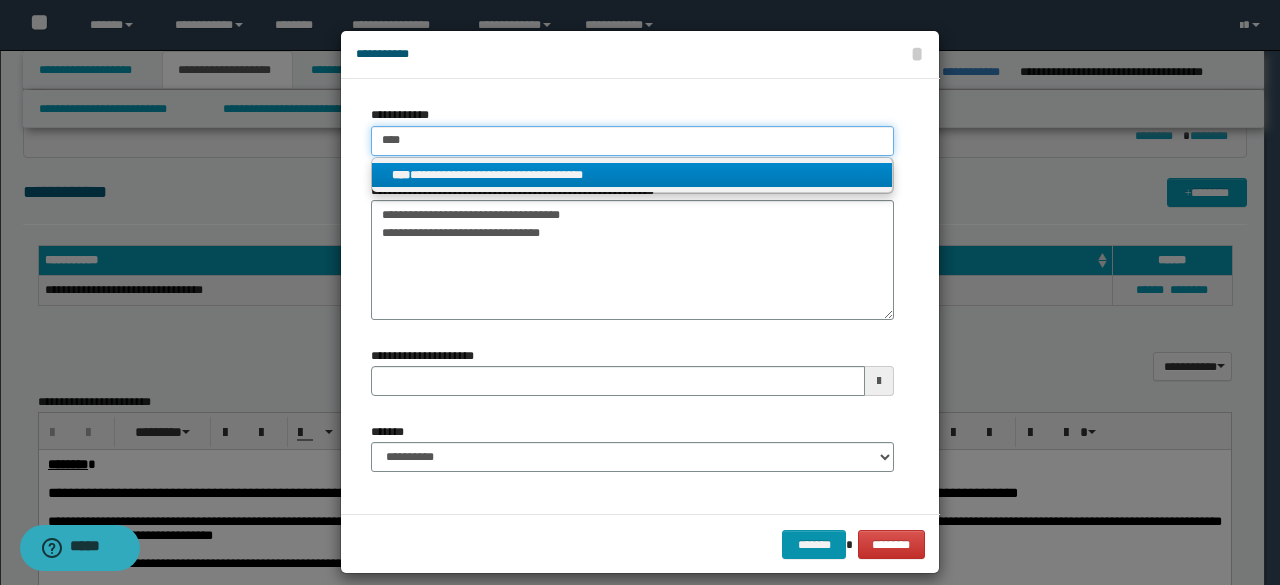 type 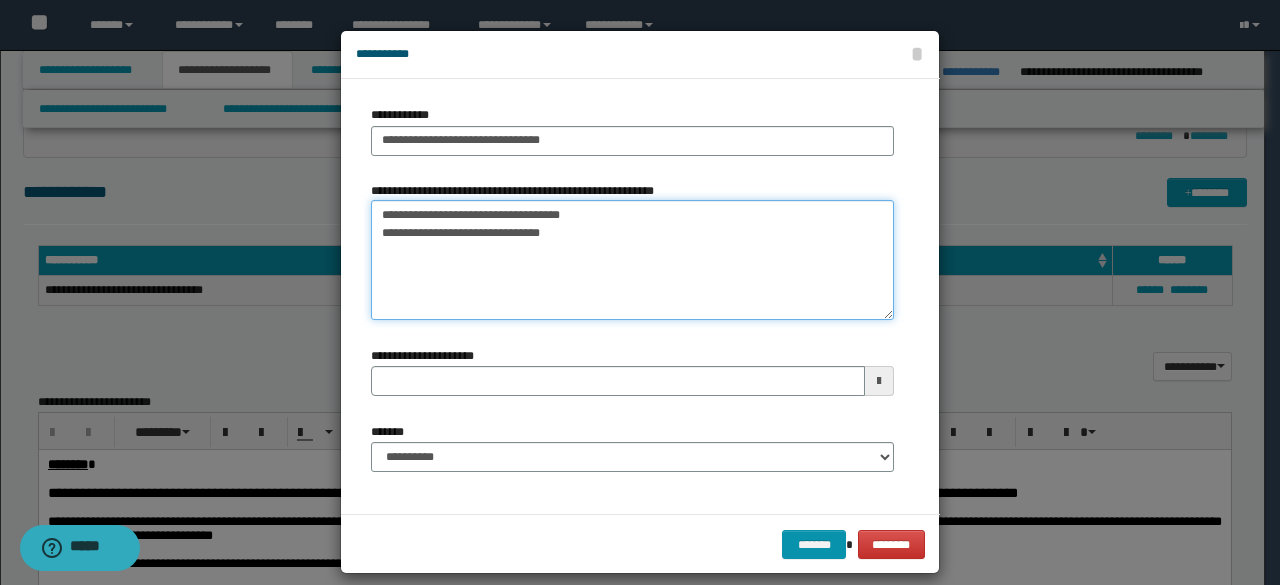 drag, startPoint x: 427, startPoint y: 213, endPoint x: 226, endPoint y: 207, distance: 201.08954 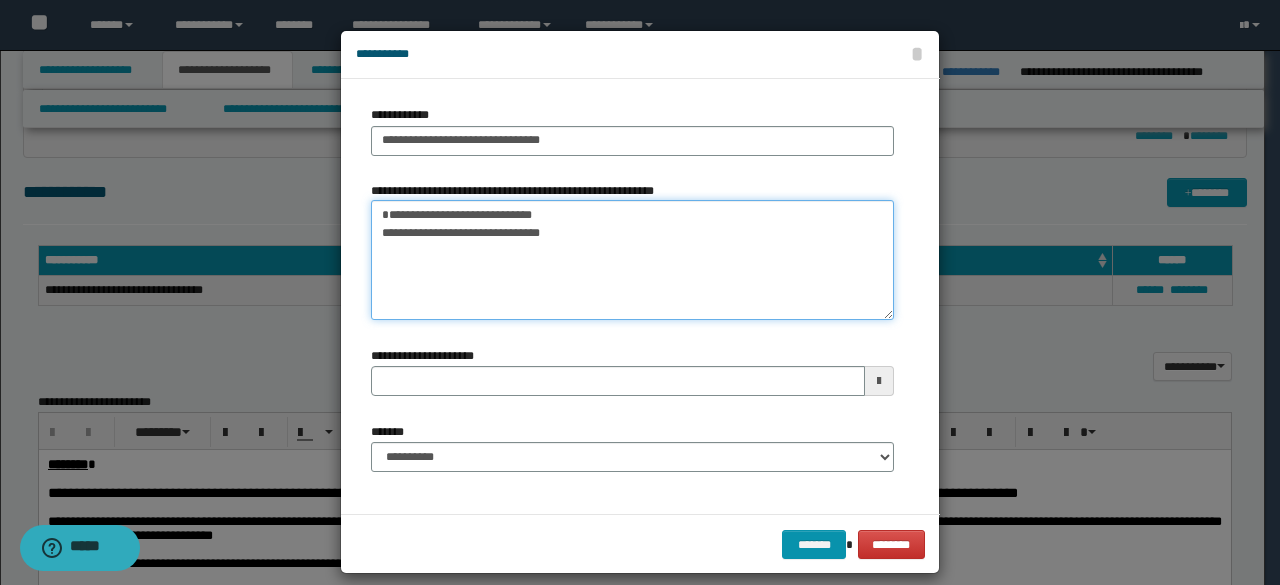 drag, startPoint x: 366, startPoint y: 235, endPoint x: 554, endPoint y: 265, distance: 190.37857 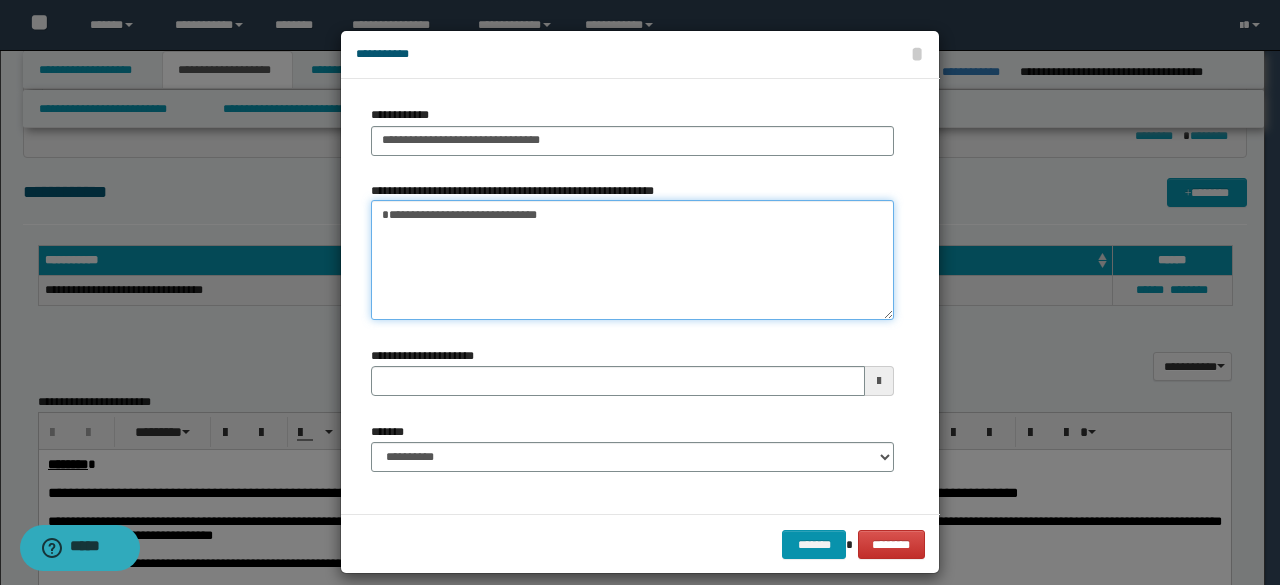 type 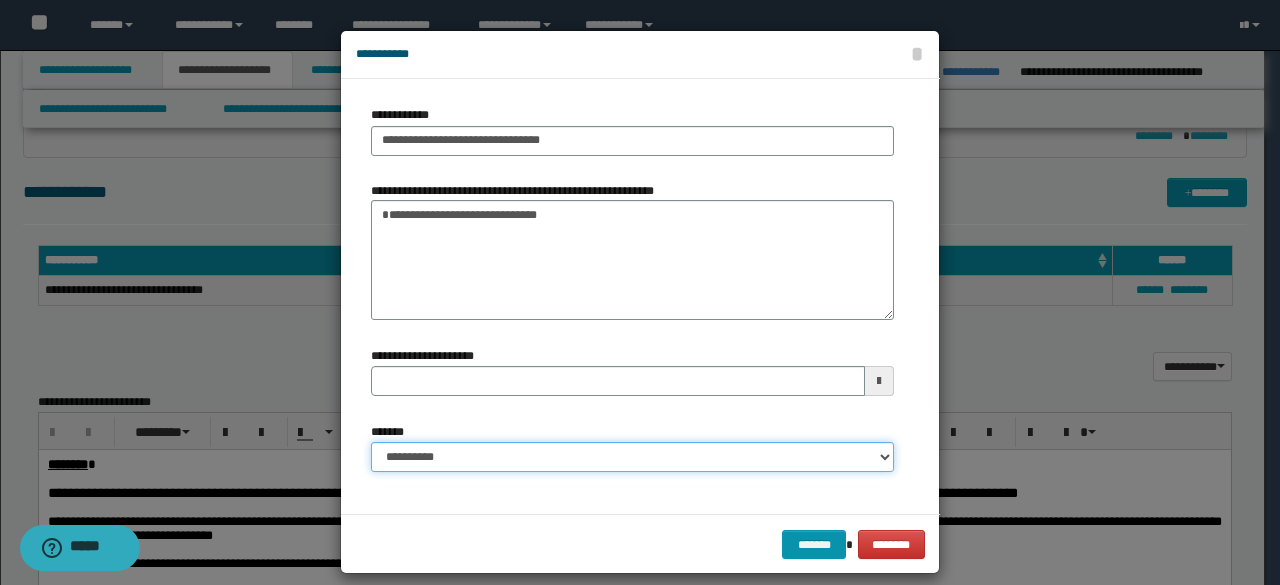 click on "**********" at bounding box center [632, 457] 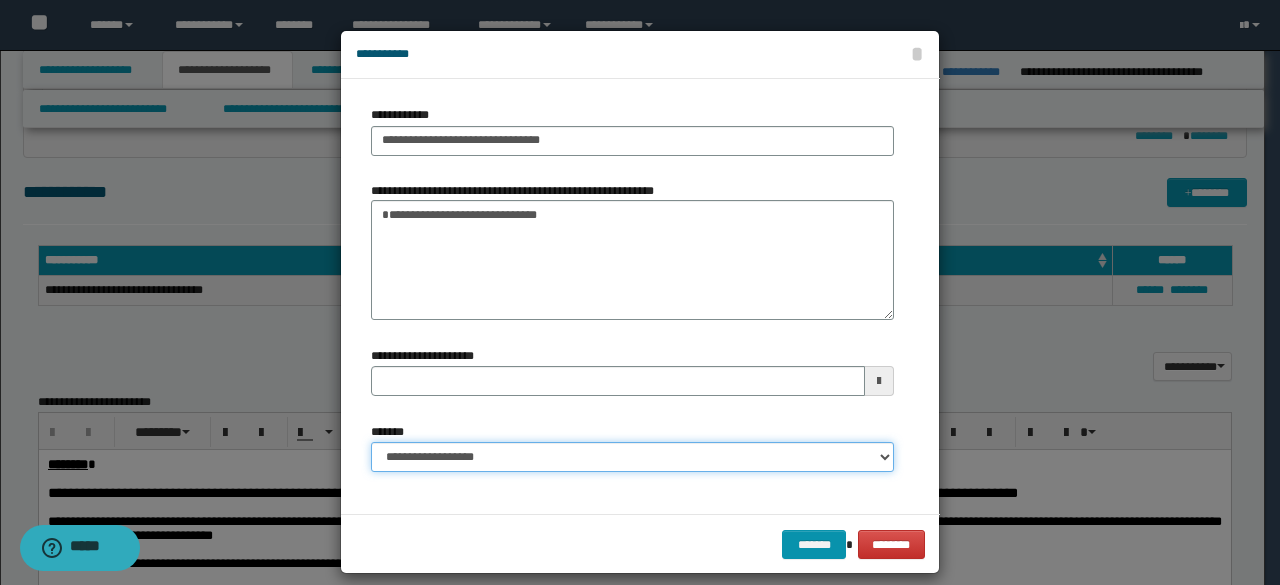 click on "**********" at bounding box center [632, 457] 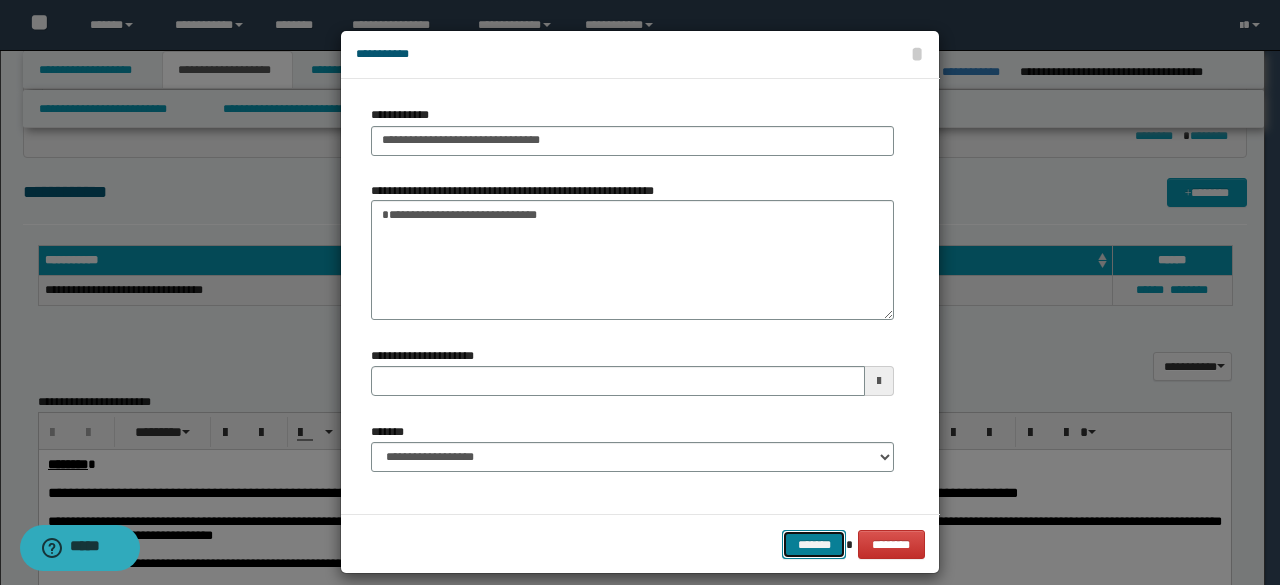 click on "*******" at bounding box center (814, 544) 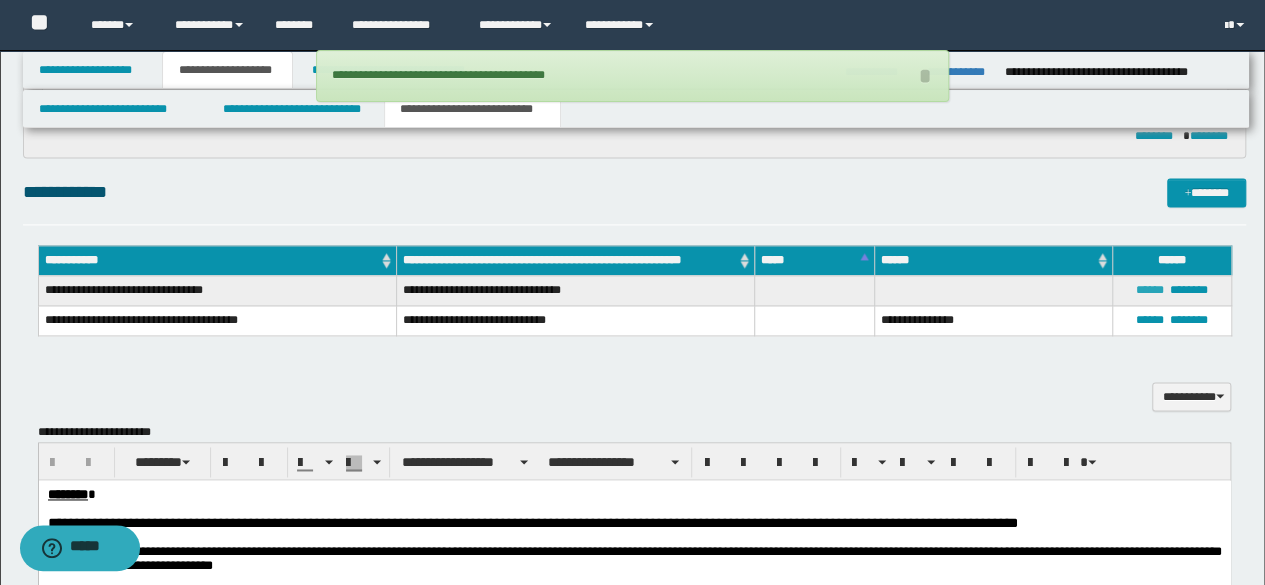 click on "******" at bounding box center [1150, 290] 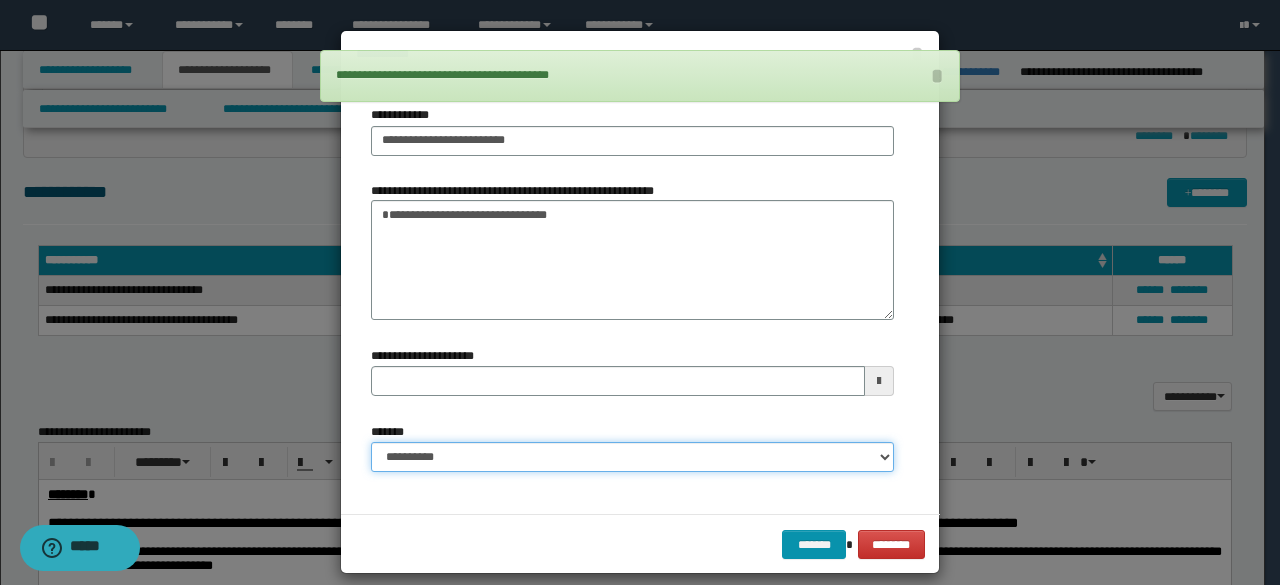click on "**********" at bounding box center (632, 457) 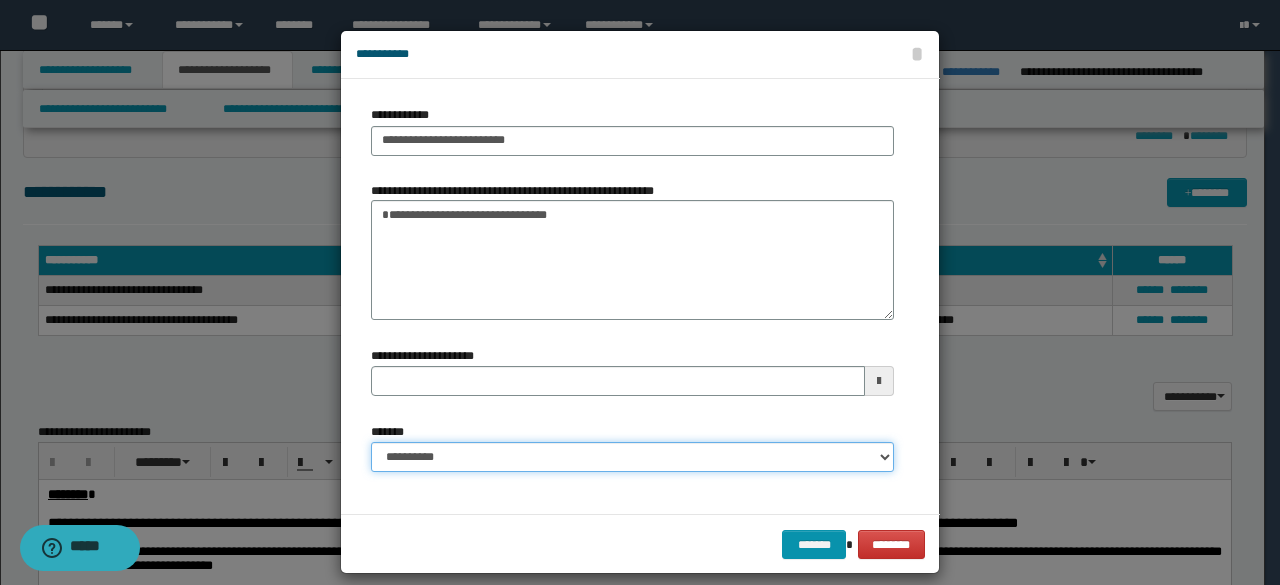 select on "*" 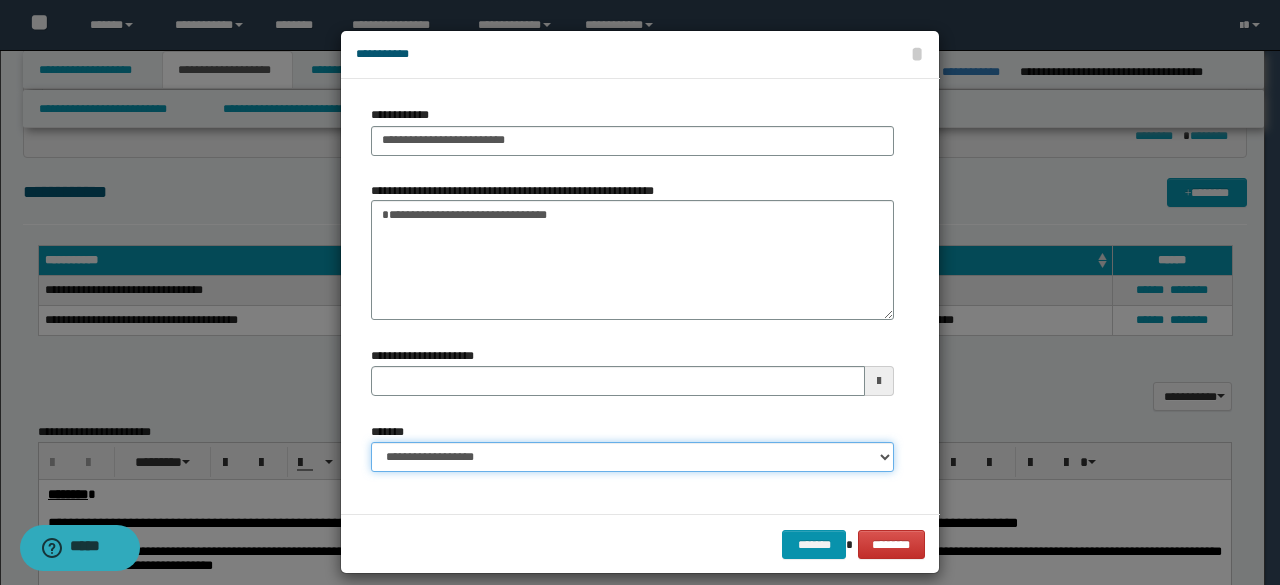 type 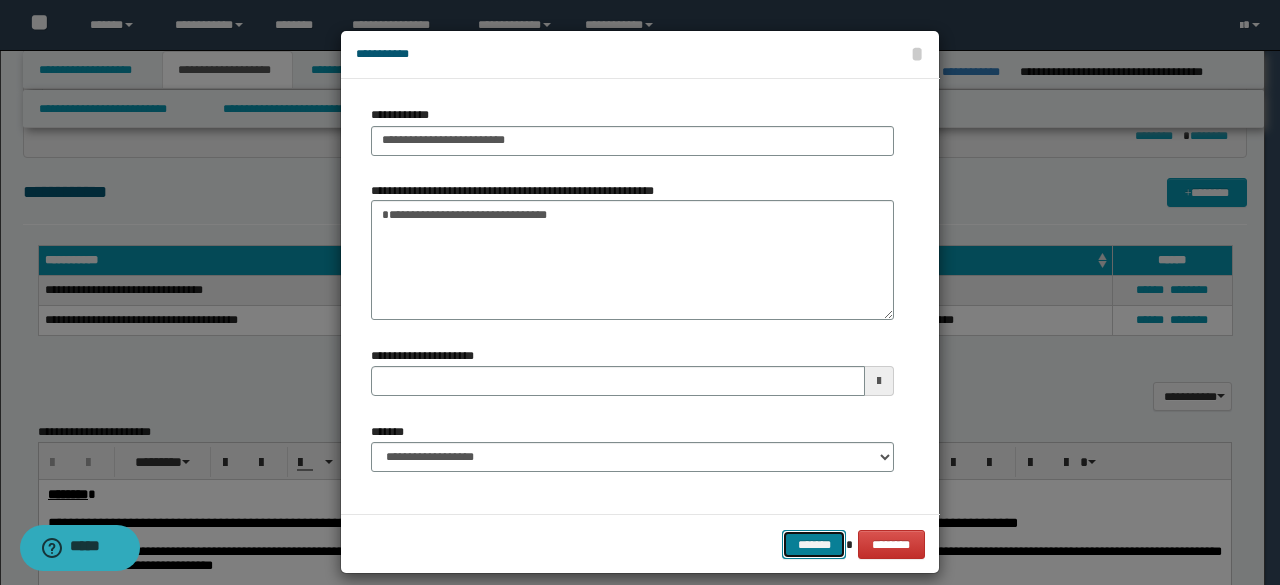 click on "*******" at bounding box center (814, 544) 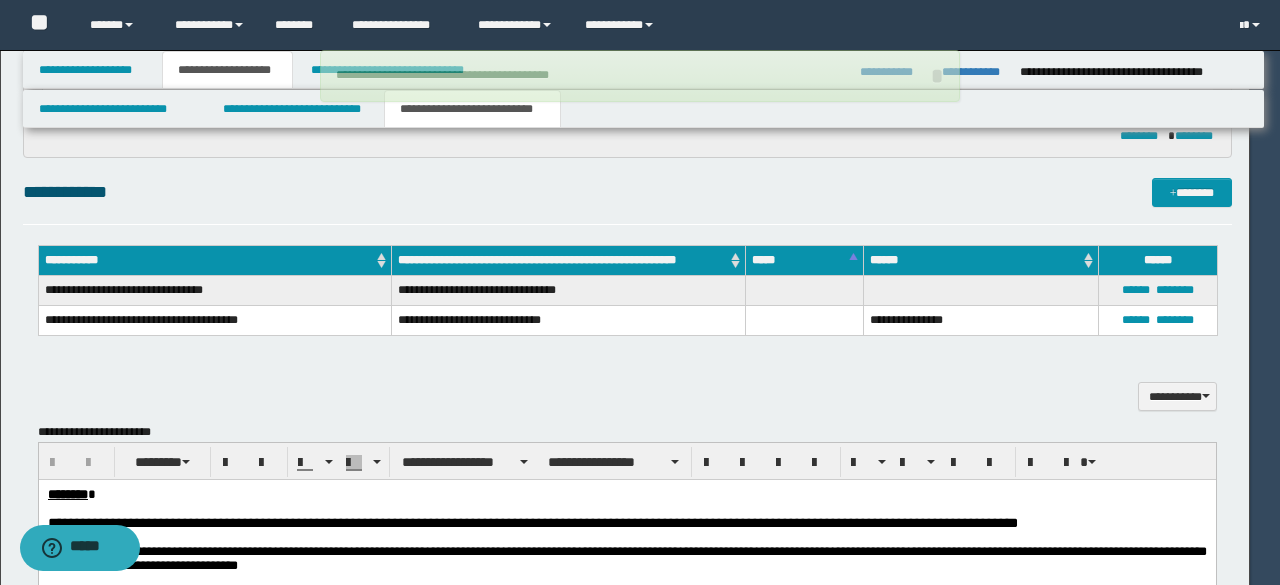 type 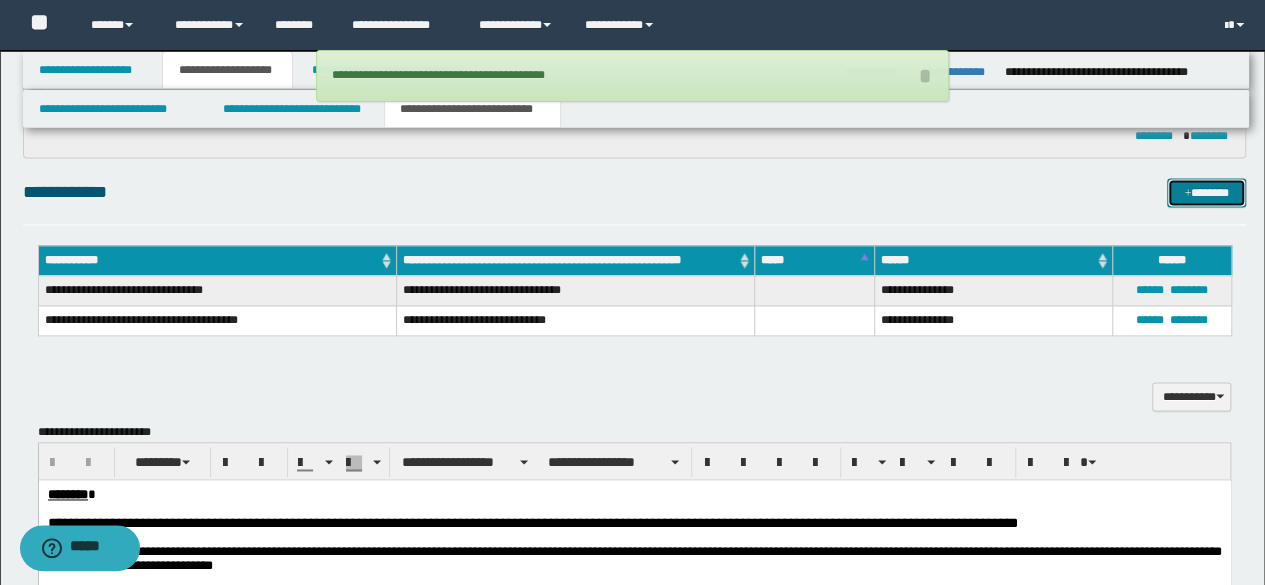click on "*******" at bounding box center [1206, 192] 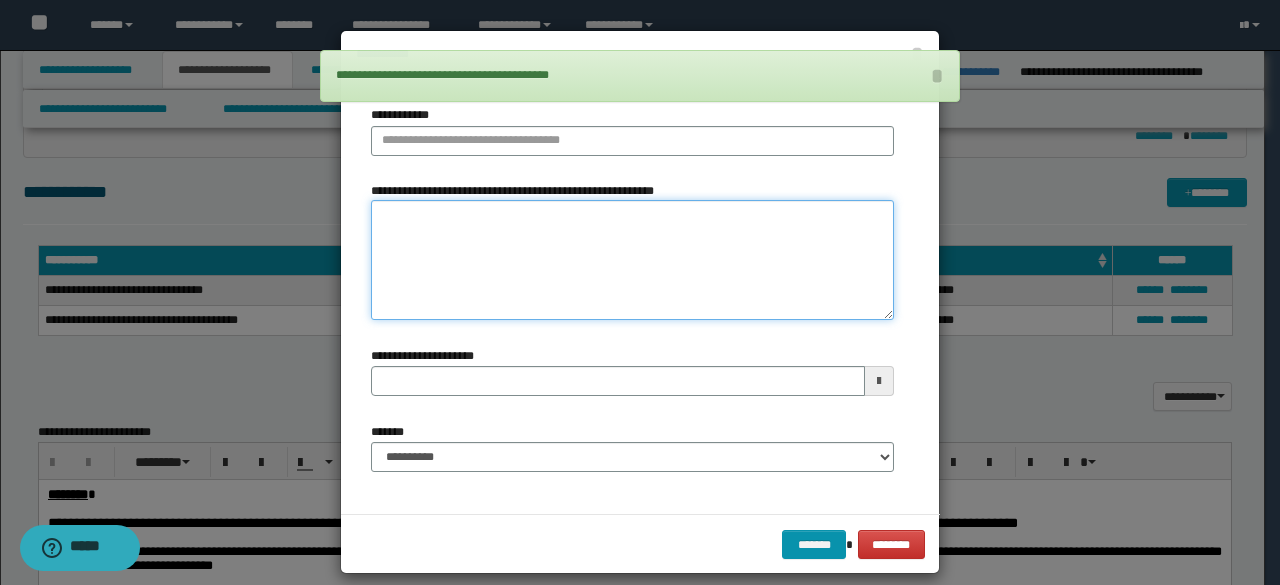 click on "**********" at bounding box center (632, 260) 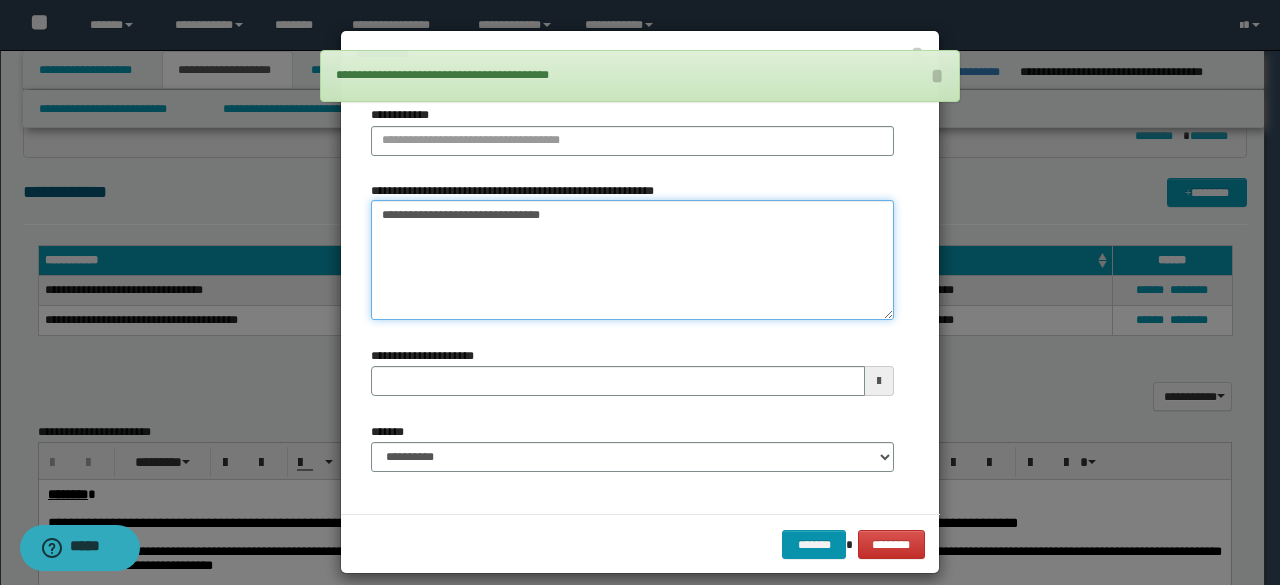 type on "**********" 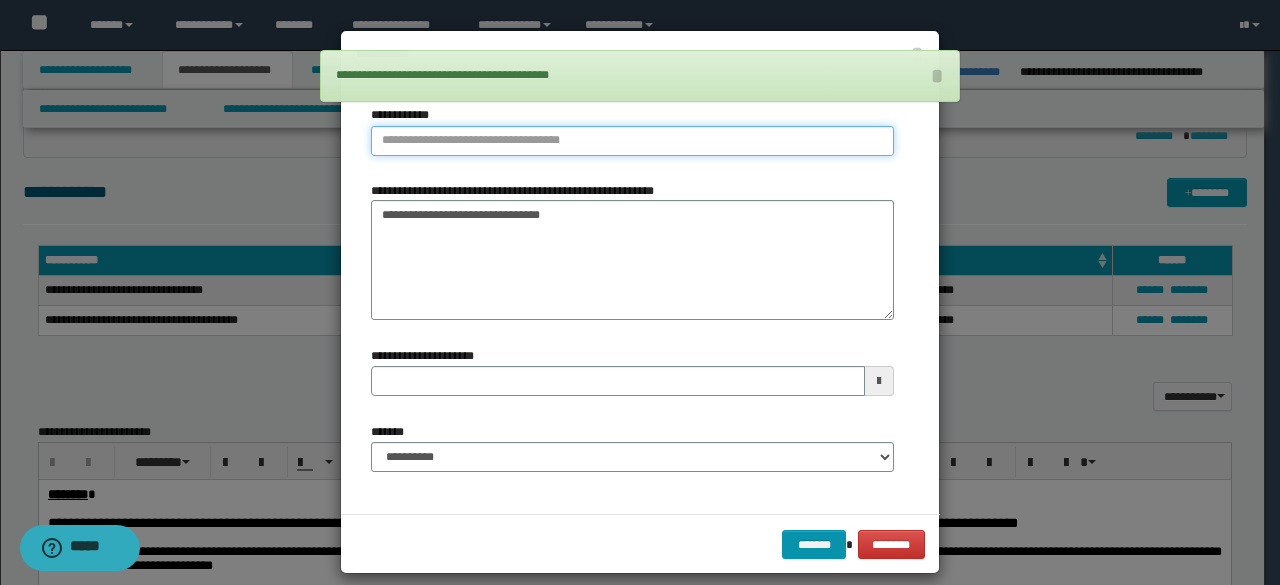 type on "**********" 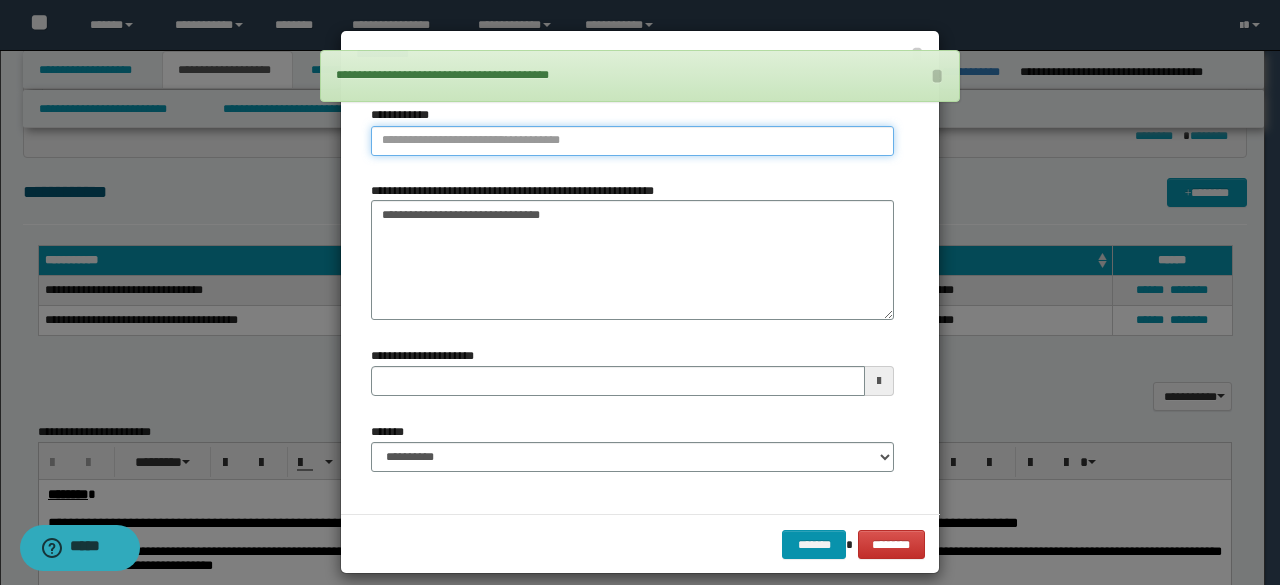 click on "**********" at bounding box center (632, 141) 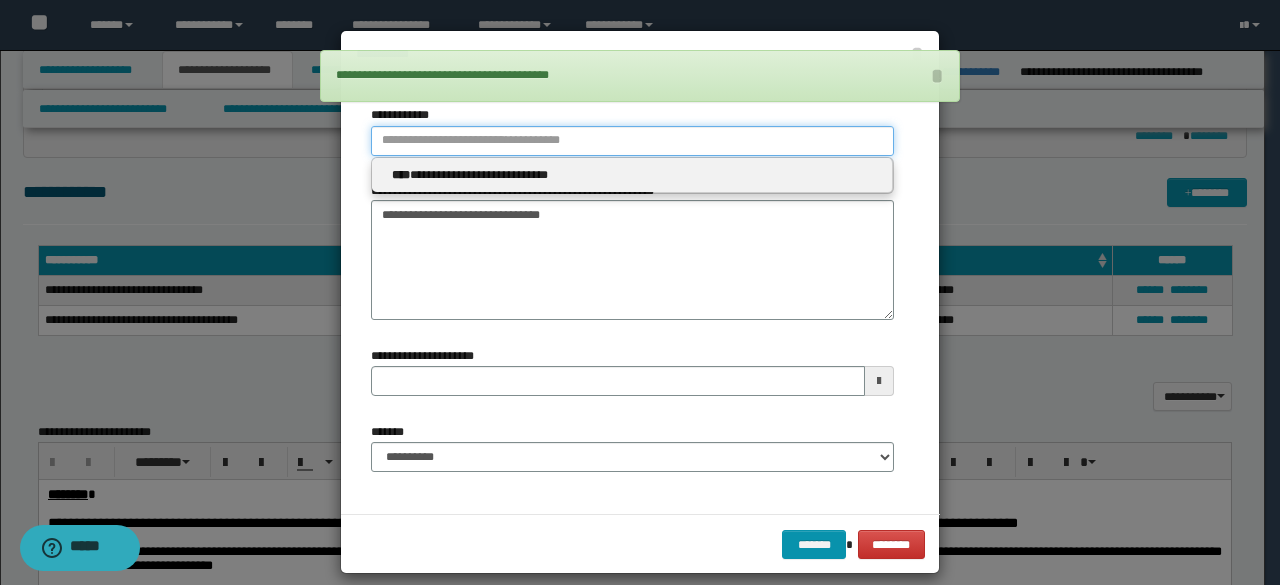 type 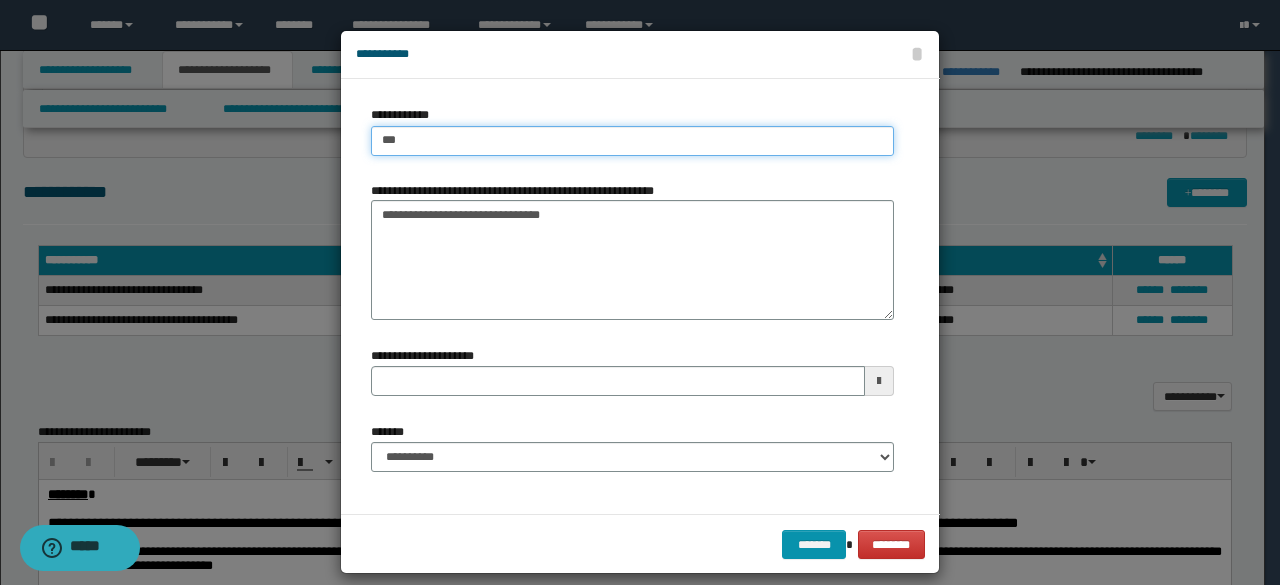 type on "****" 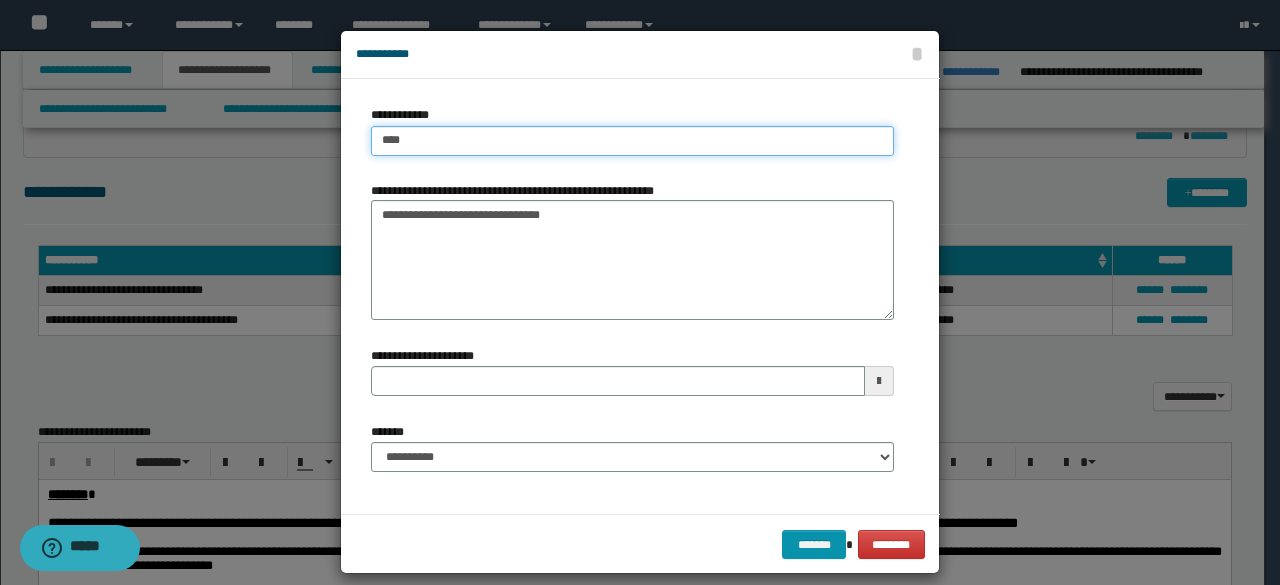 type on "****" 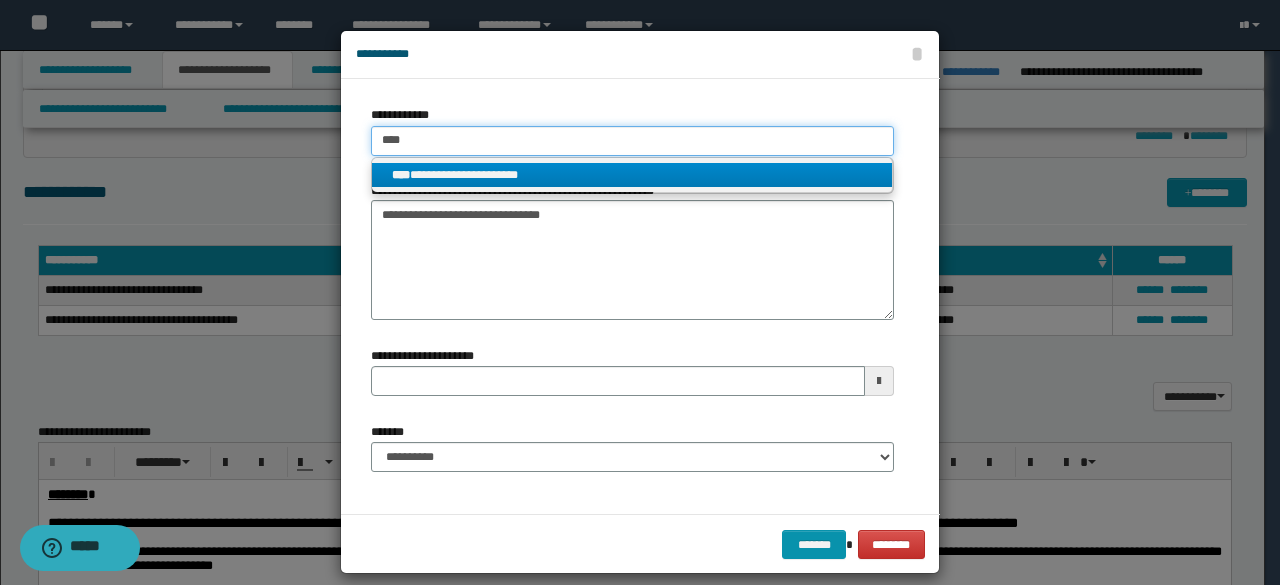 type on "****" 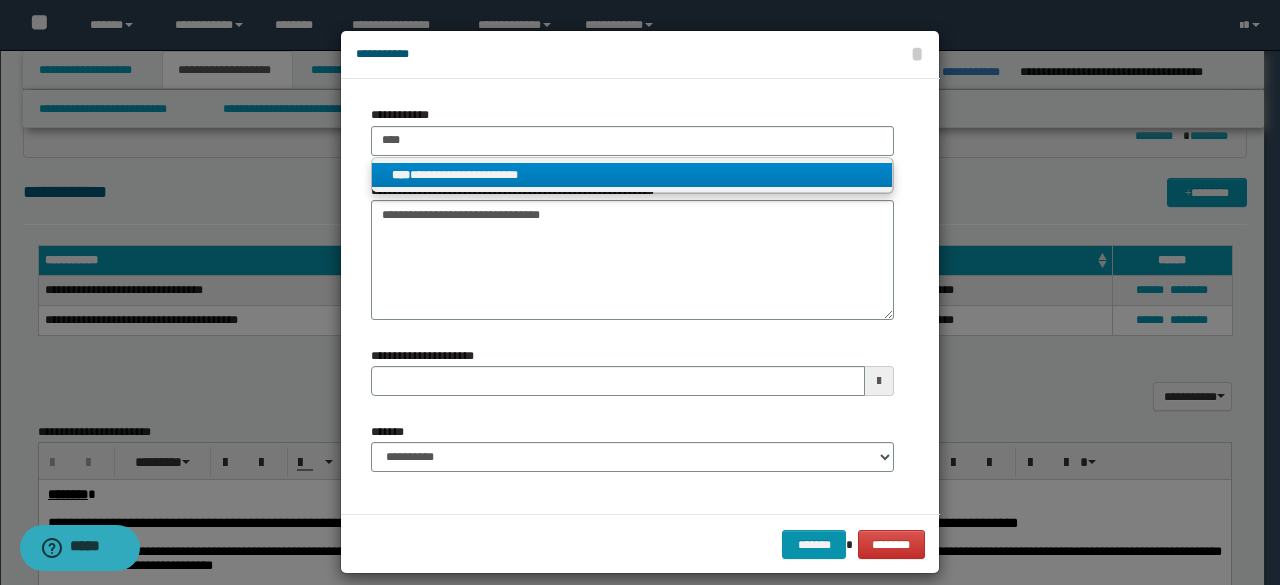 click on "**********" at bounding box center [632, 175] 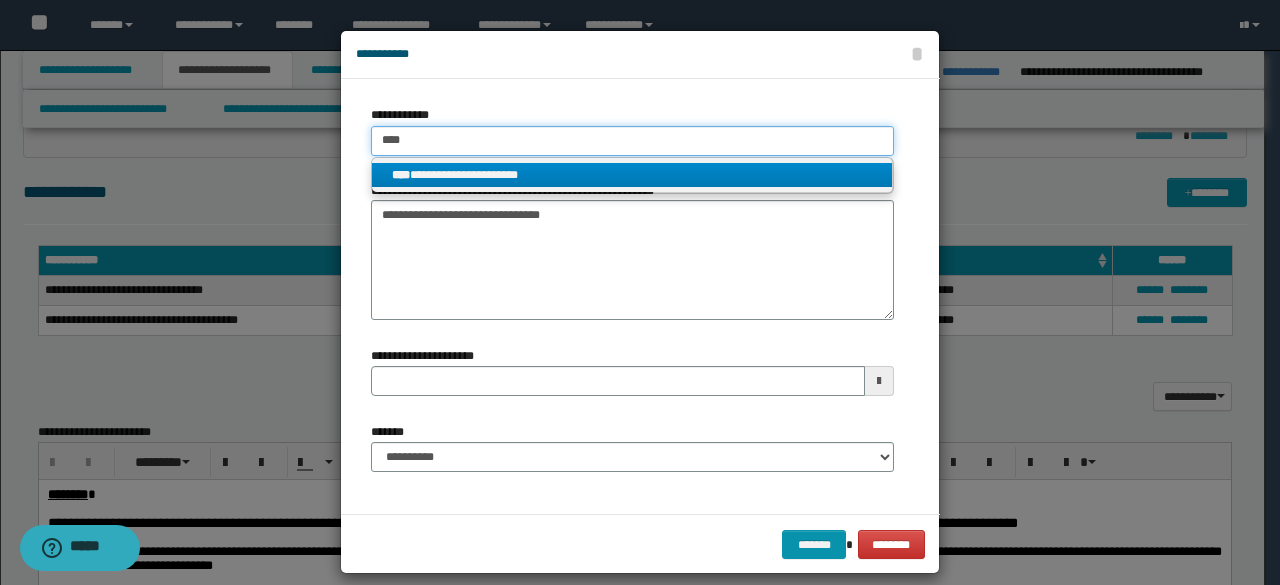 type 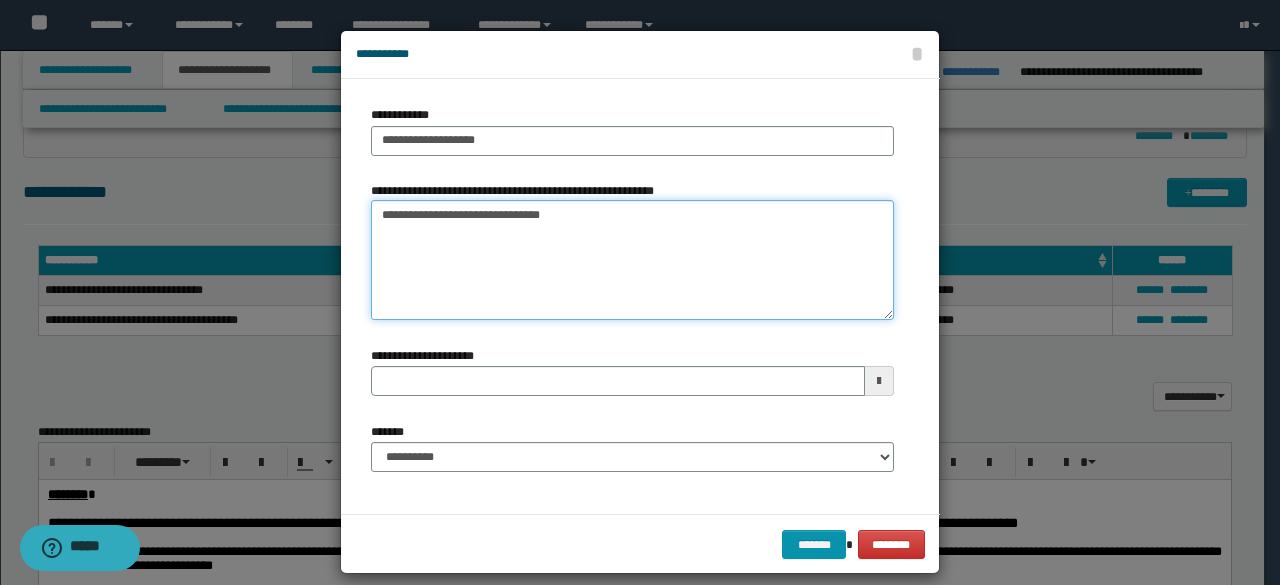 drag, startPoint x: 426, startPoint y: 213, endPoint x: 232, endPoint y: 210, distance: 194.0232 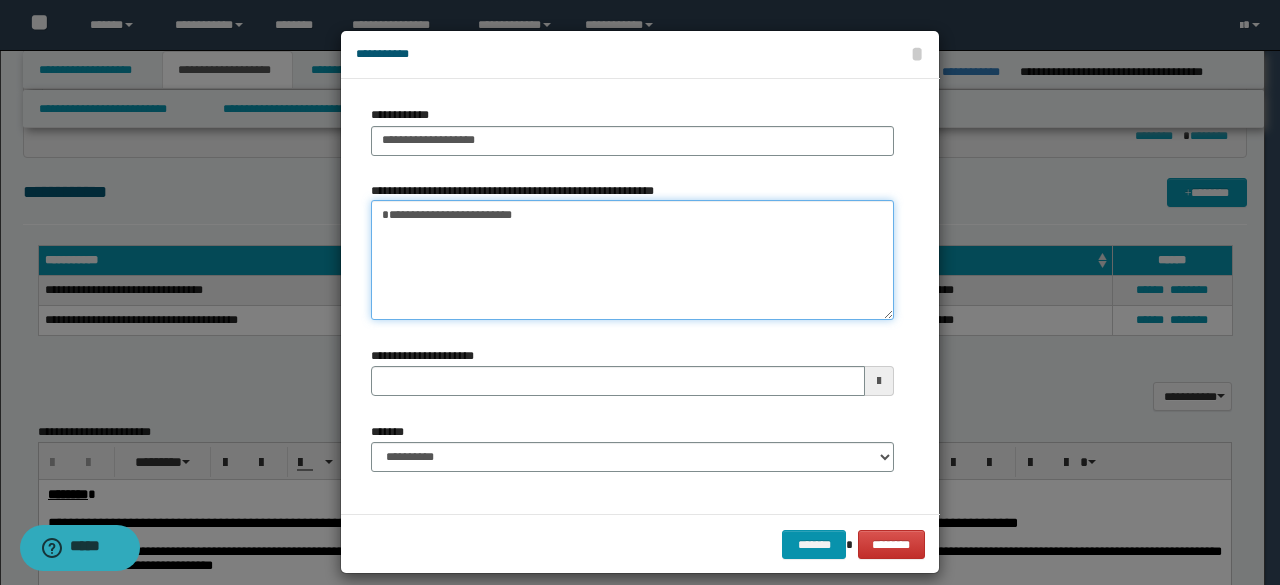 type on "**********" 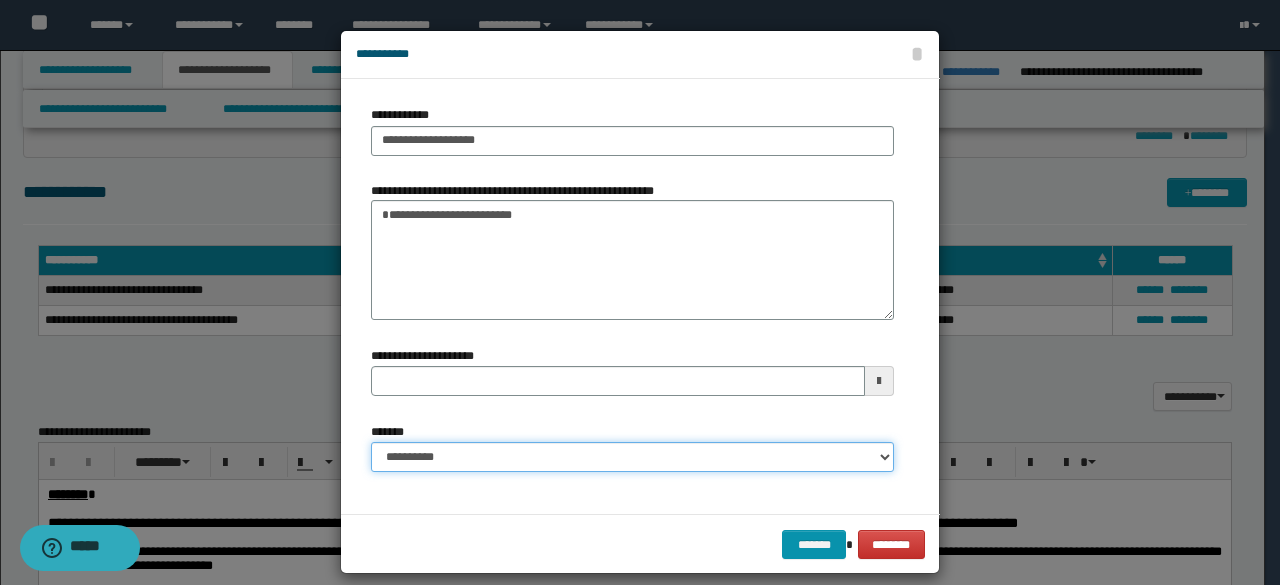 drag, startPoint x: 470, startPoint y: 466, endPoint x: 460, endPoint y: 443, distance: 25.079872 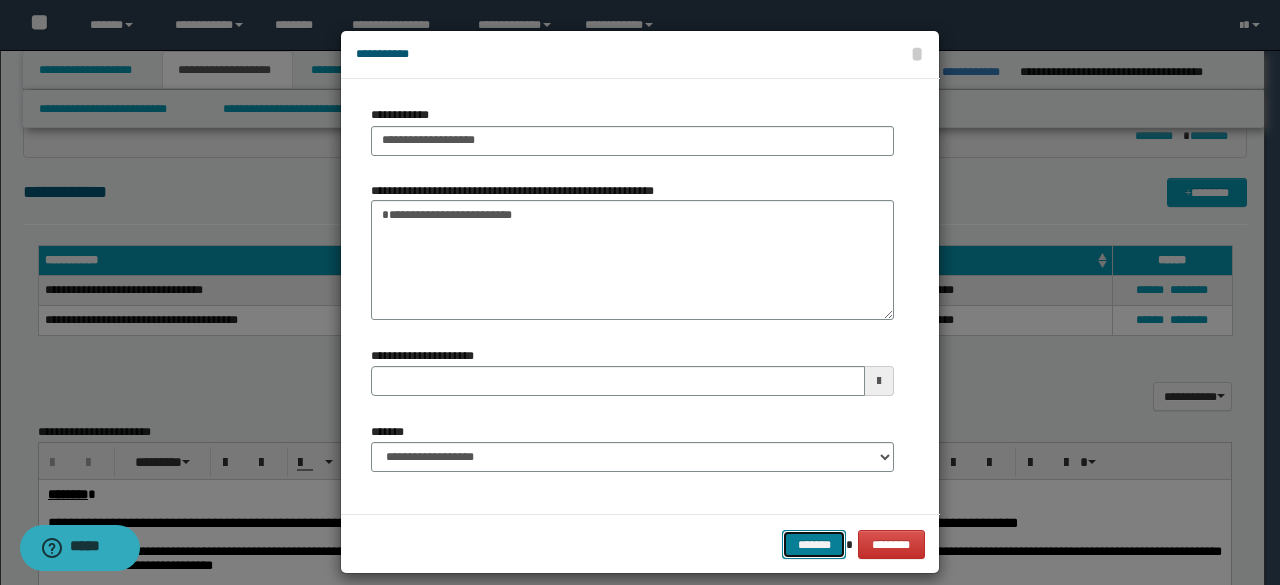 click on "*******" at bounding box center [814, 544] 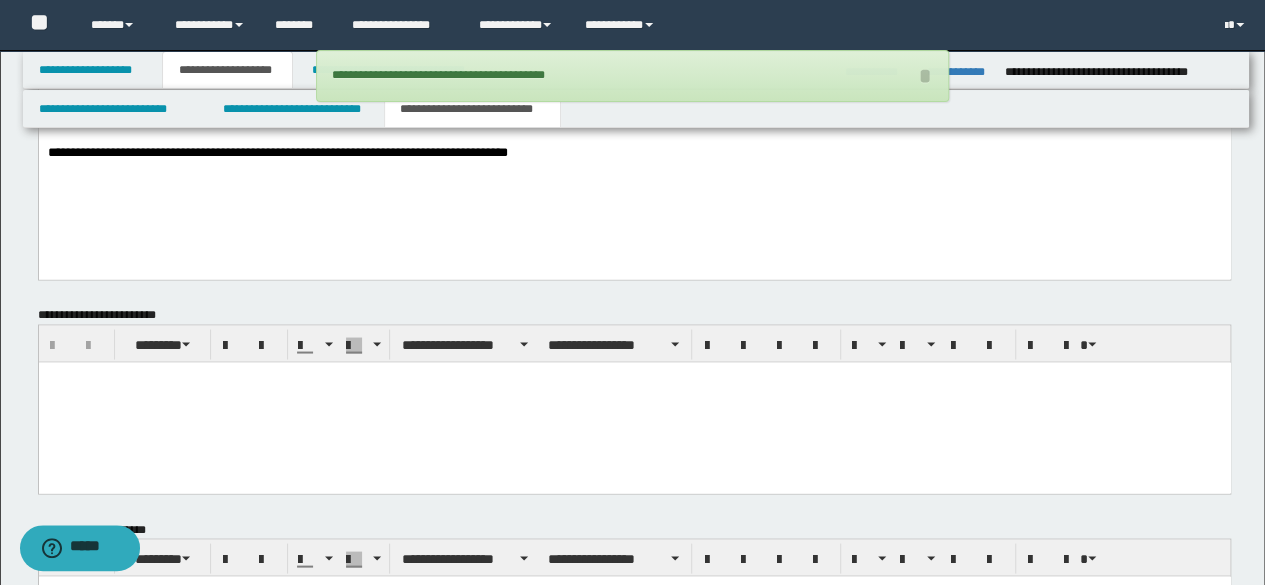 scroll, scrollTop: 1676, scrollLeft: 0, axis: vertical 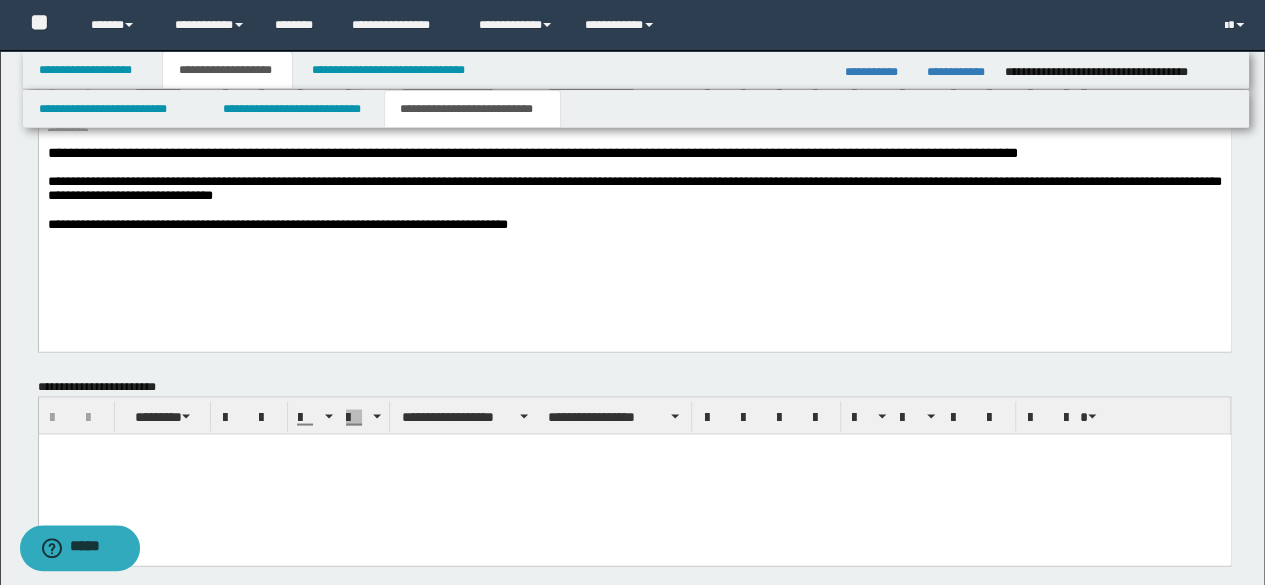 click on "**********" at bounding box center [634, 224] 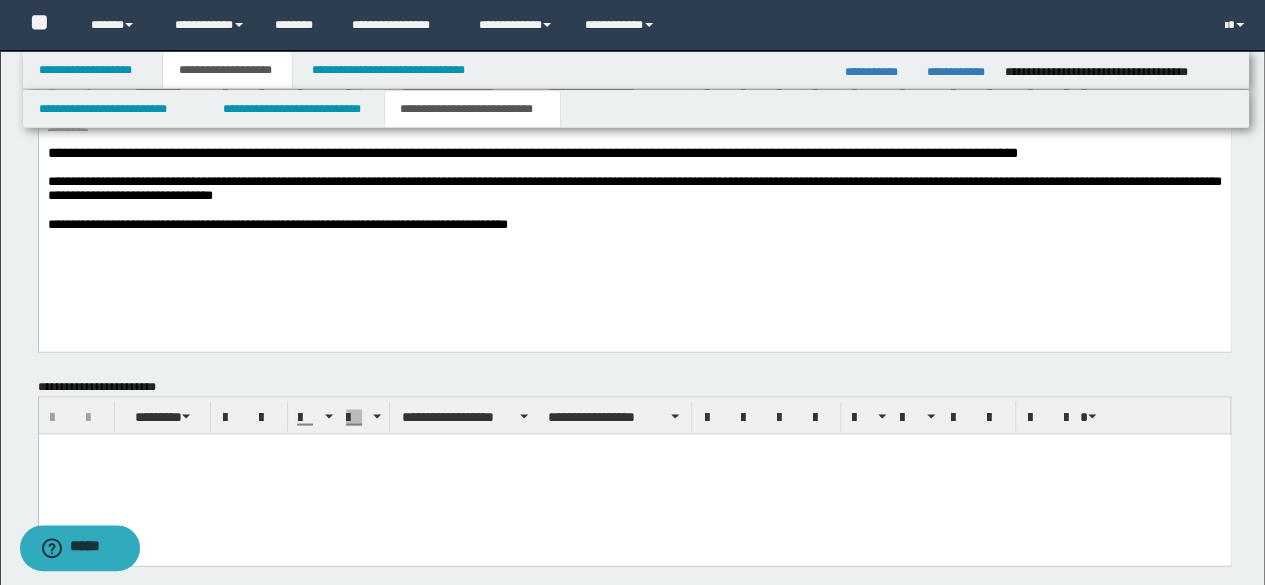 type 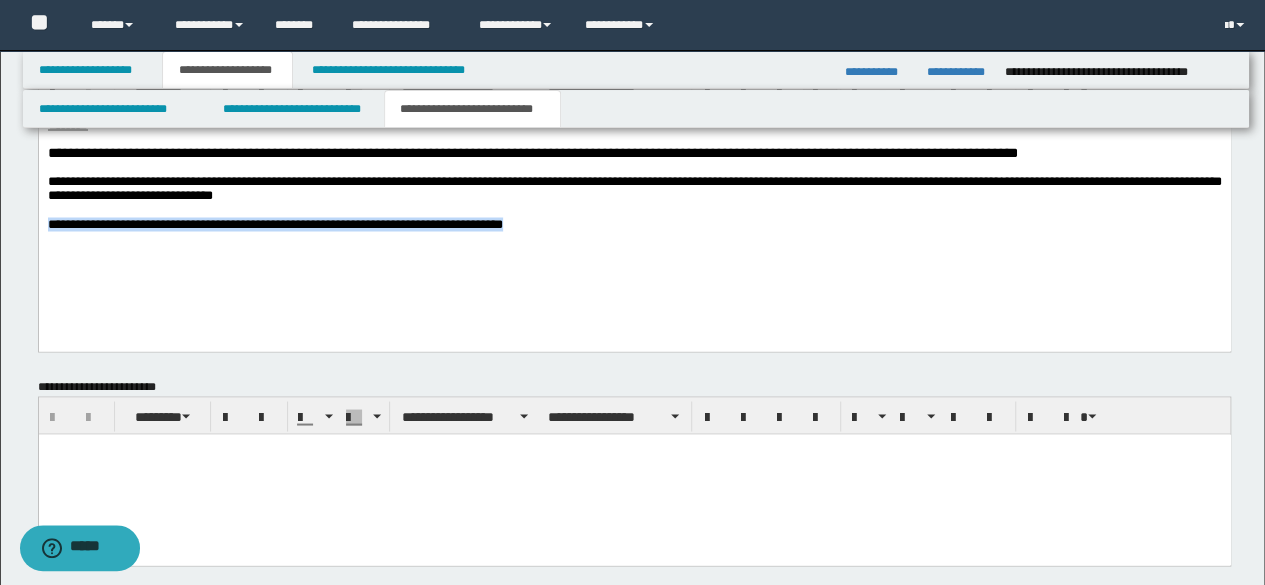 drag, startPoint x: 486, startPoint y: 236, endPoint x: 0, endPoint y: 236, distance: 486 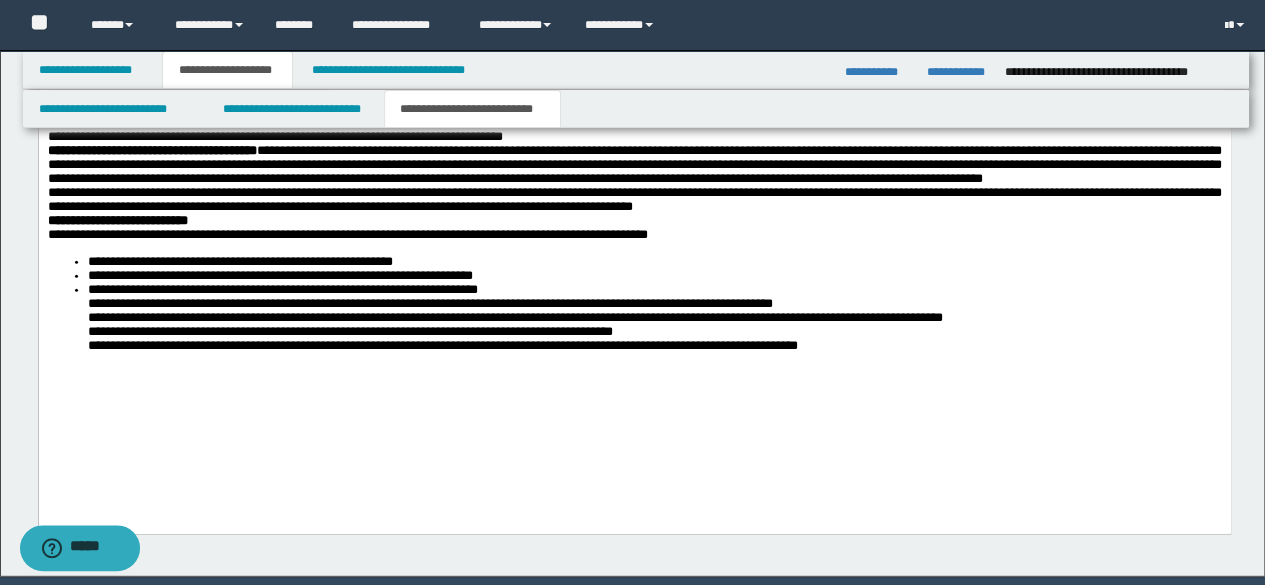 scroll, scrollTop: 2534, scrollLeft: 0, axis: vertical 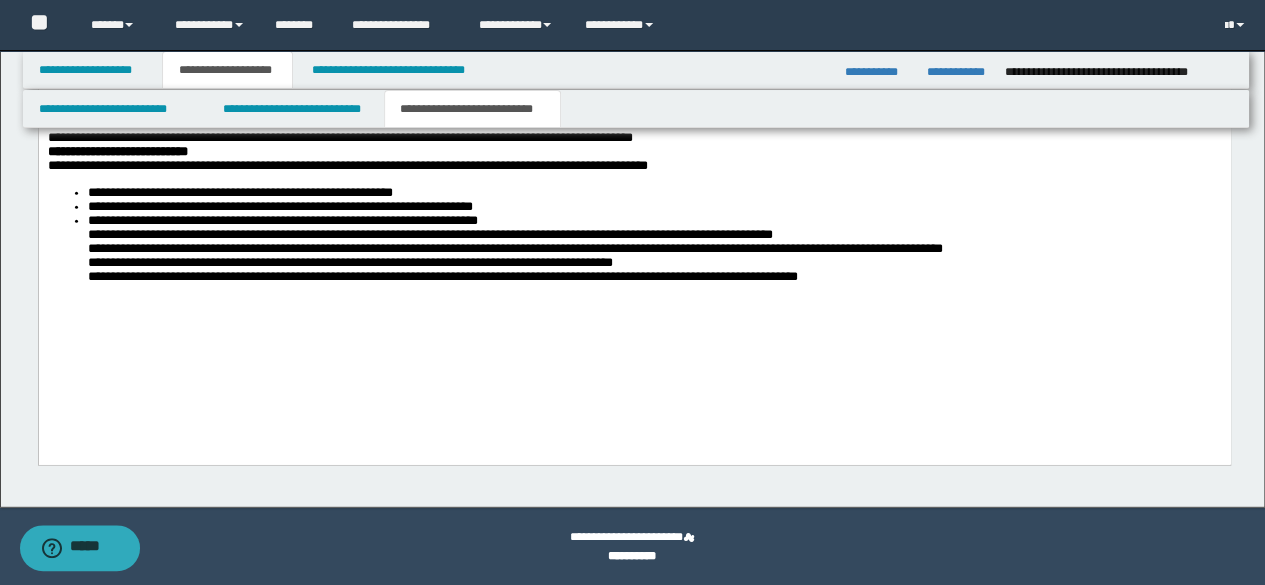 drag, startPoint x: 794, startPoint y: 370, endPoint x: 826, endPoint y: 378, distance: 32.984844 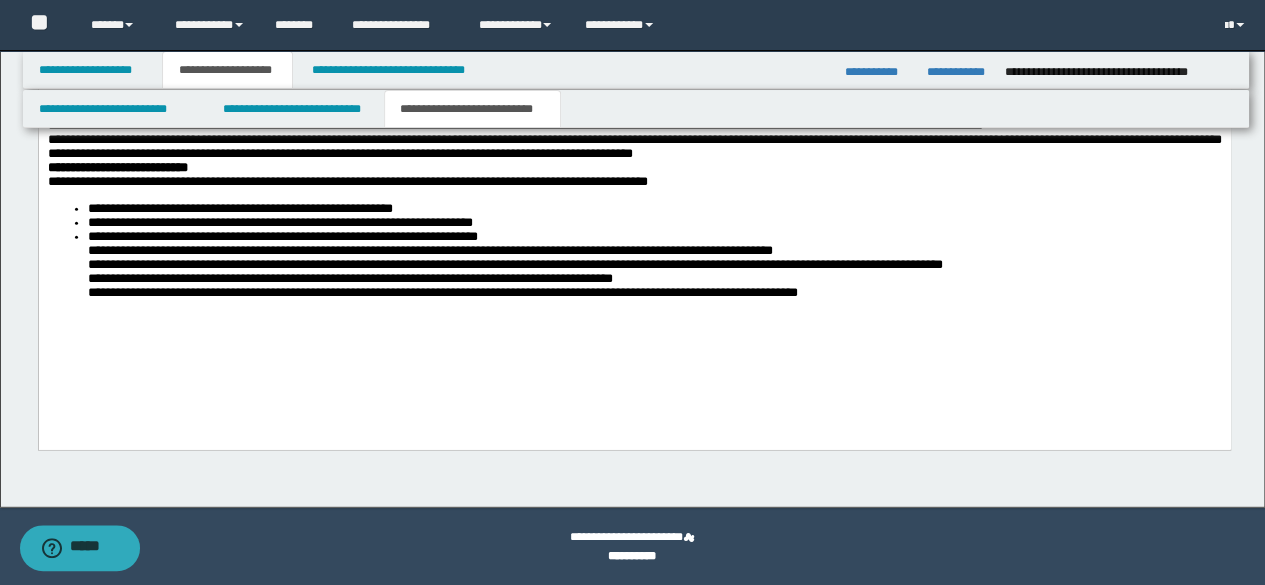 scroll, scrollTop: 2504, scrollLeft: 0, axis: vertical 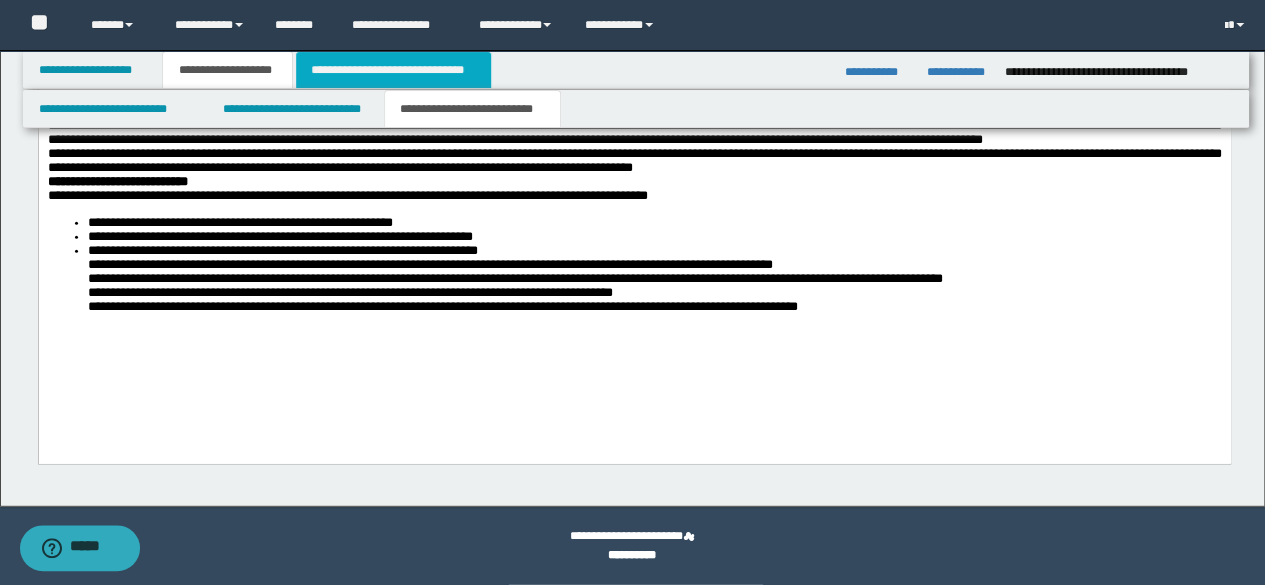 click on "**********" at bounding box center (393, 70) 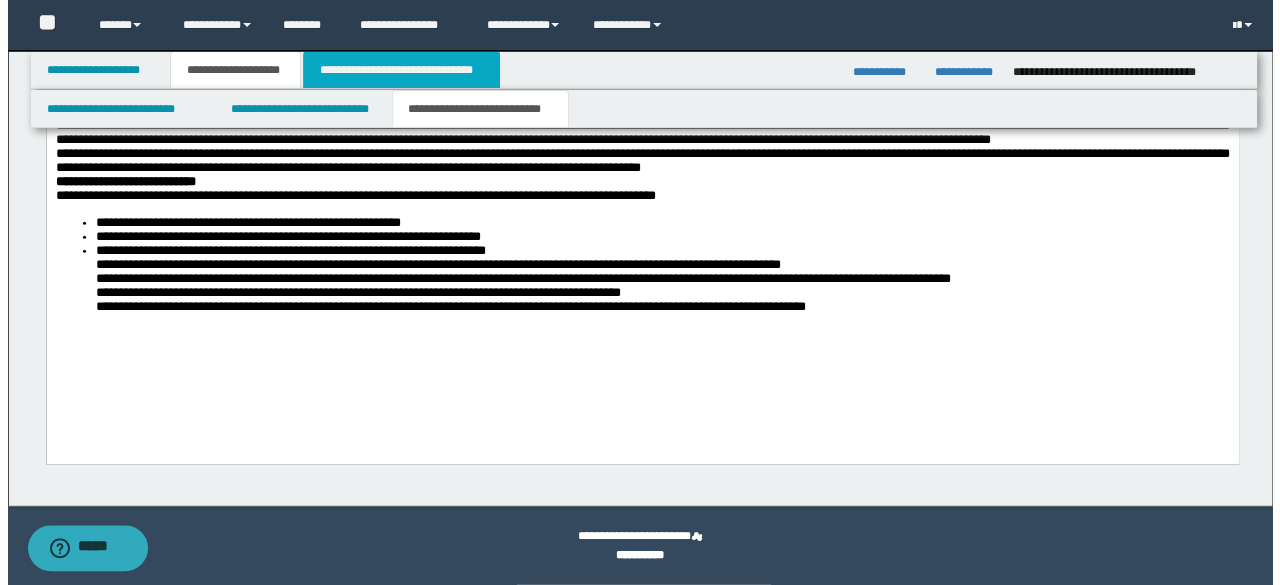 scroll, scrollTop: 0, scrollLeft: 0, axis: both 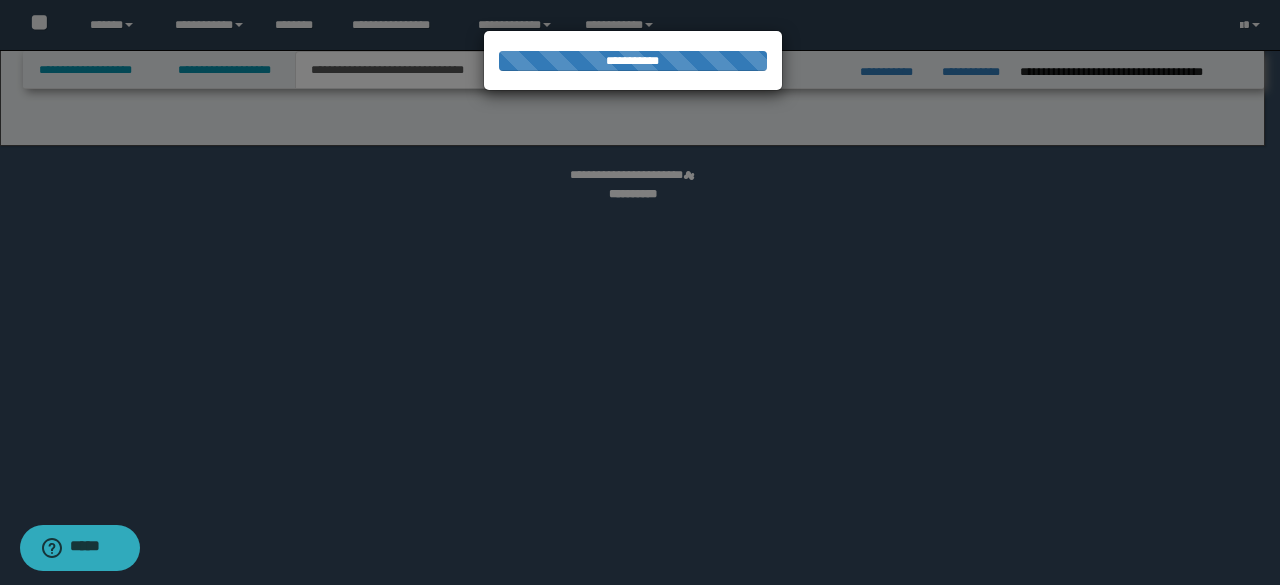 select on "*" 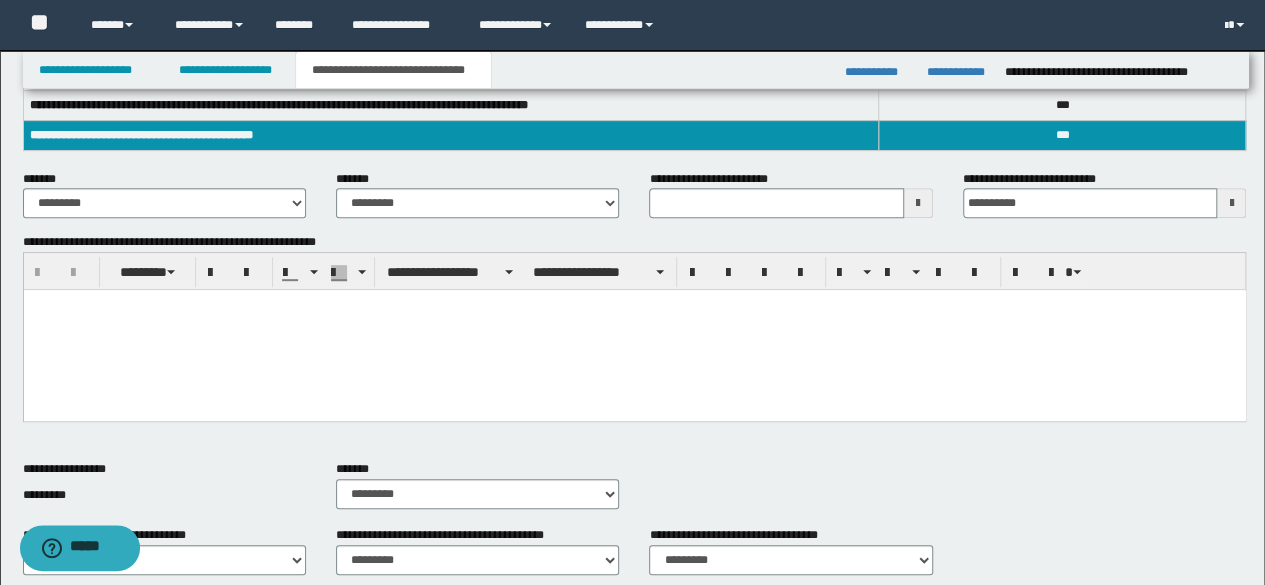 scroll, scrollTop: 300, scrollLeft: 0, axis: vertical 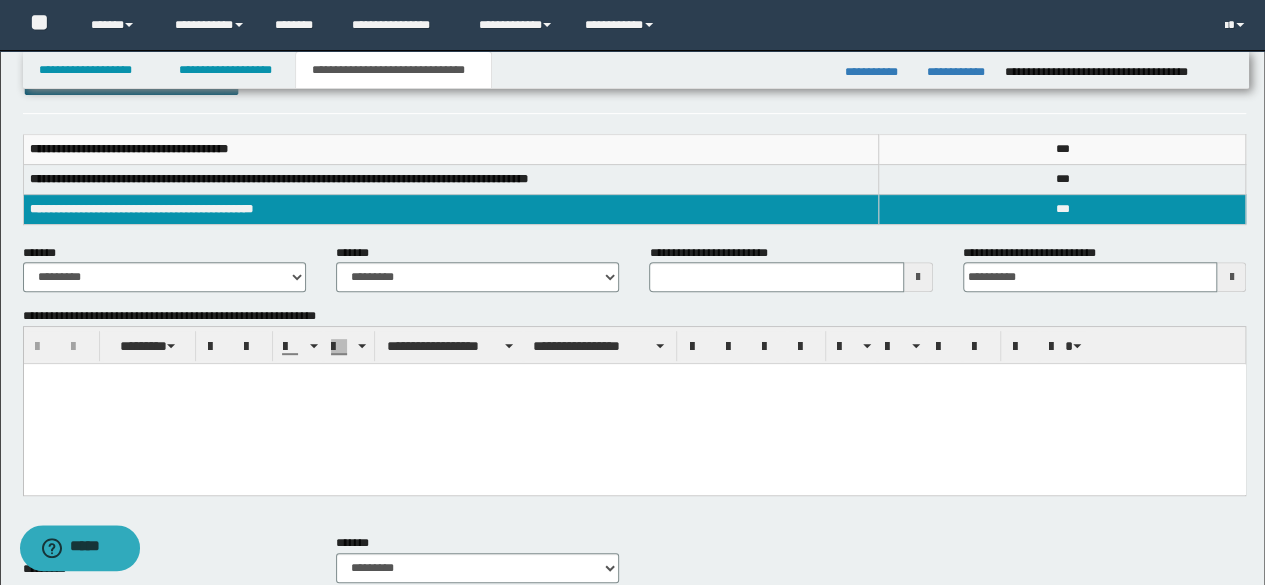 click at bounding box center [634, 404] 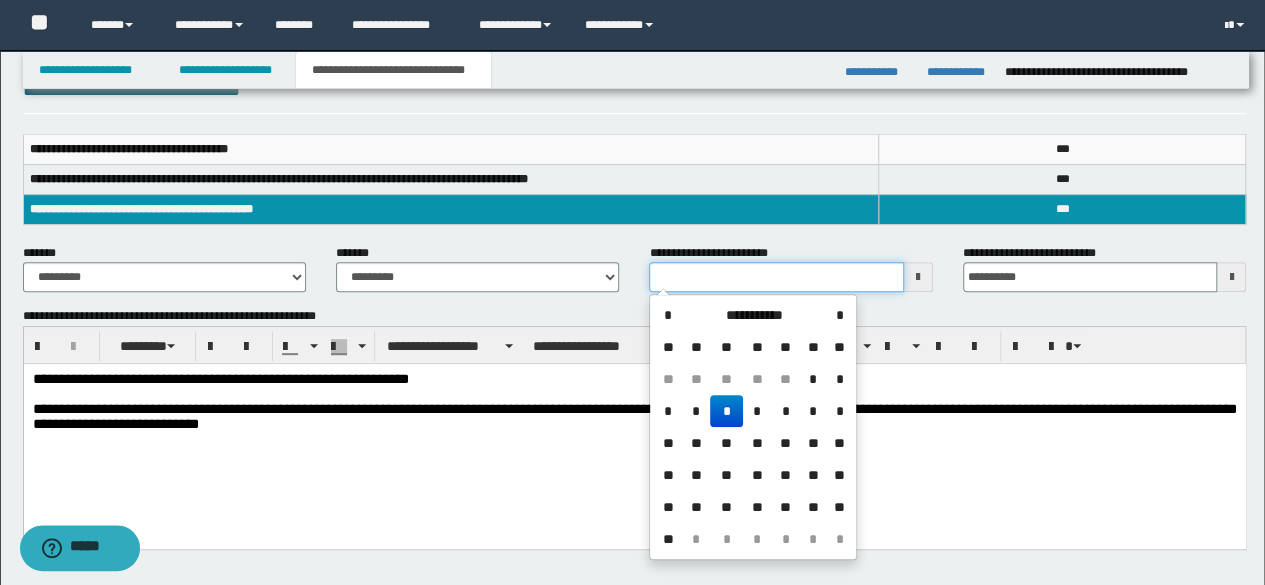 drag, startPoint x: 753, startPoint y: 275, endPoint x: 559, endPoint y: 279, distance: 194.04123 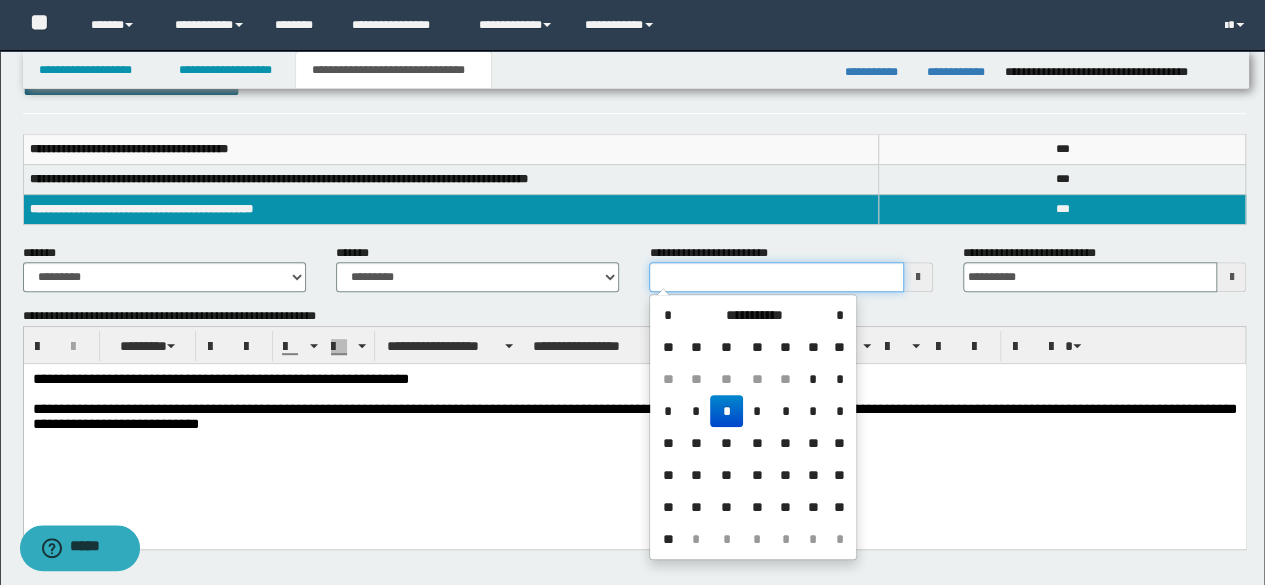 click on "**********" at bounding box center [635, 276] 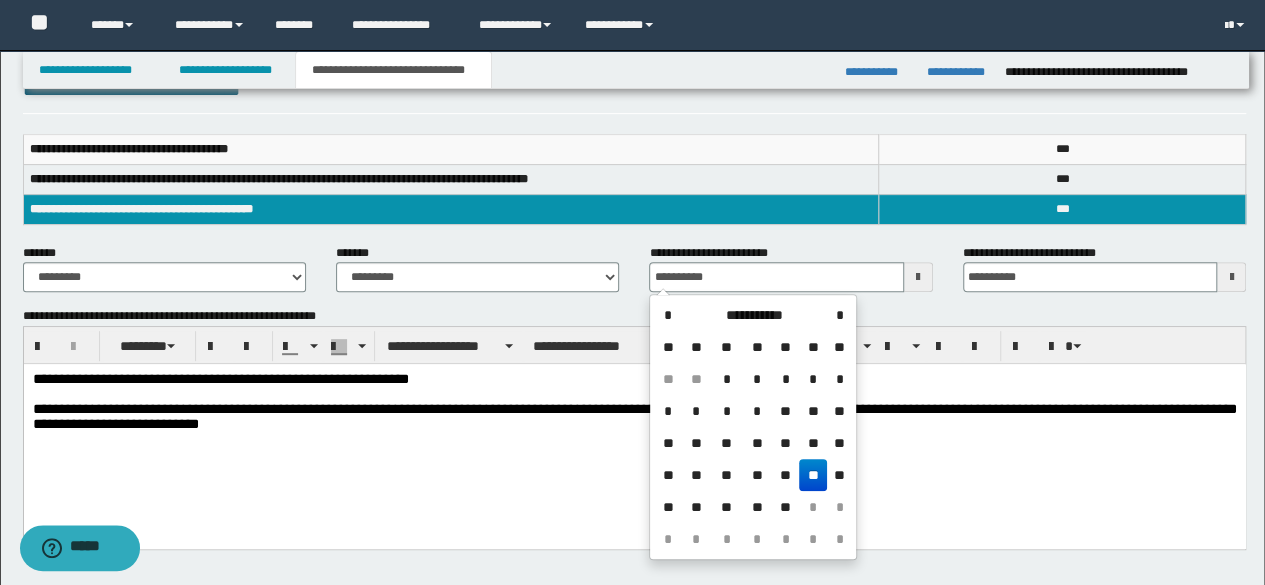 click on "**********" at bounding box center (634, 427) 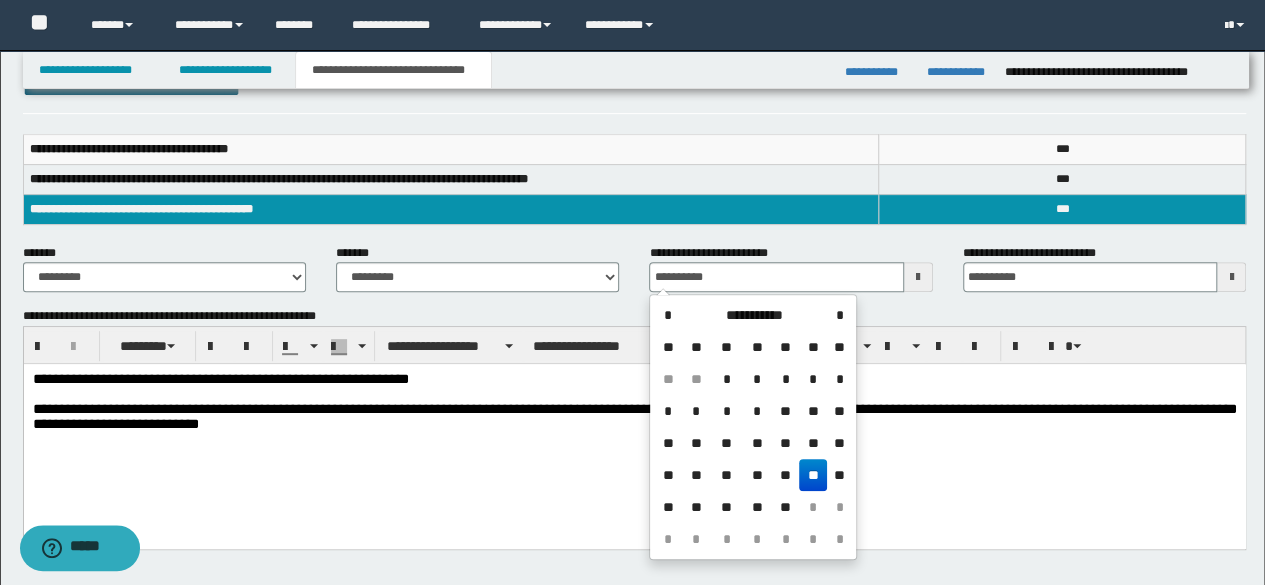 type on "**********" 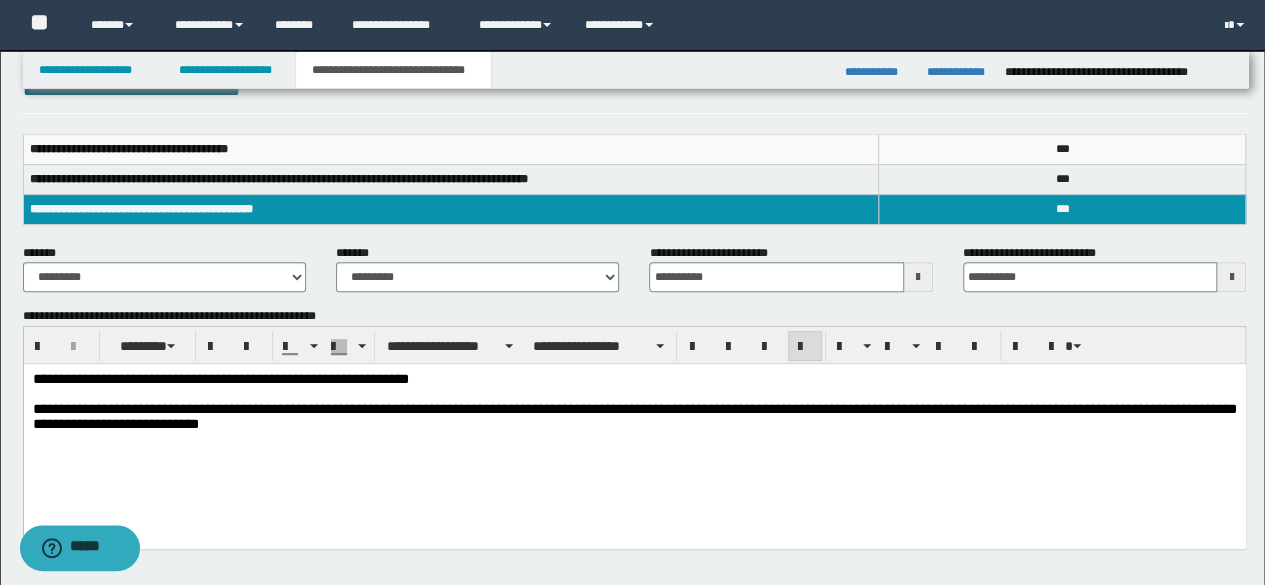 click on "**********" at bounding box center (634, 427) 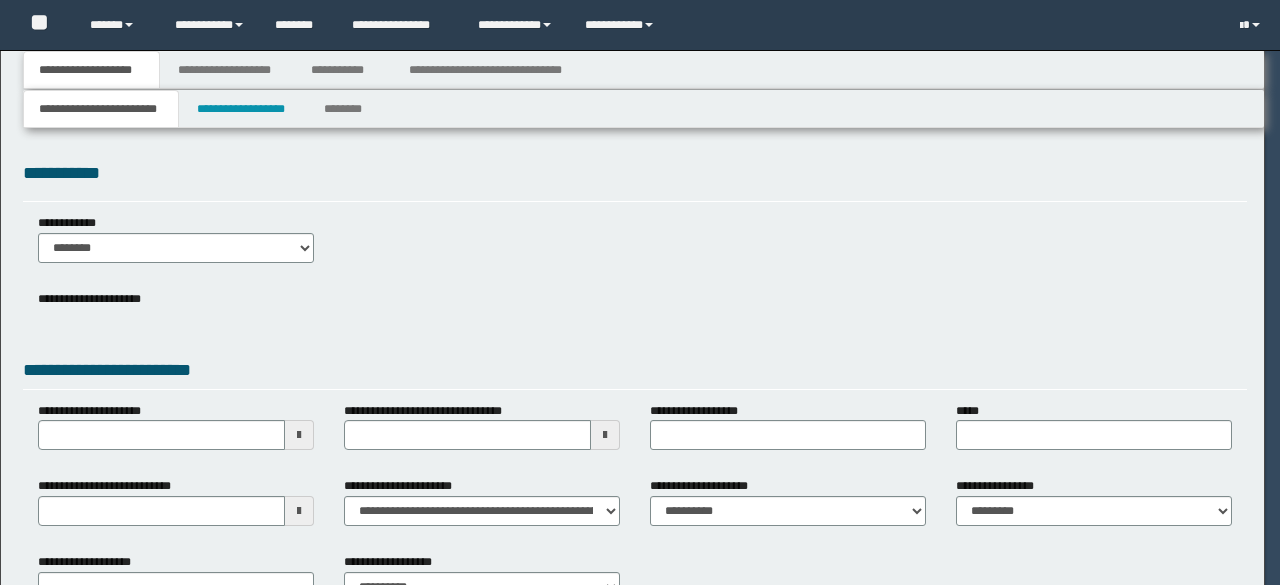 scroll, scrollTop: 0, scrollLeft: 0, axis: both 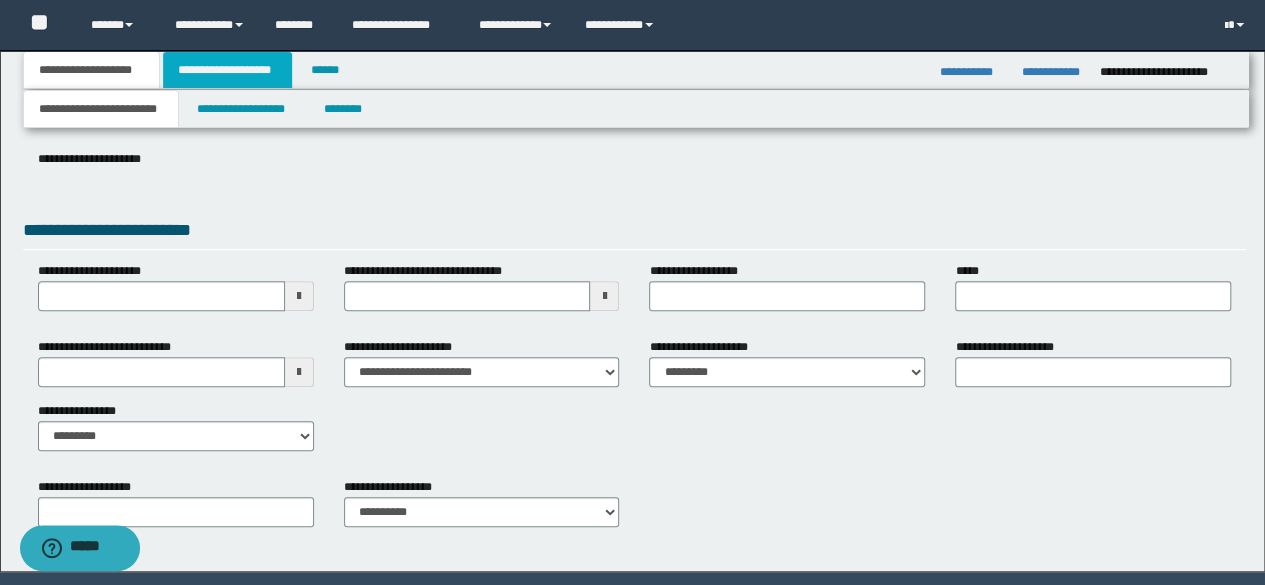 click on "**********" at bounding box center (227, 70) 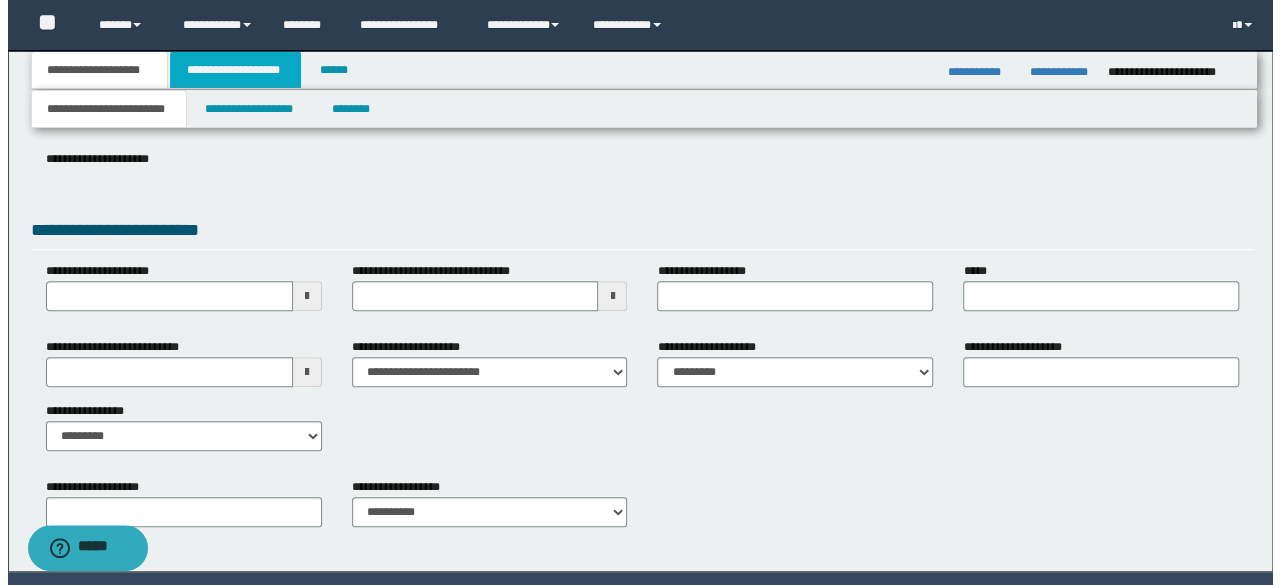 scroll, scrollTop: 0, scrollLeft: 0, axis: both 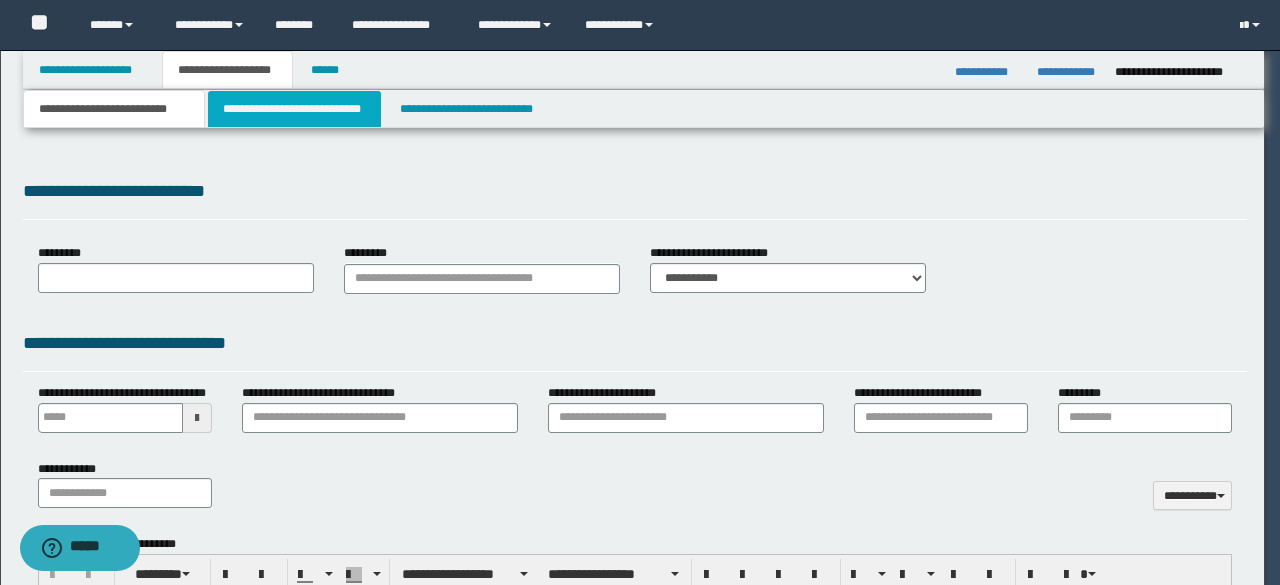 type on "**********" 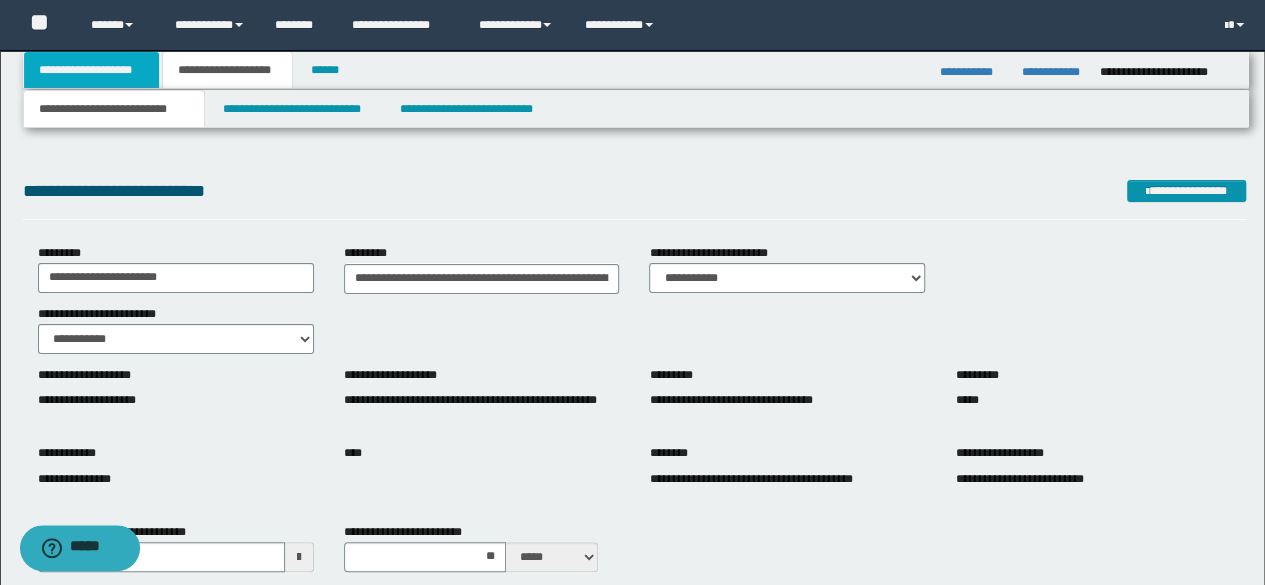 click on "**********" at bounding box center (92, 70) 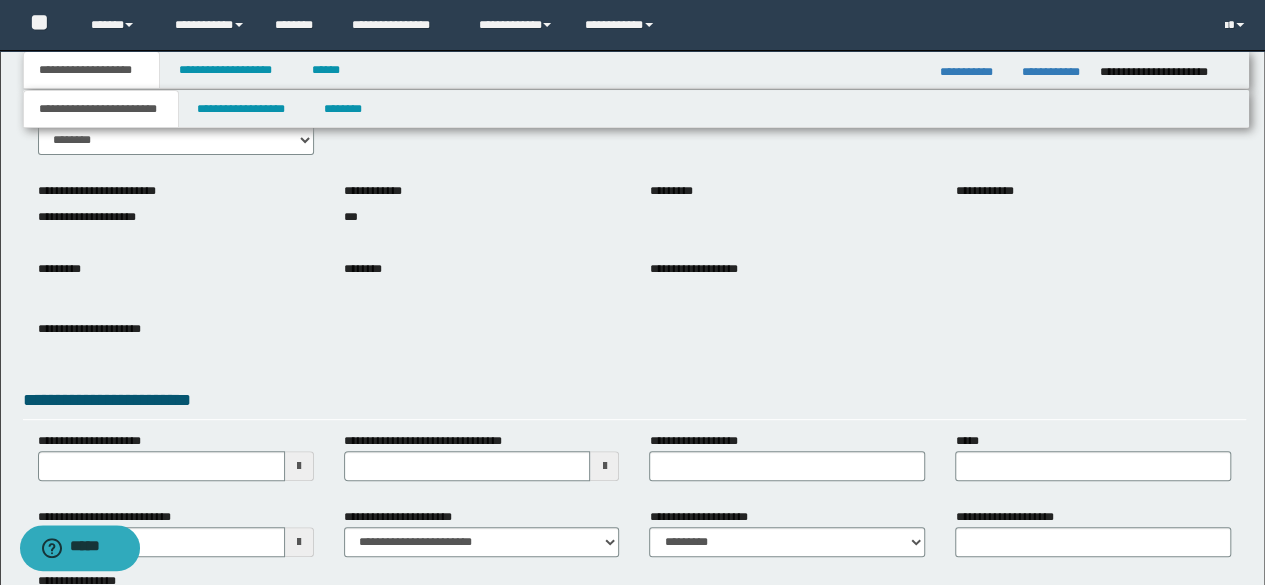 scroll, scrollTop: 300, scrollLeft: 0, axis: vertical 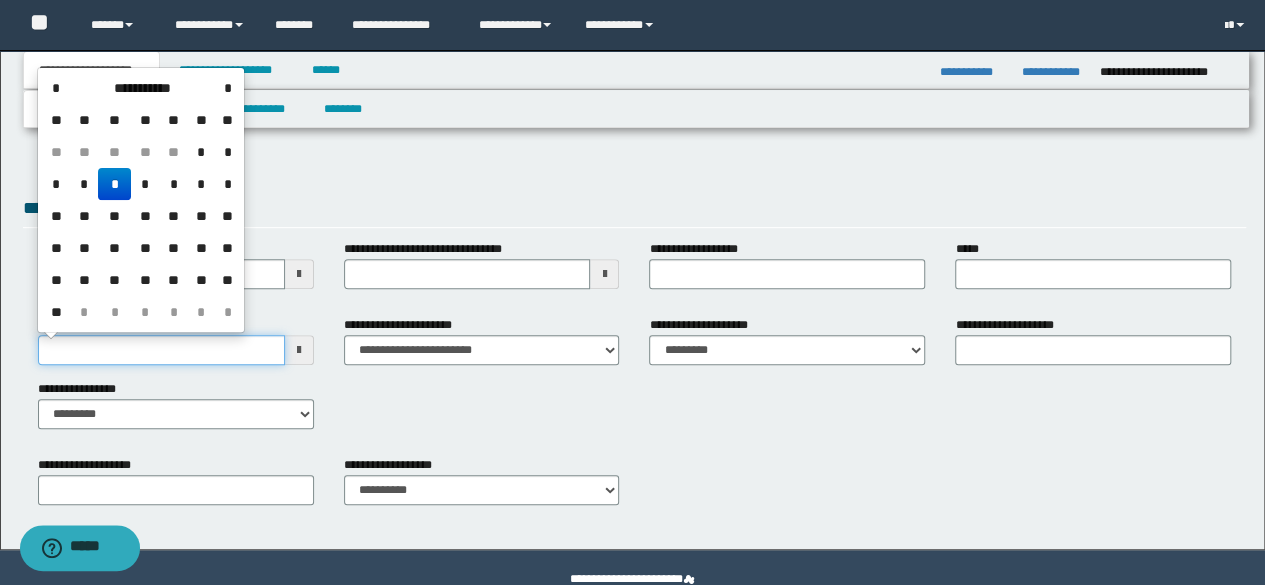 click on "**********" at bounding box center [161, 350] 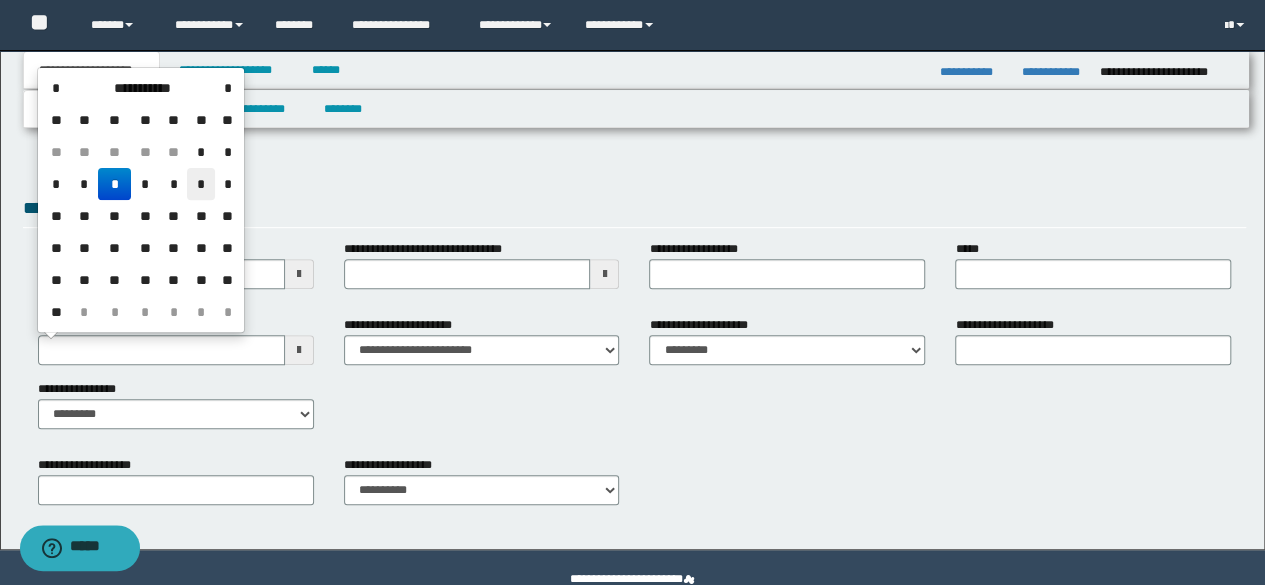 click on "*" at bounding box center [201, 184] 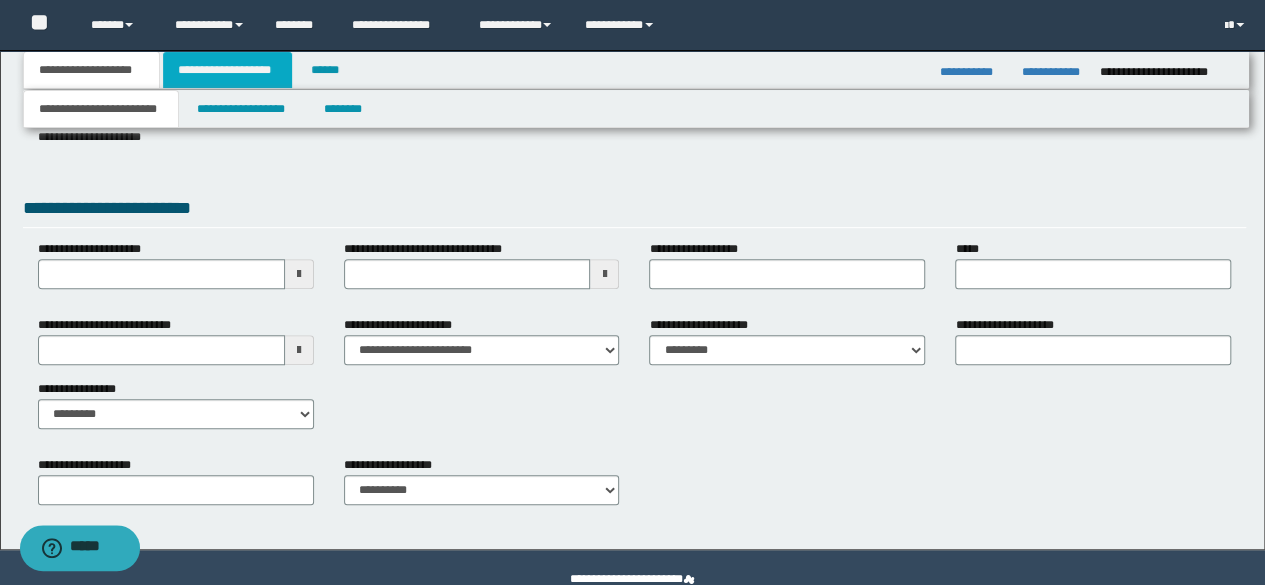 click on "**********" at bounding box center [227, 70] 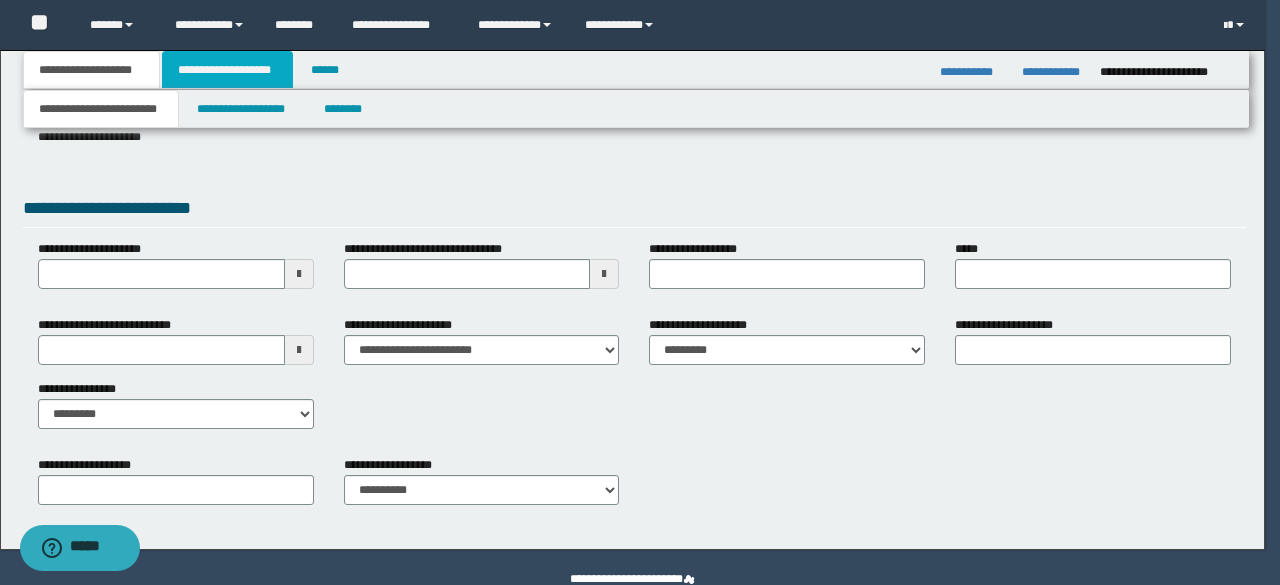 type 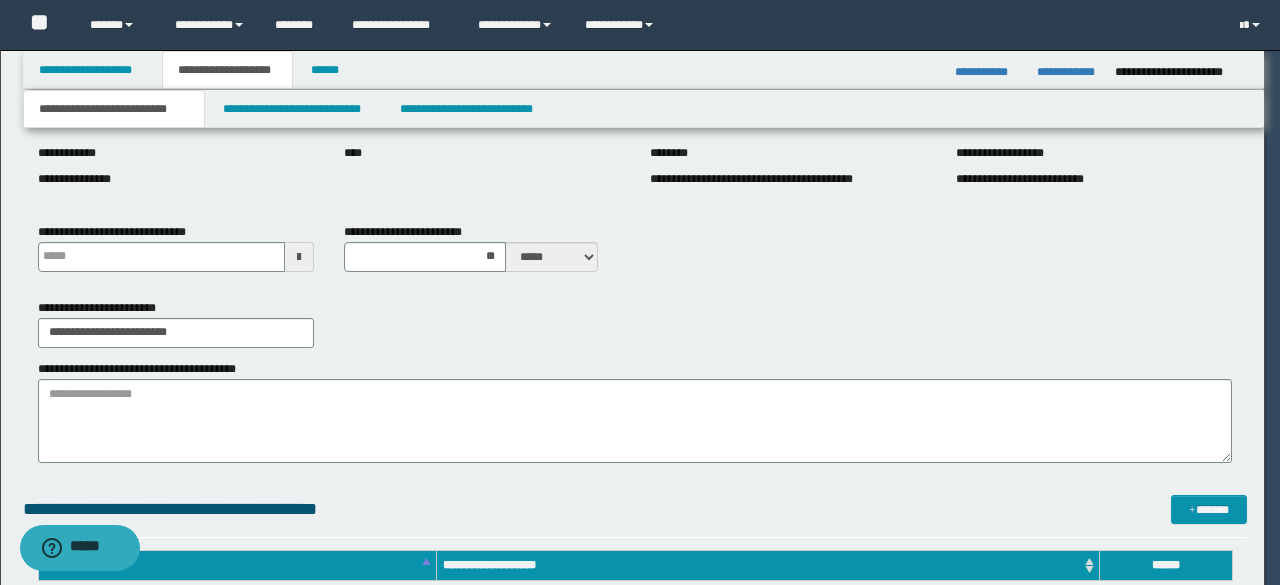 type 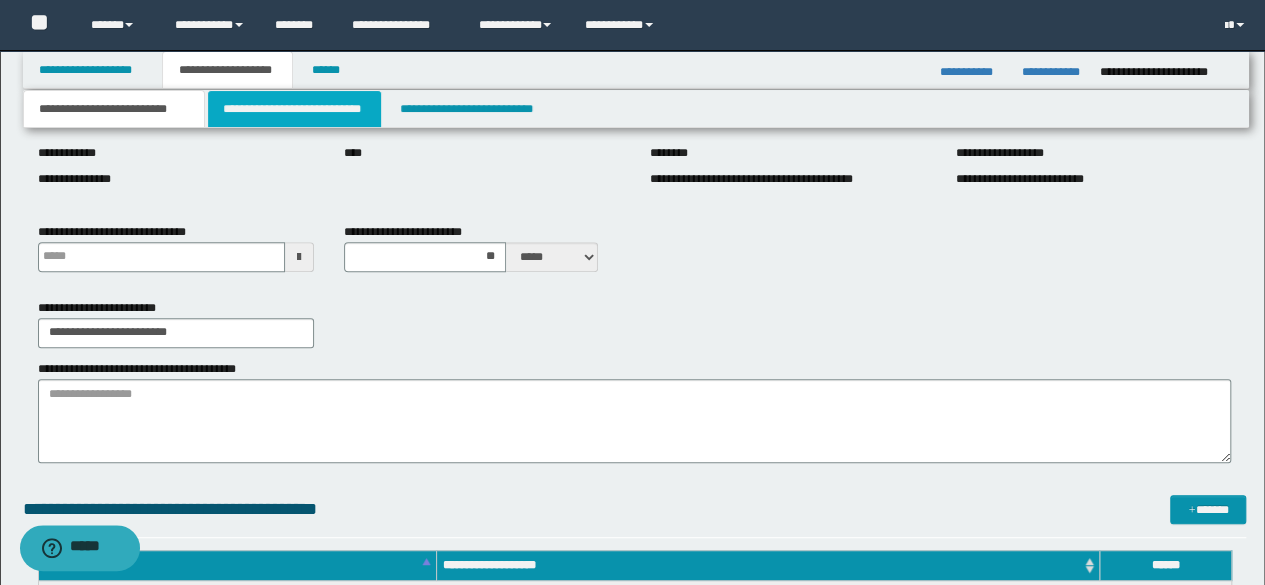 click on "**********" at bounding box center (294, 109) 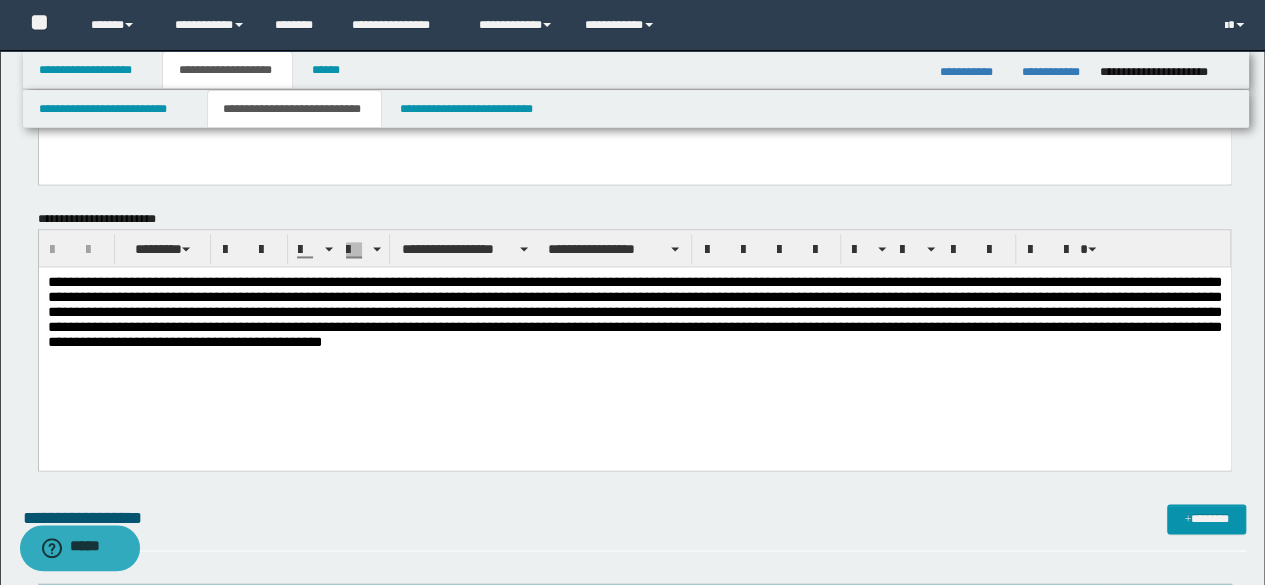 scroll, scrollTop: 1400, scrollLeft: 0, axis: vertical 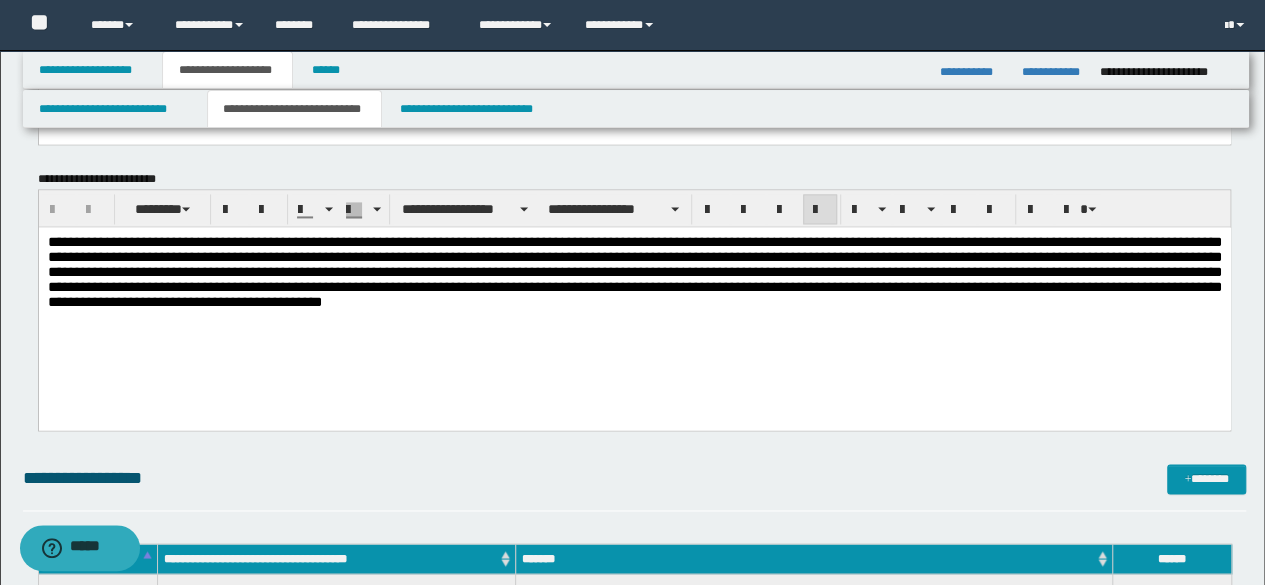 click on "**********" at bounding box center (634, 297) 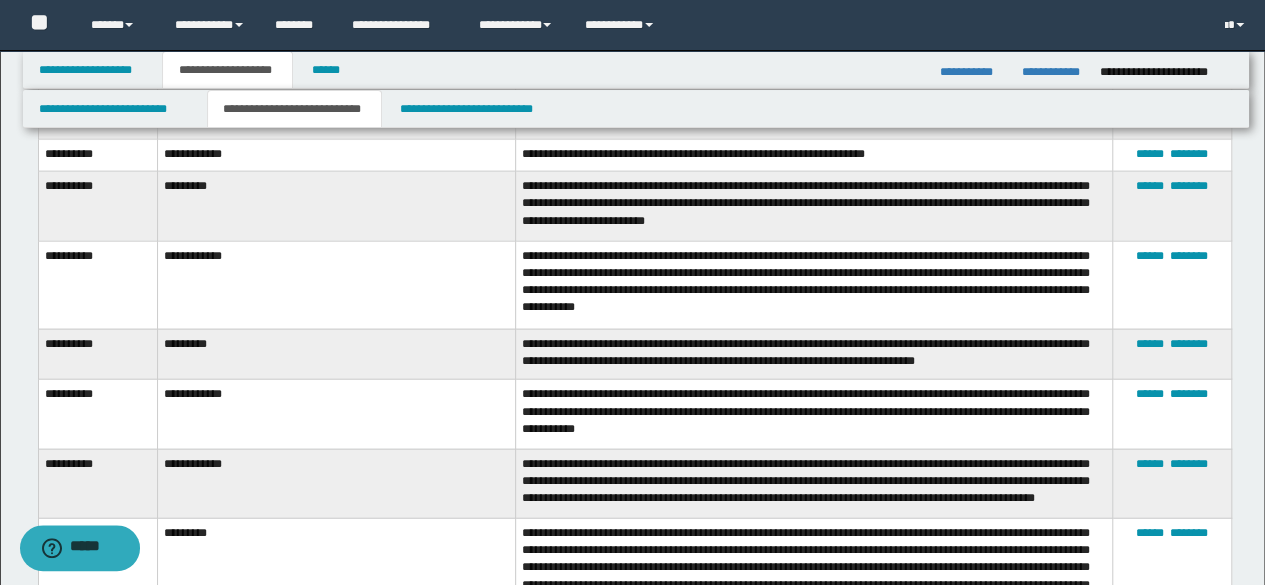 scroll, scrollTop: 2300, scrollLeft: 0, axis: vertical 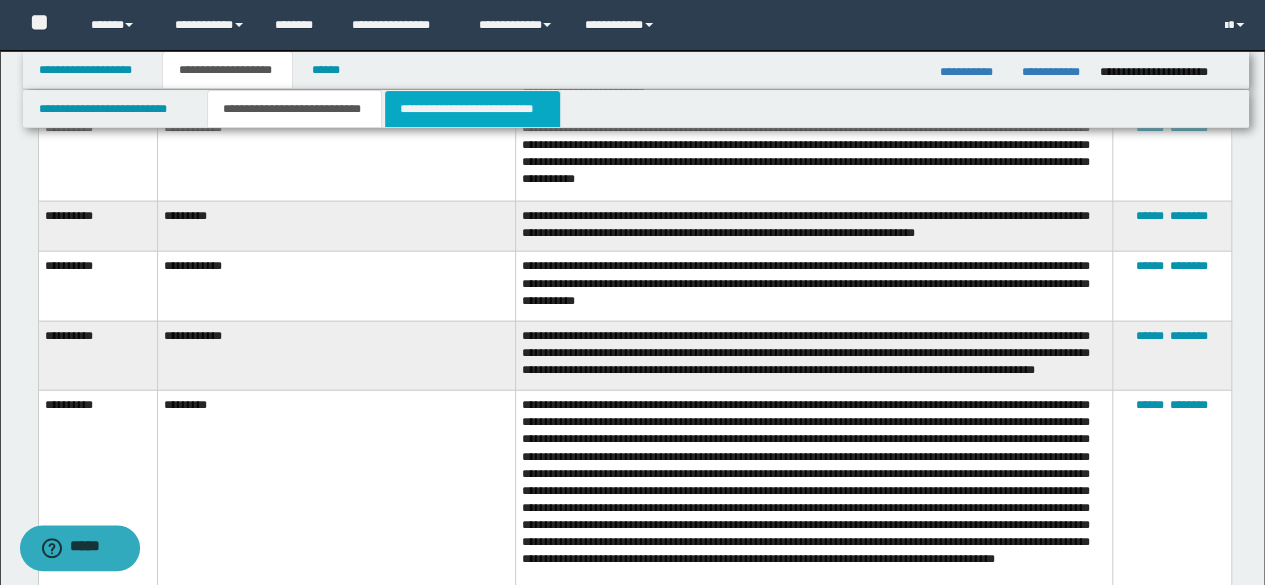 click on "**********" at bounding box center [472, 109] 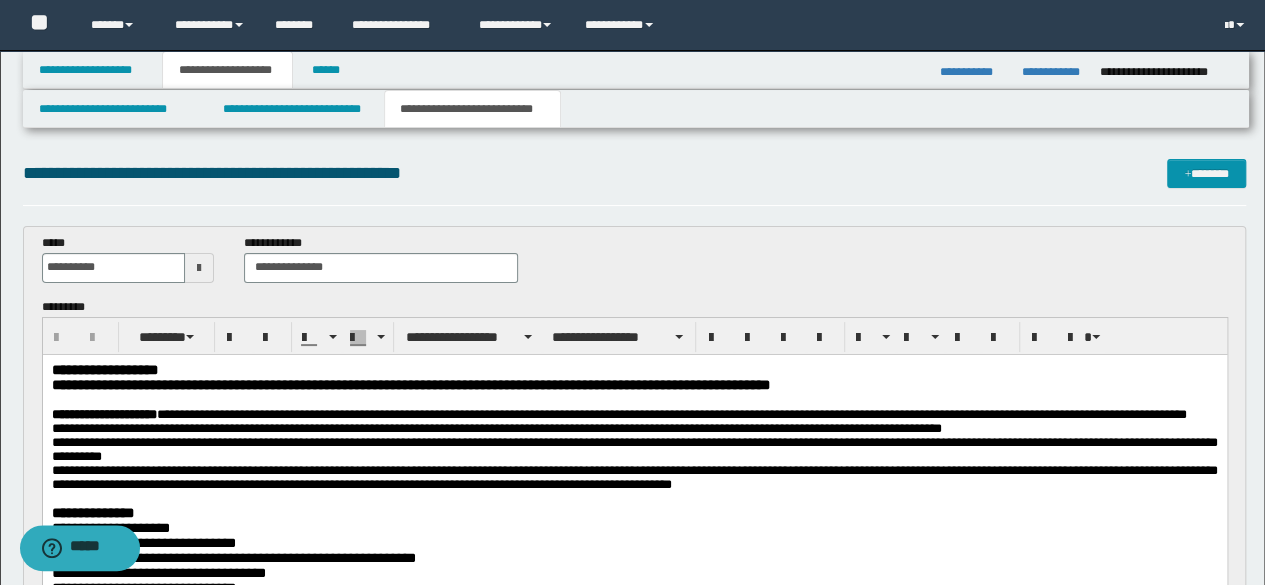 scroll, scrollTop: 300, scrollLeft: 0, axis: vertical 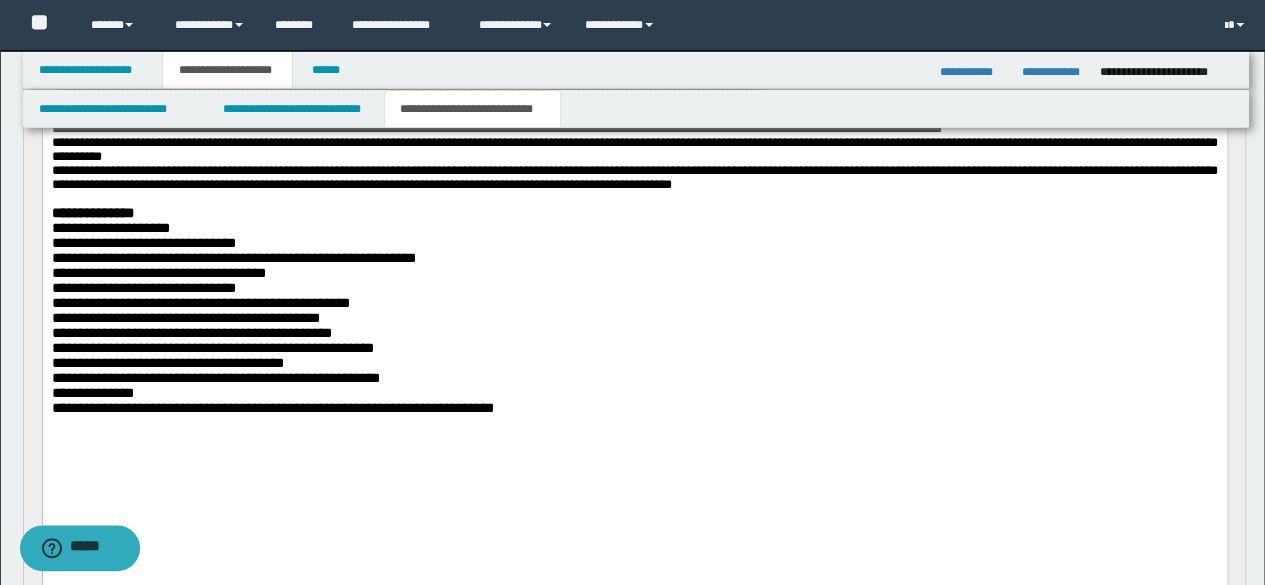 click on "**********" at bounding box center [634, 263] 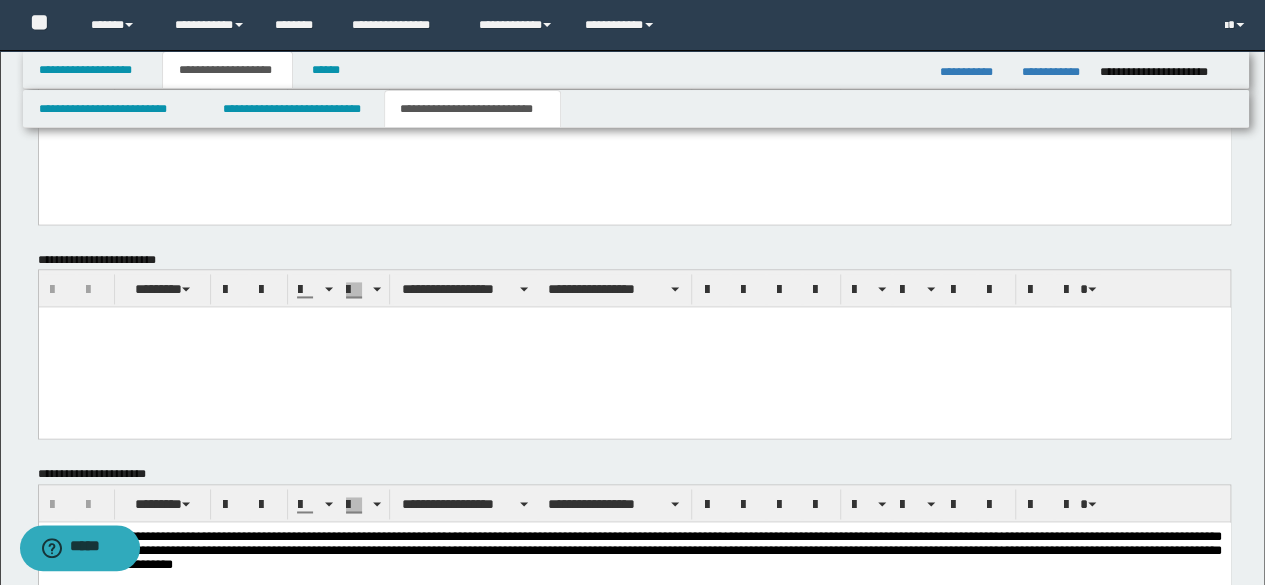 scroll, scrollTop: 1518, scrollLeft: 0, axis: vertical 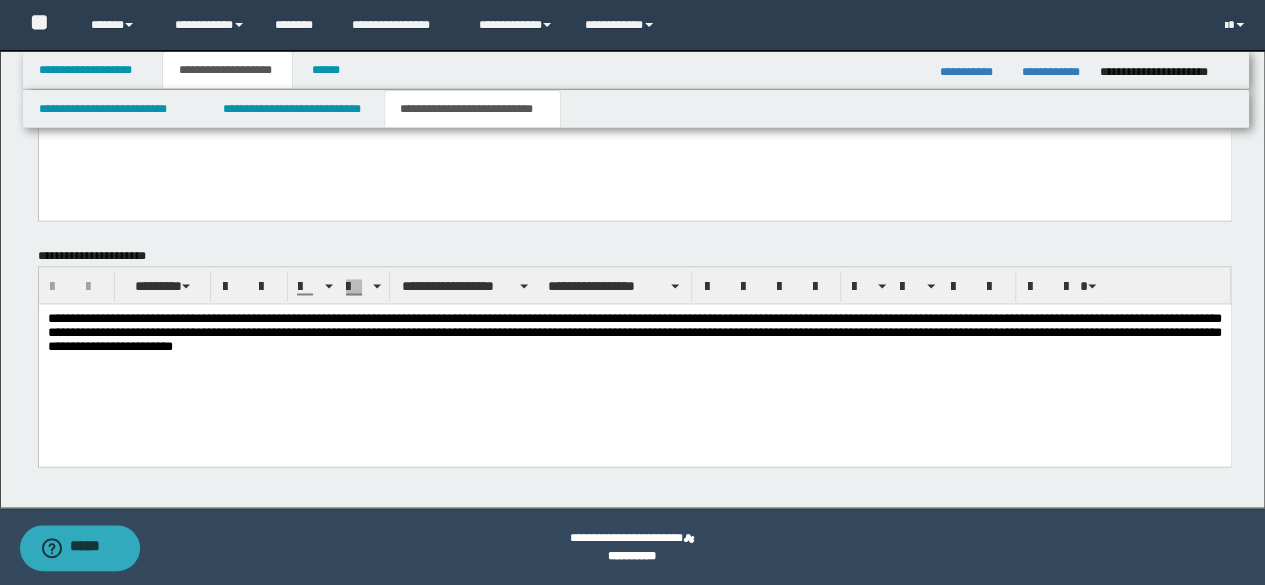 click on "**********" at bounding box center (634, 357) 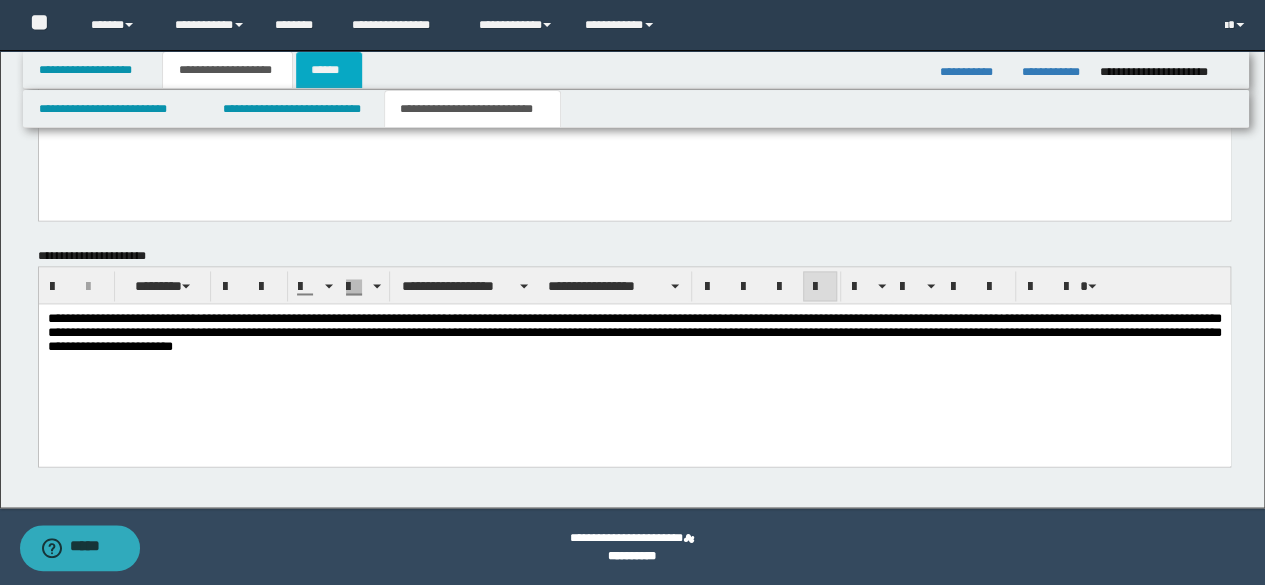 click on "******" at bounding box center [329, 70] 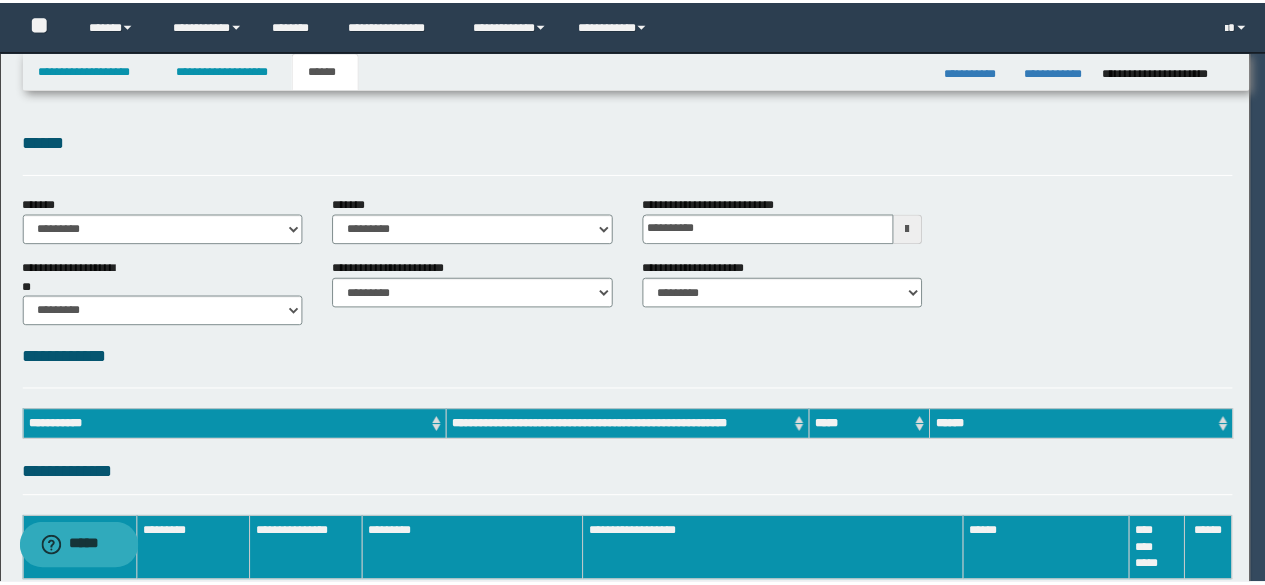 scroll, scrollTop: 0, scrollLeft: 0, axis: both 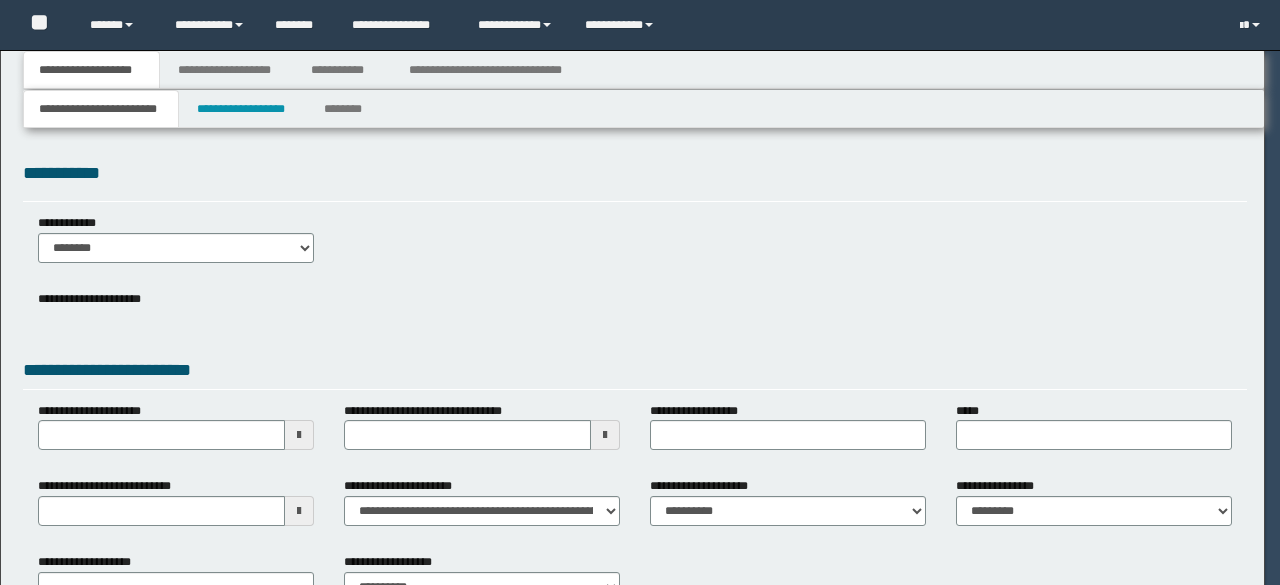 select on "**" 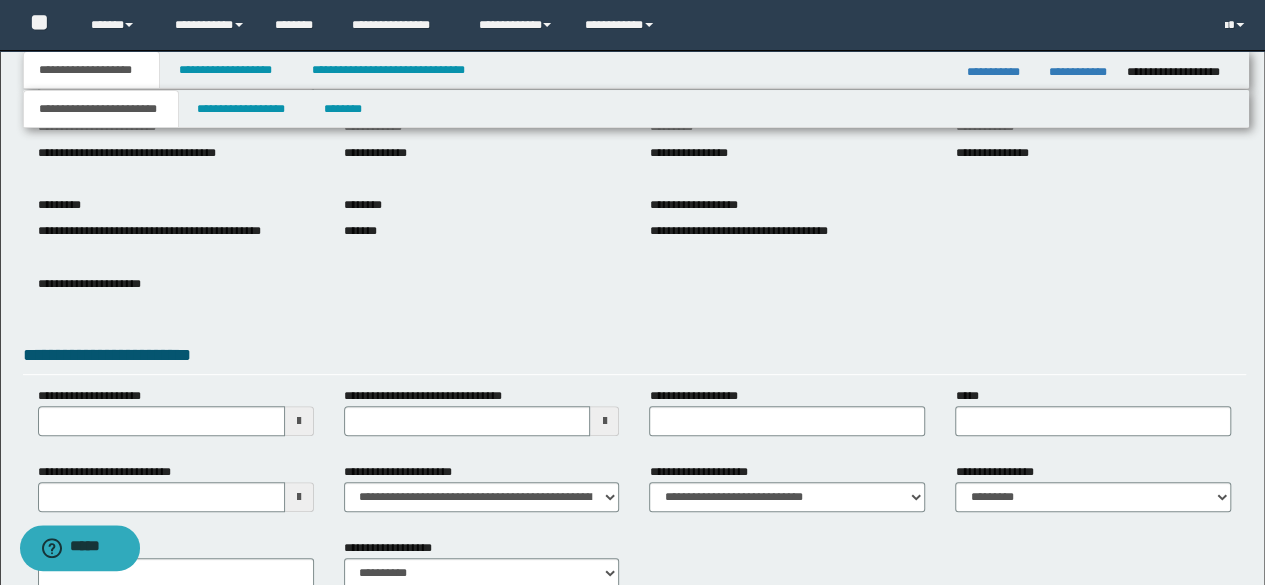 scroll, scrollTop: 297, scrollLeft: 0, axis: vertical 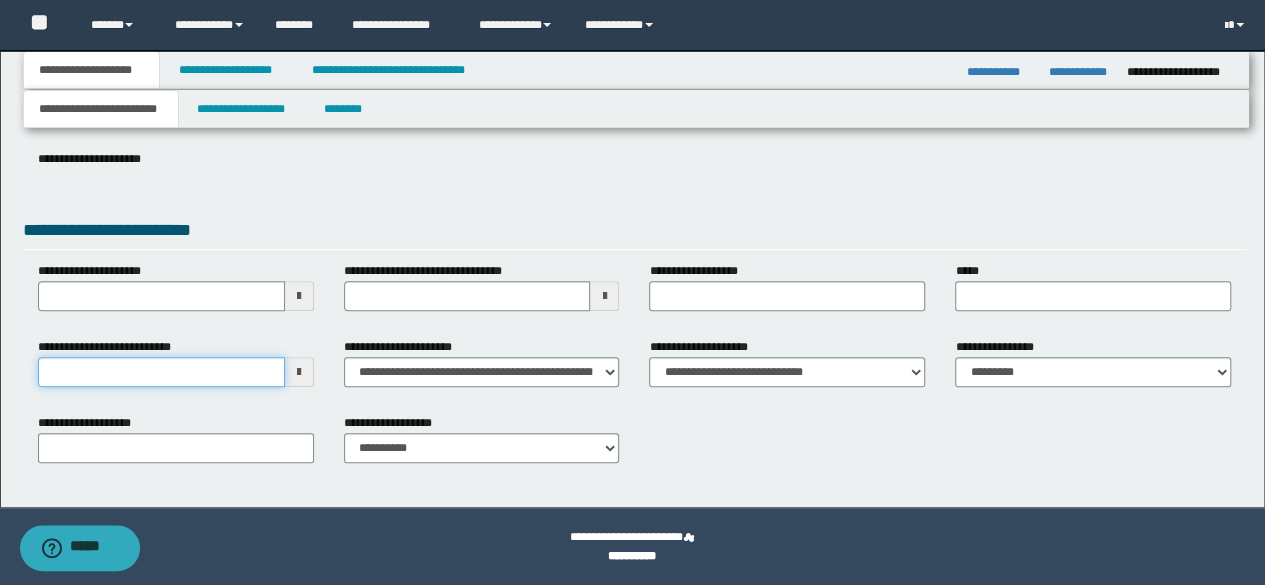 click on "**********" at bounding box center [161, 372] 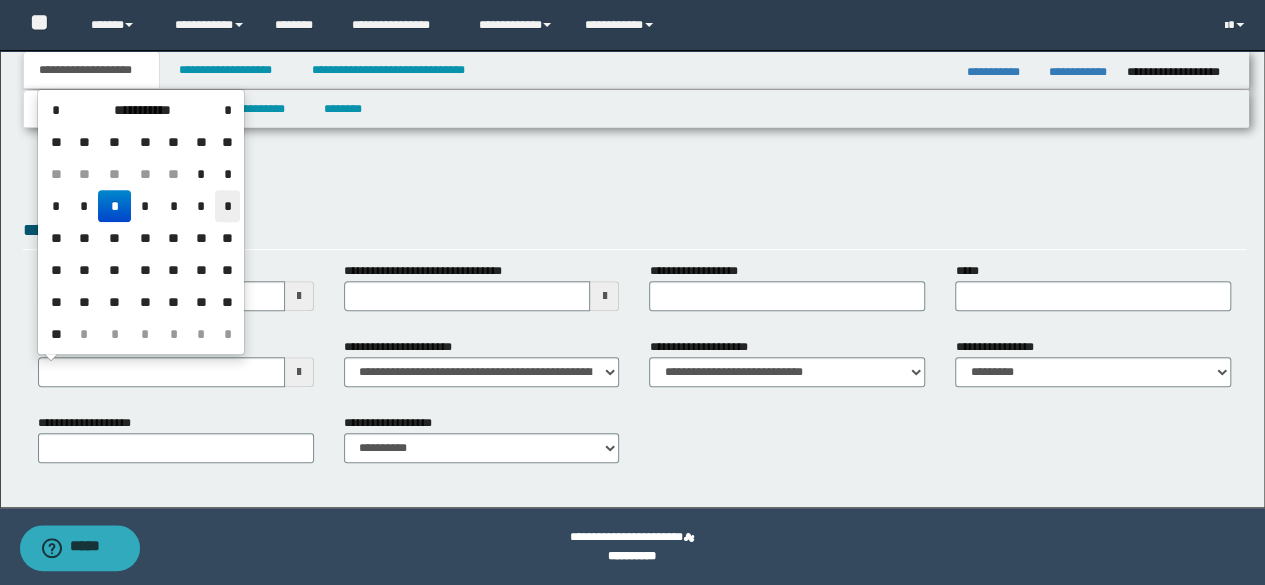 click on "*" at bounding box center (227, 206) 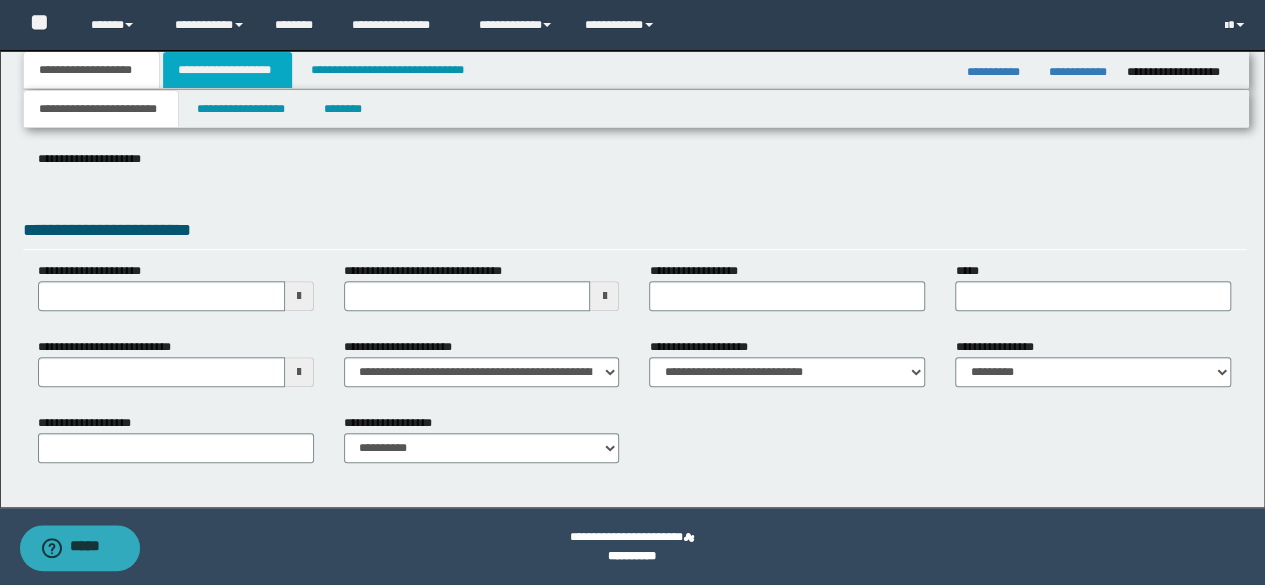 click on "**********" at bounding box center (227, 70) 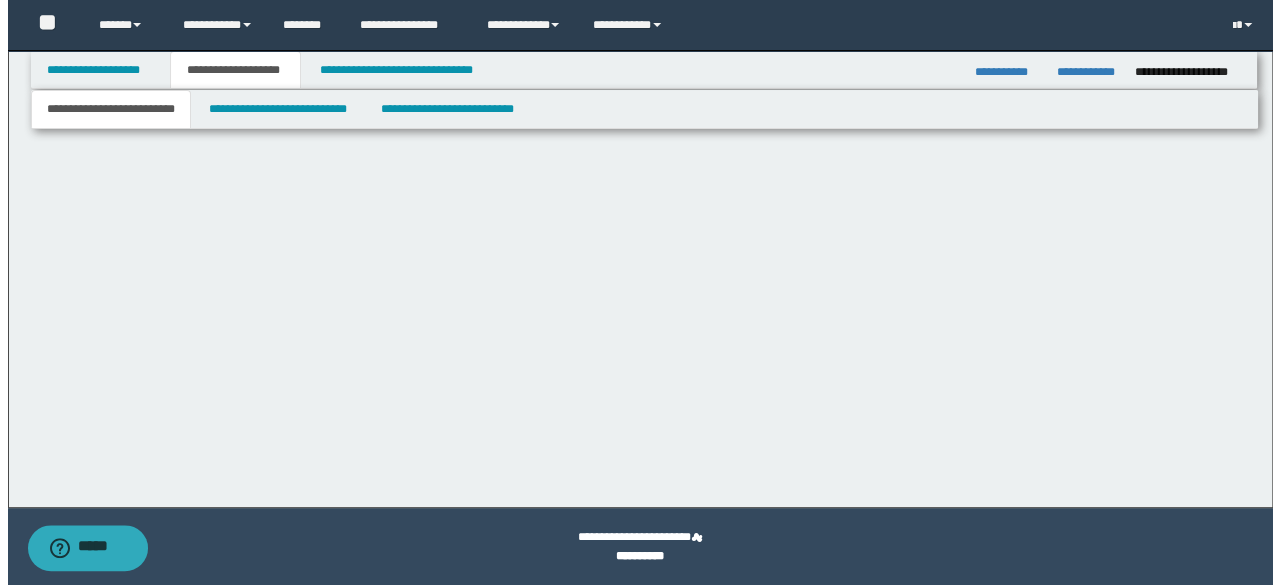 scroll, scrollTop: 0, scrollLeft: 0, axis: both 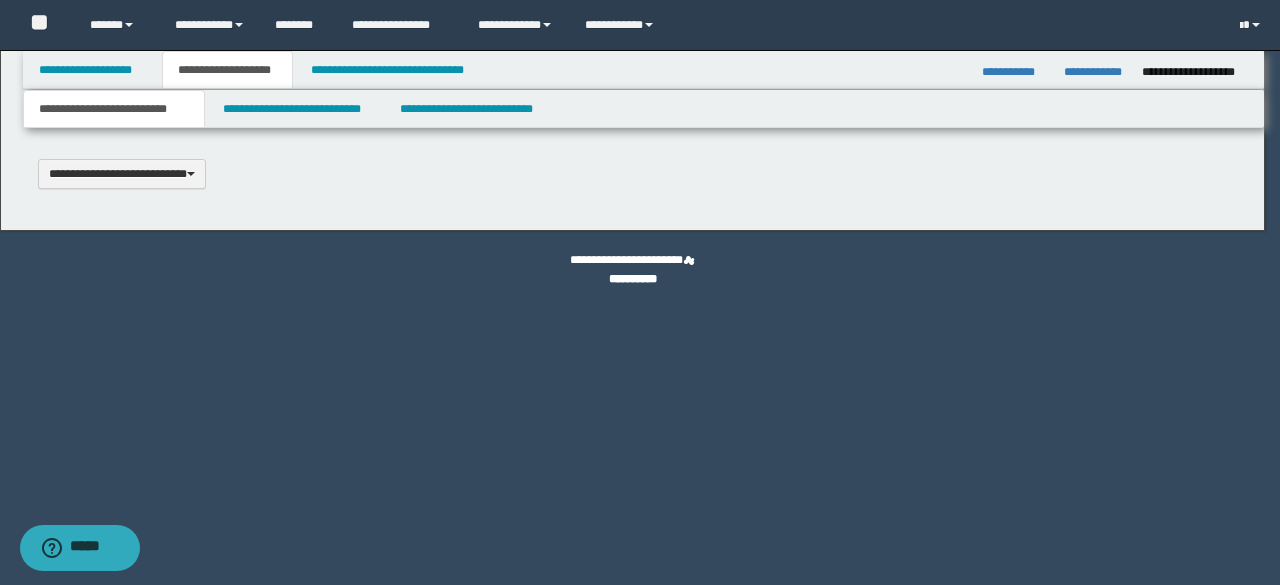 type 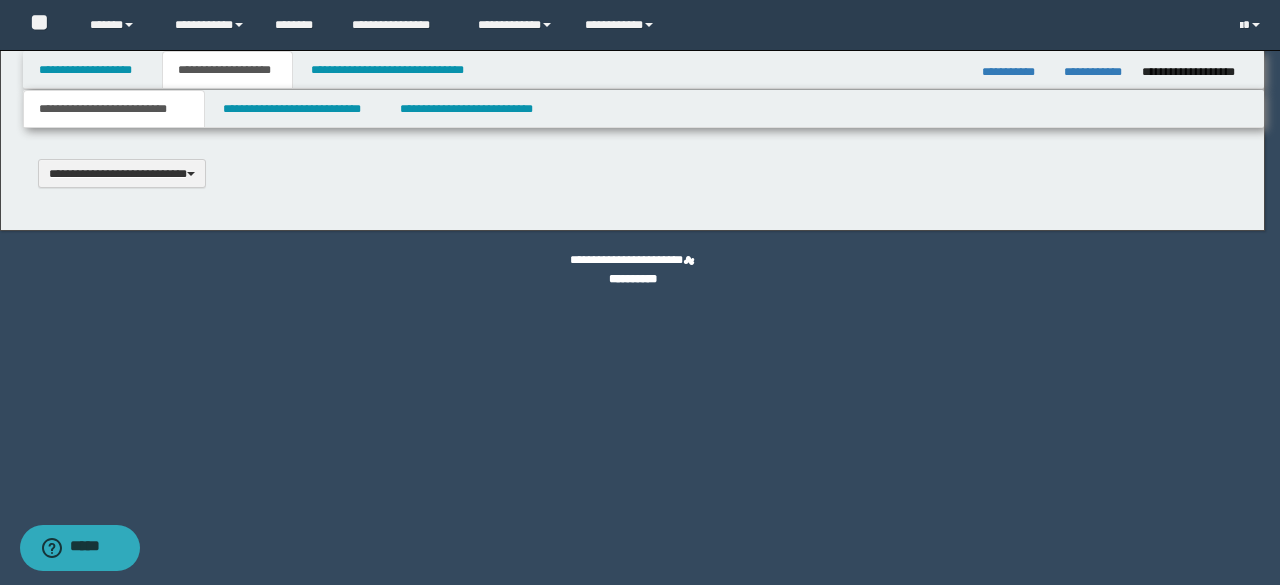 scroll, scrollTop: 0, scrollLeft: 0, axis: both 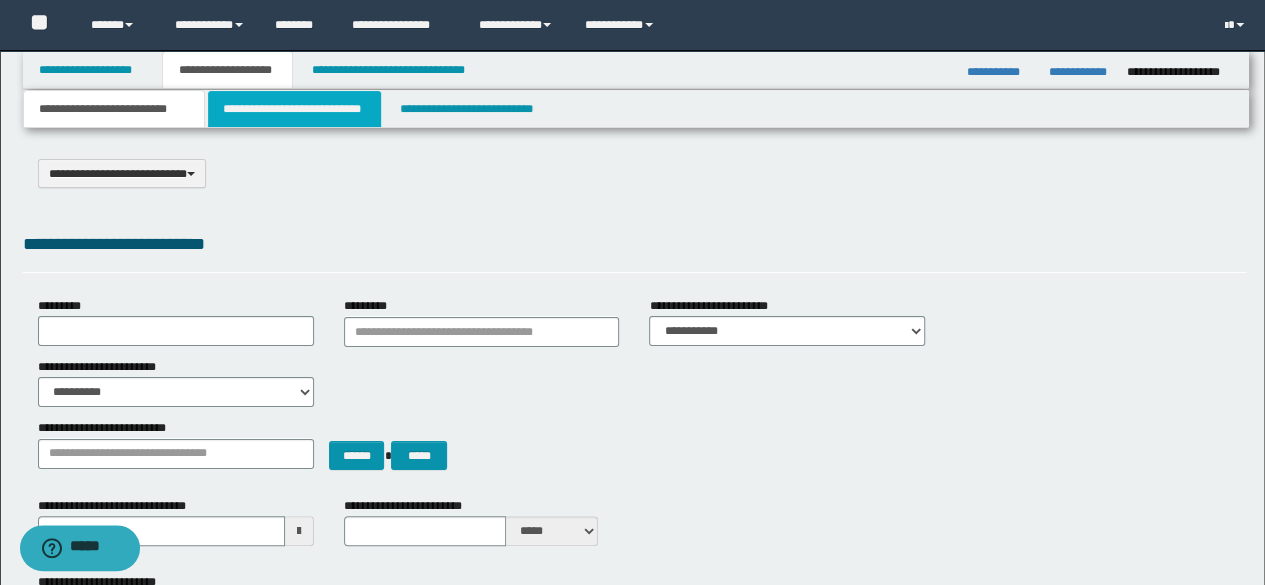 click on "**********" at bounding box center (294, 109) 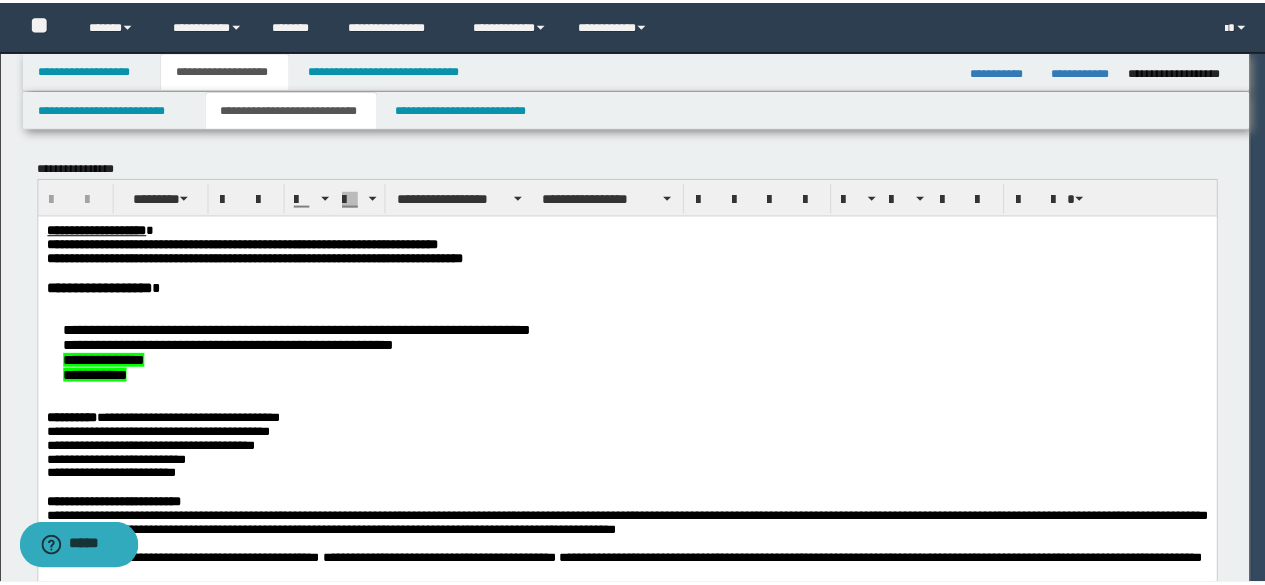 scroll, scrollTop: 0, scrollLeft: 0, axis: both 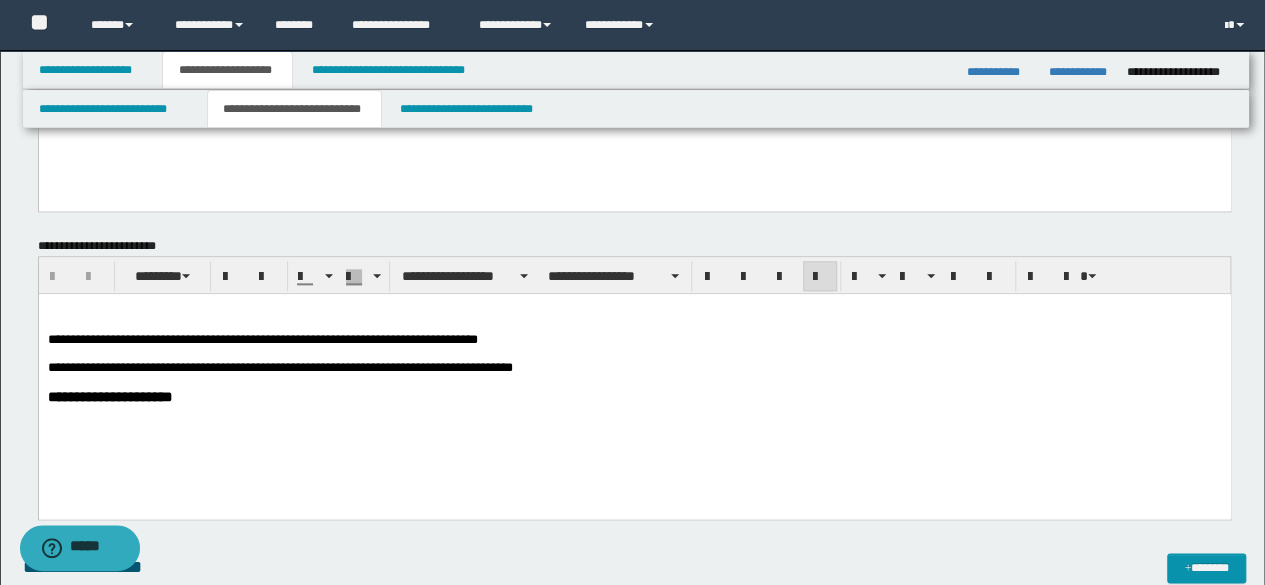 click on "**********" at bounding box center [634, 378] 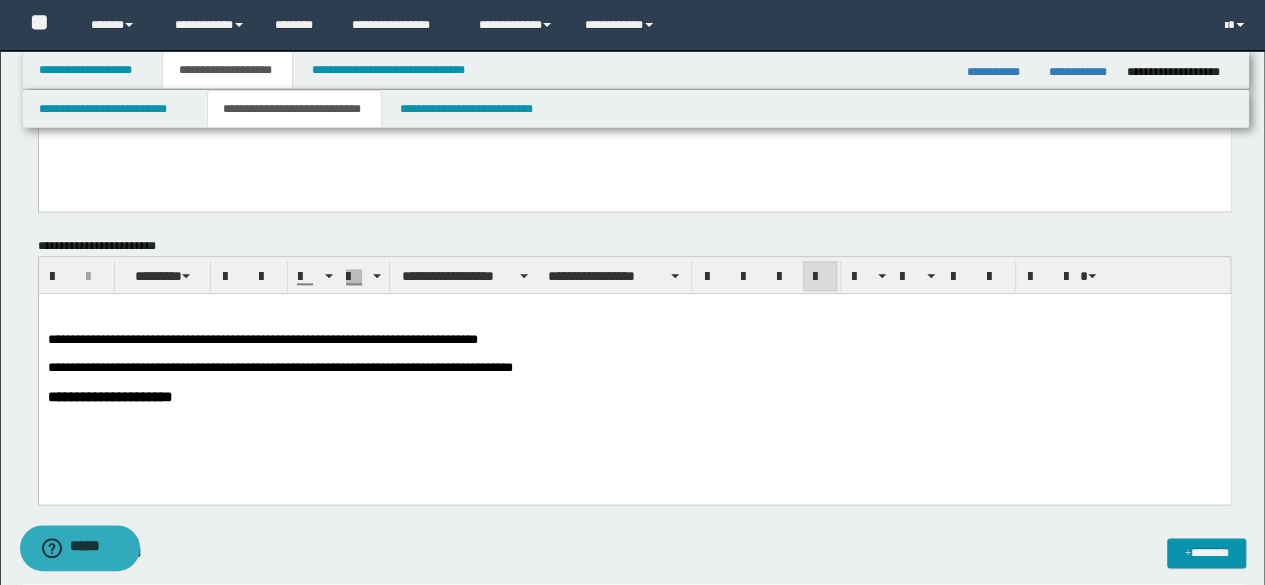 type 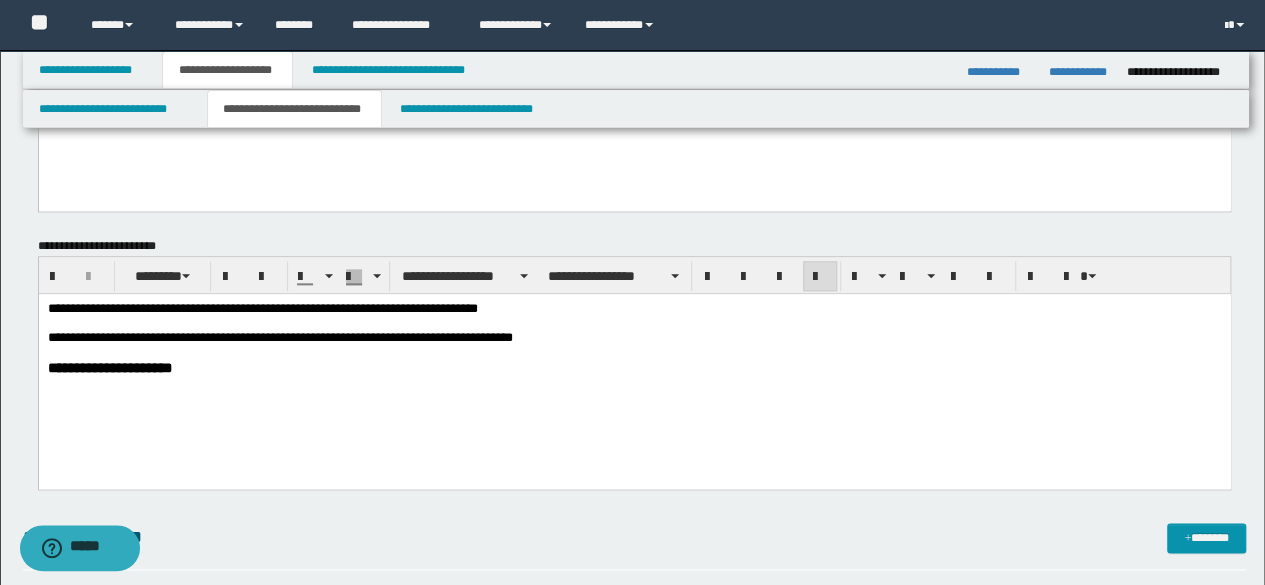 click on "**********" at bounding box center (634, 364) 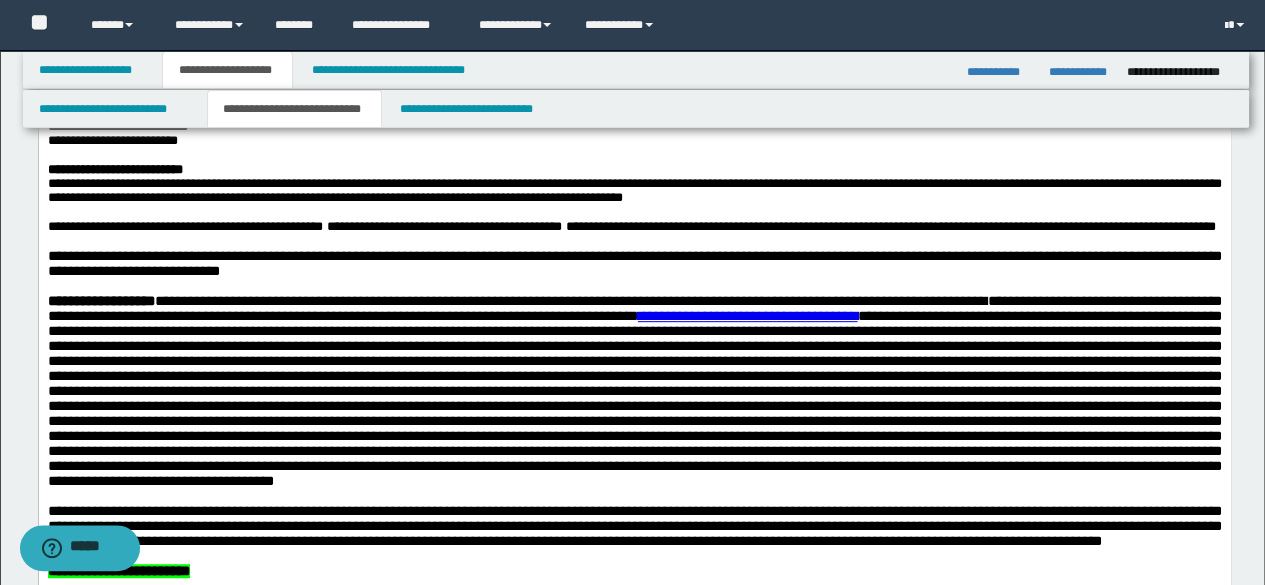 scroll, scrollTop: 200, scrollLeft: 0, axis: vertical 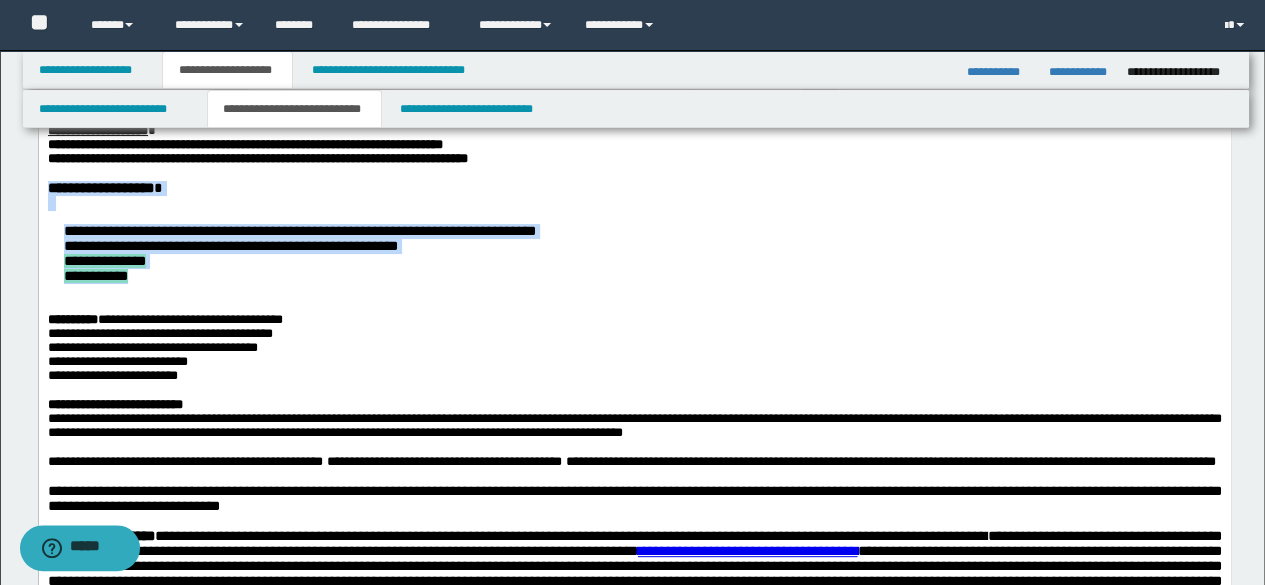 drag, startPoint x: 194, startPoint y: 292, endPoint x: 58, endPoint y: 310, distance: 137.186 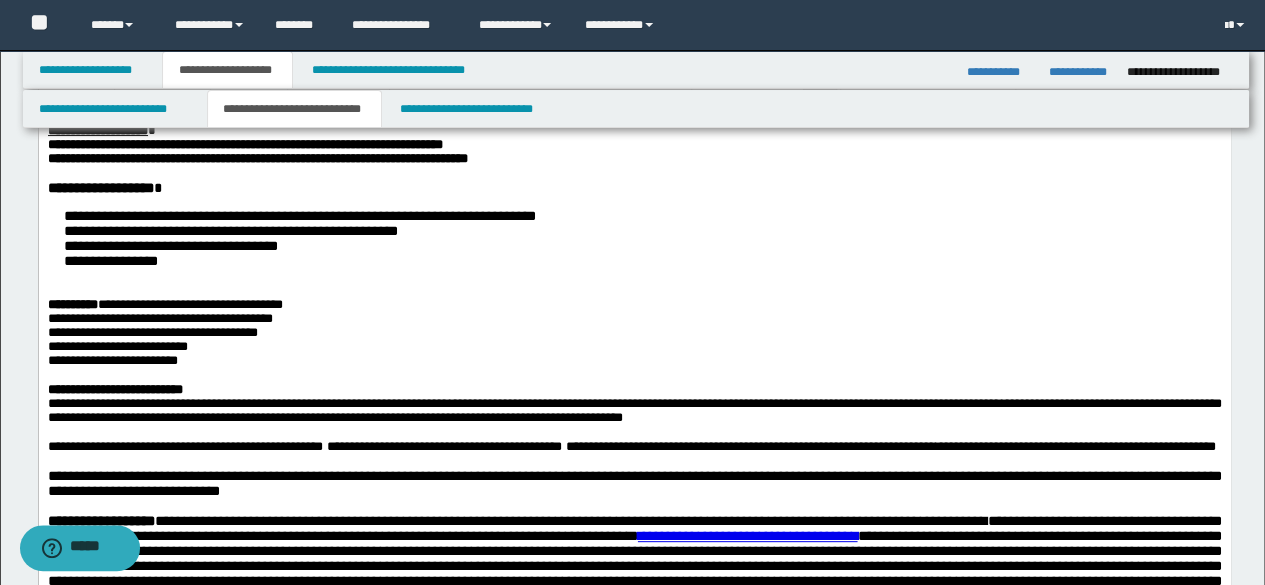 click on "**********" at bounding box center [634, 514] 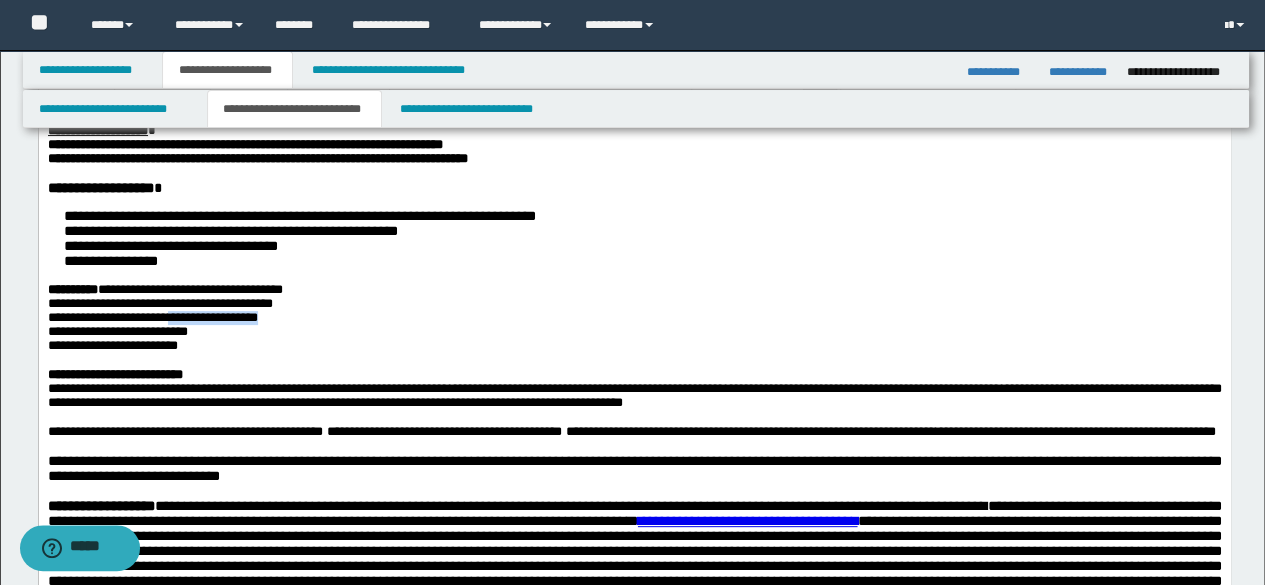 drag, startPoint x: 320, startPoint y: 341, endPoint x: 172, endPoint y: 331, distance: 148.33745 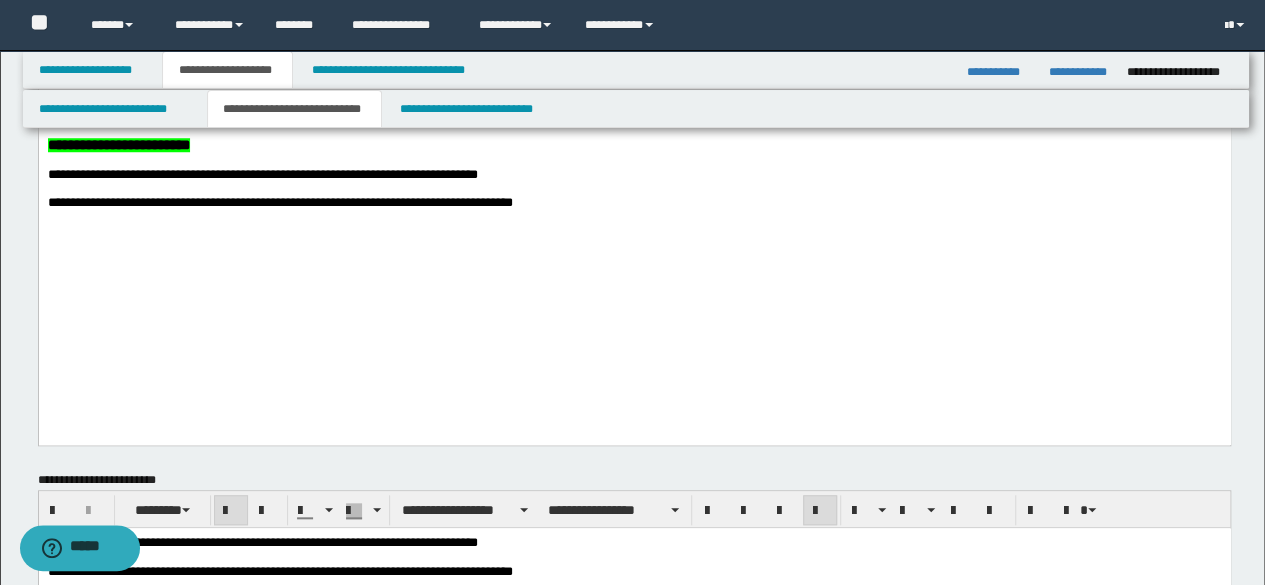 scroll, scrollTop: 700, scrollLeft: 0, axis: vertical 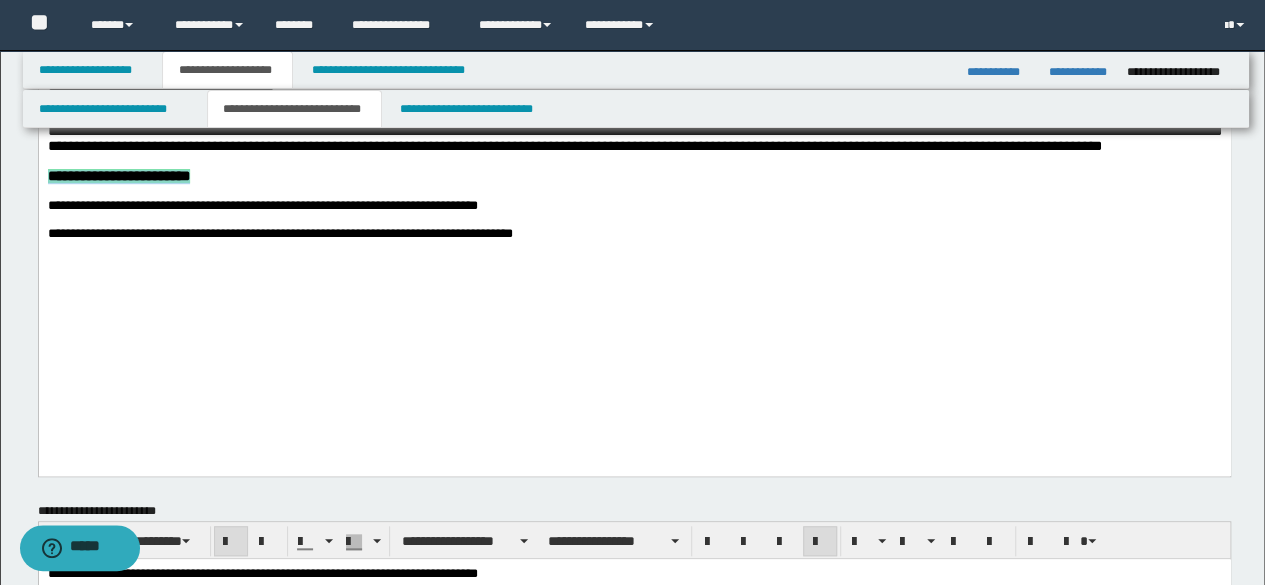 drag, startPoint x: 294, startPoint y: 293, endPoint x: 26, endPoint y: 292, distance: 268.00186 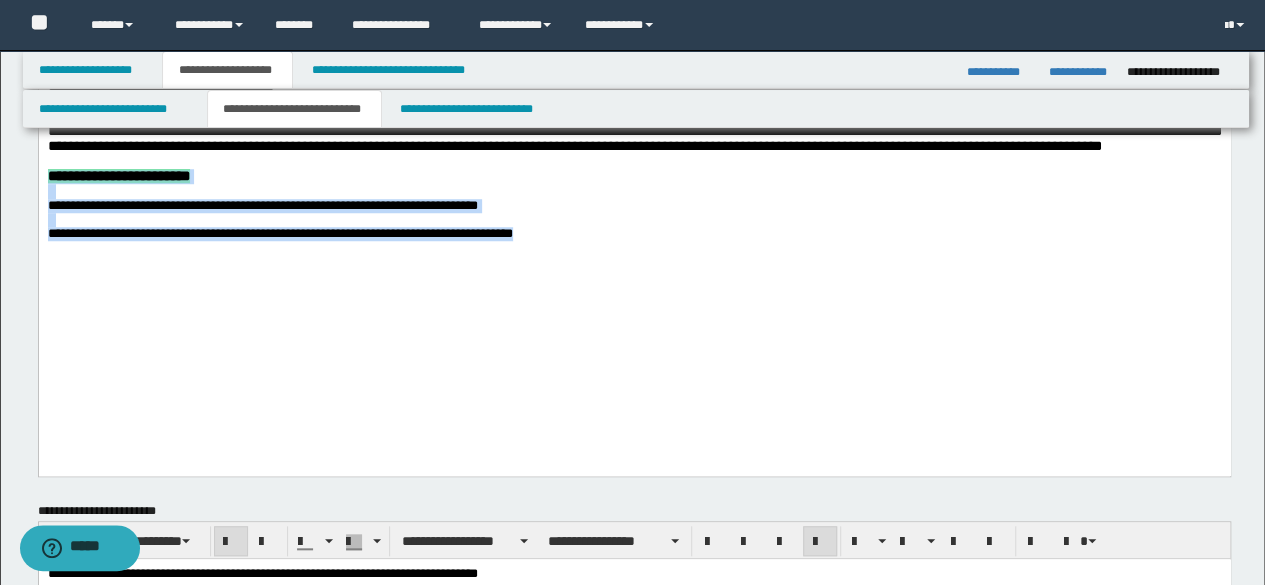 drag, startPoint x: 621, startPoint y: 370, endPoint x: 24, endPoint y: 295, distance: 601.6926 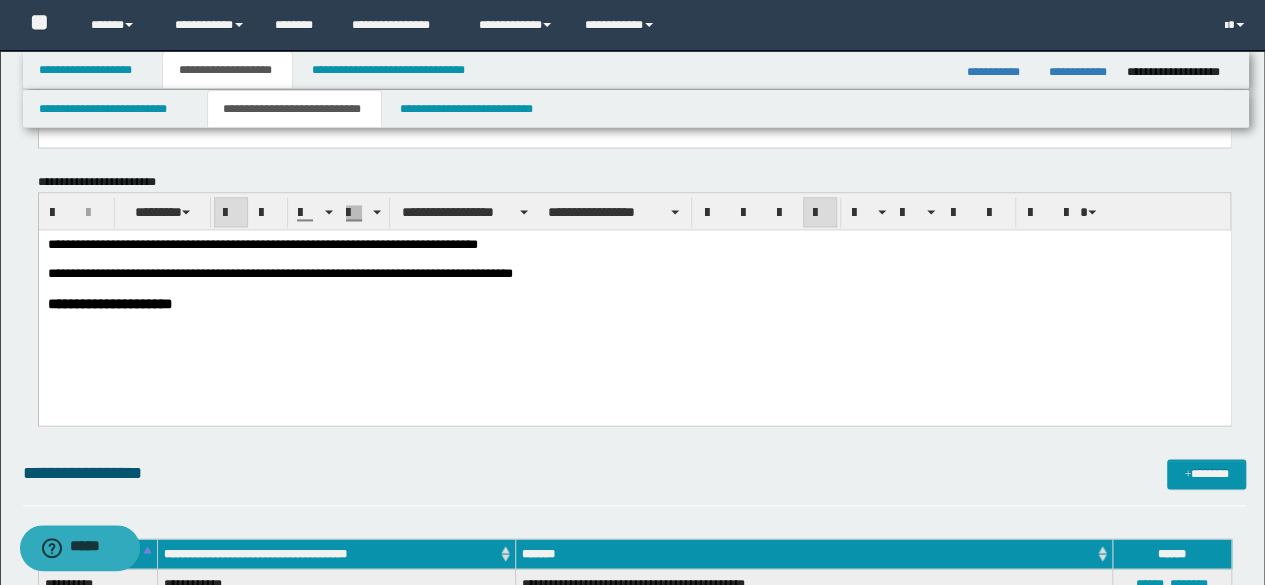 scroll, scrollTop: 1200, scrollLeft: 0, axis: vertical 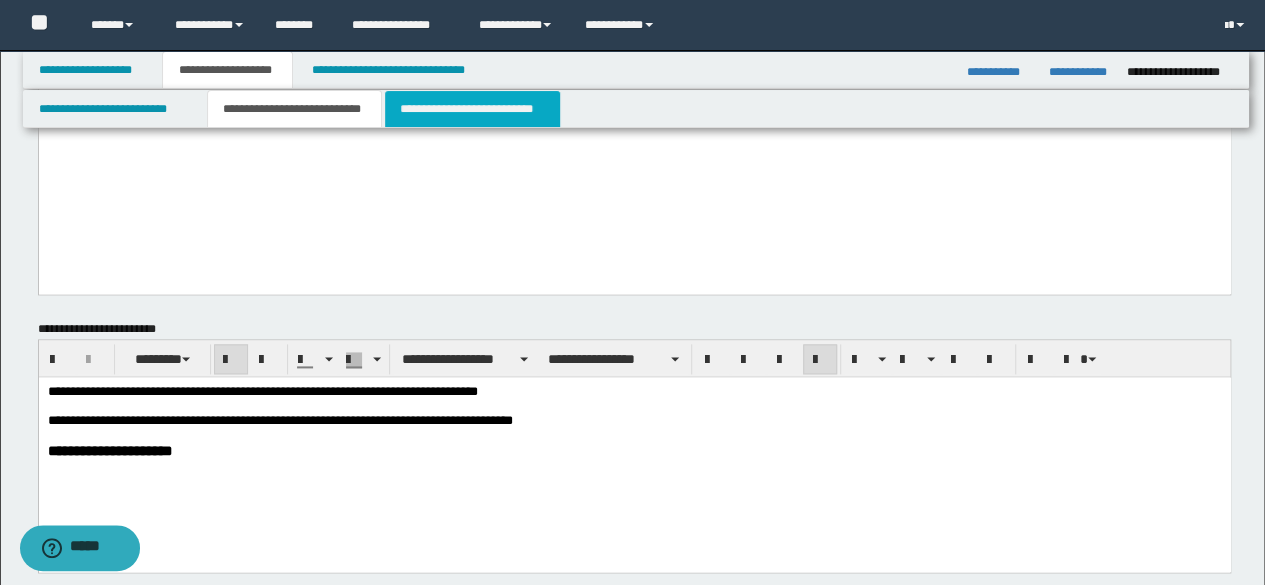 click on "**********" at bounding box center [472, 109] 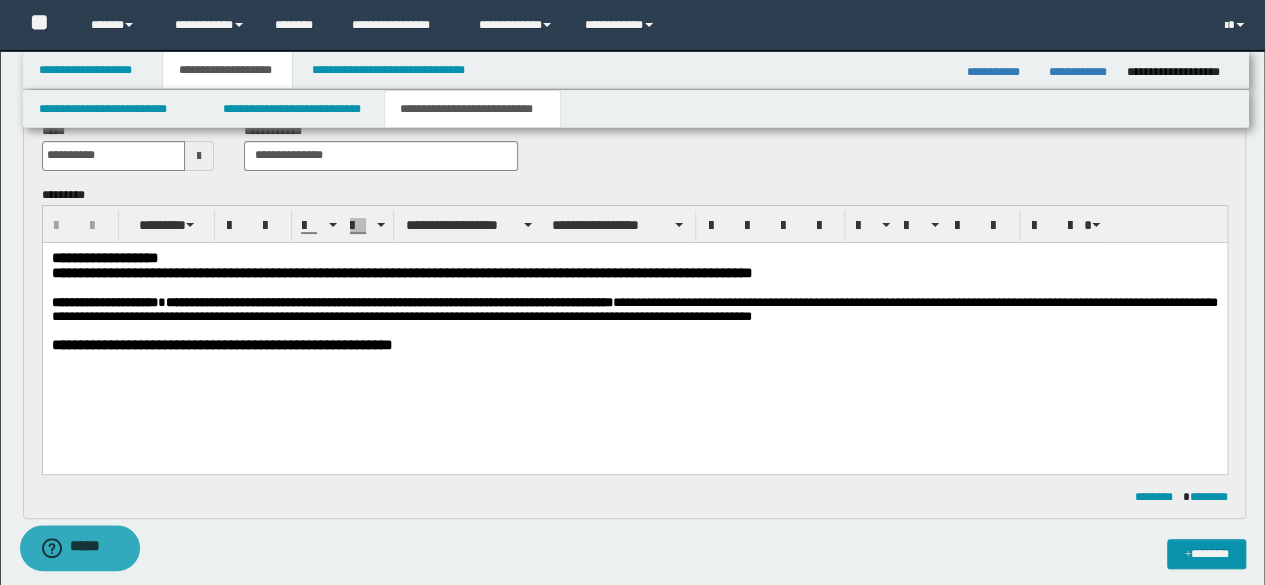 scroll, scrollTop: 100, scrollLeft: 0, axis: vertical 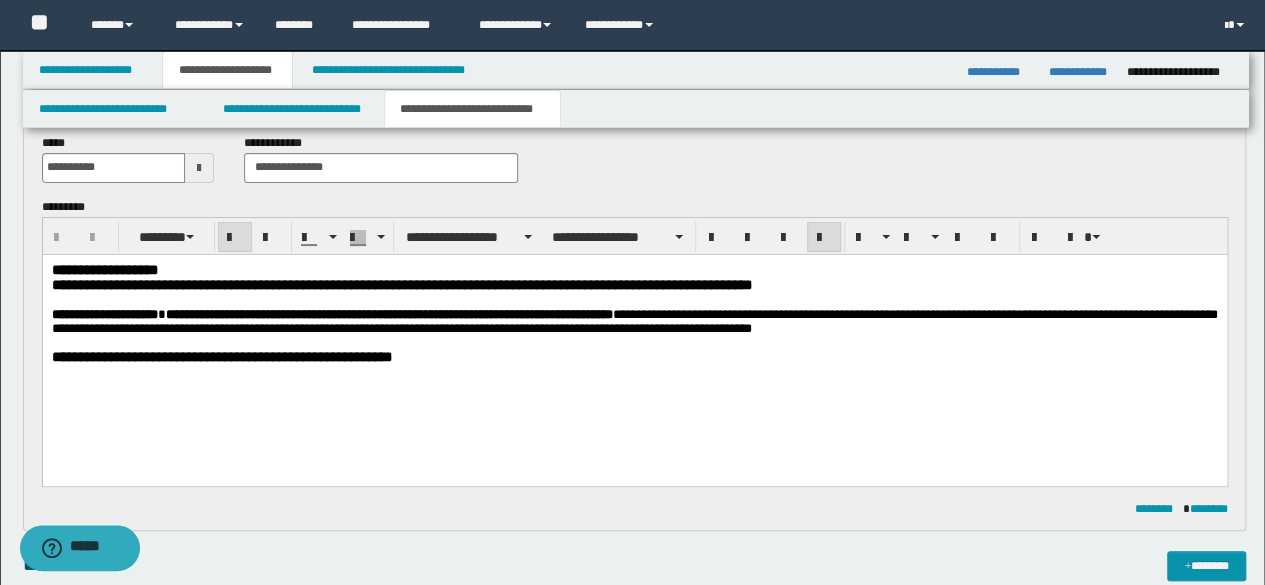 click on "**********" at bounding box center [634, 338] 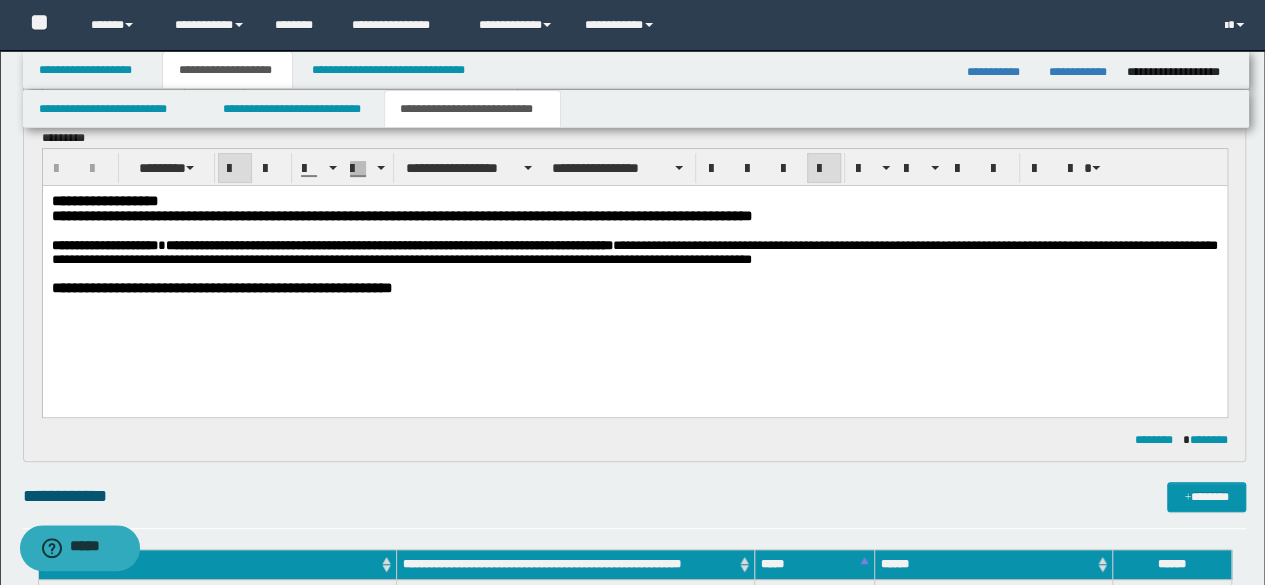 scroll, scrollTop: 200, scrollLeft: 0, axis: vertical 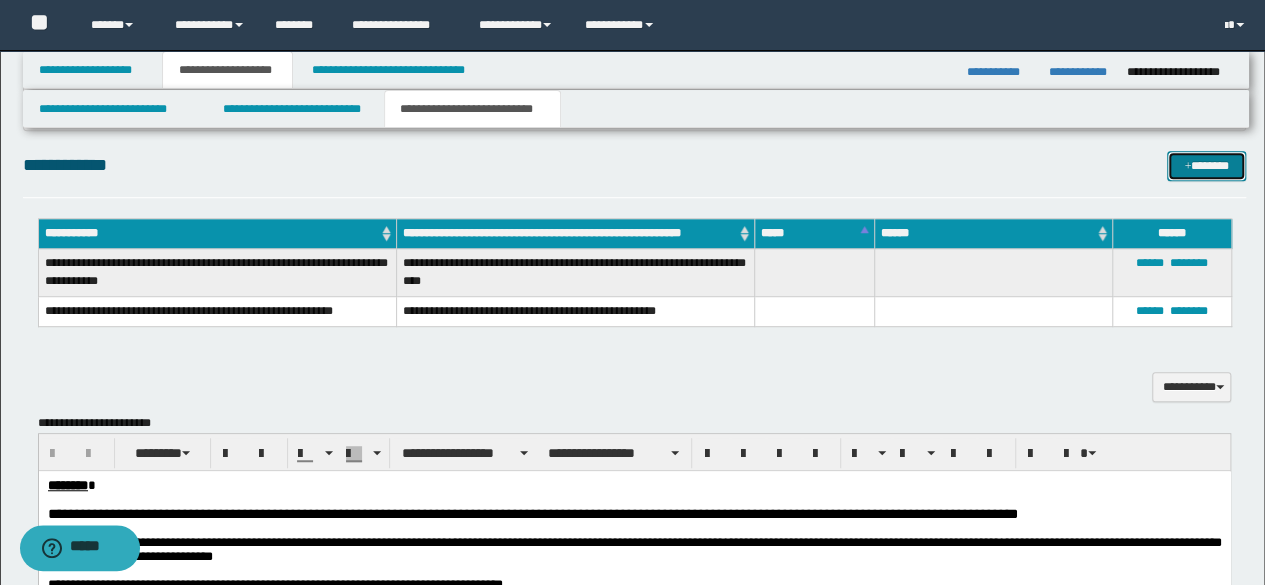 click on "*******" at bounding box center [1206, 165] 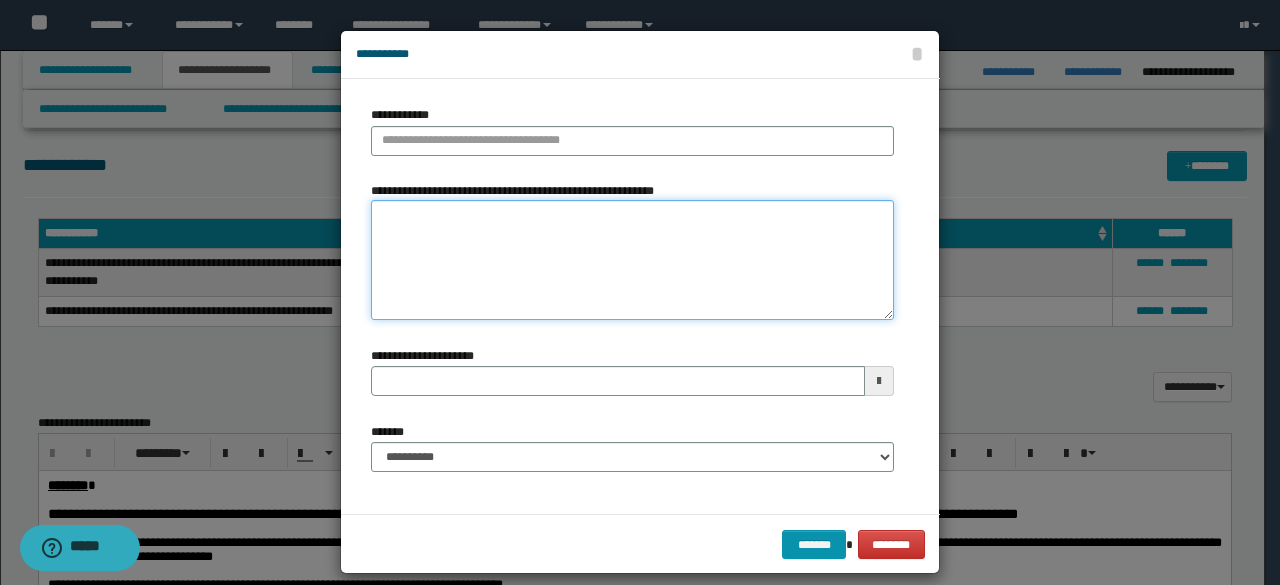 click on "**********" at bounding box center (632, 260) 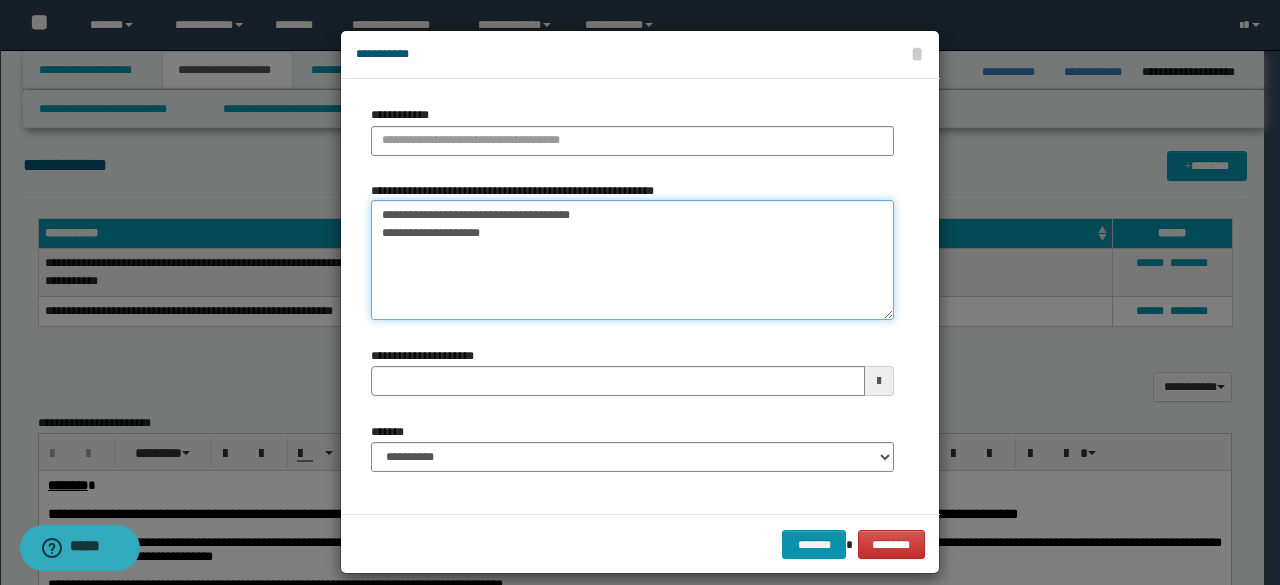 type on "**********" 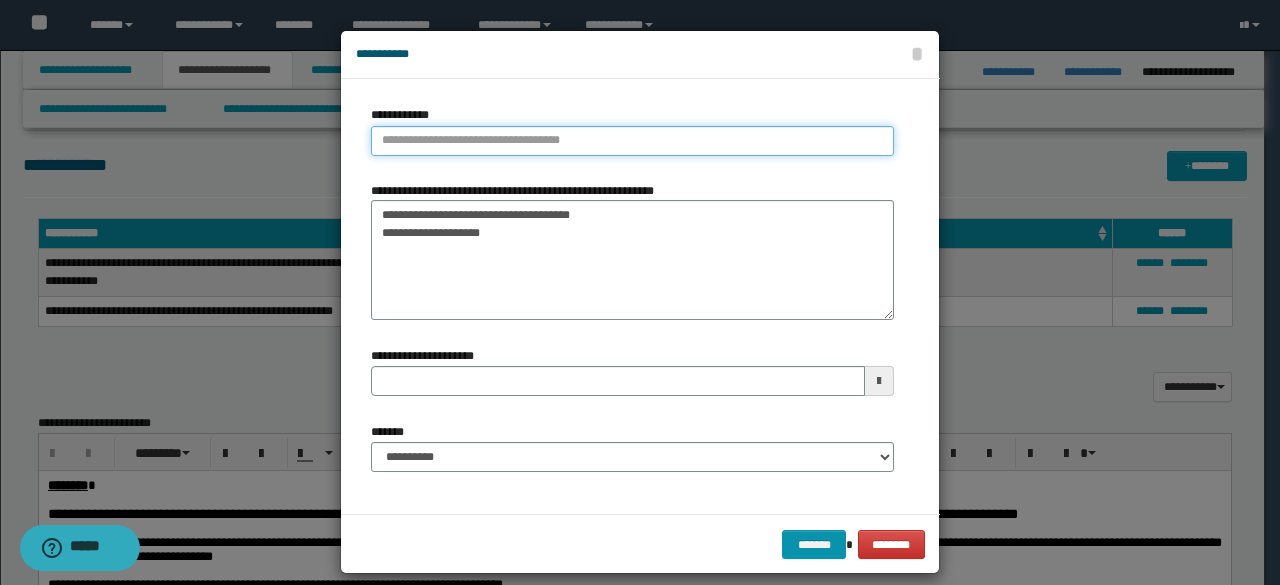 click on "**********" at bounding box center (632, 141) 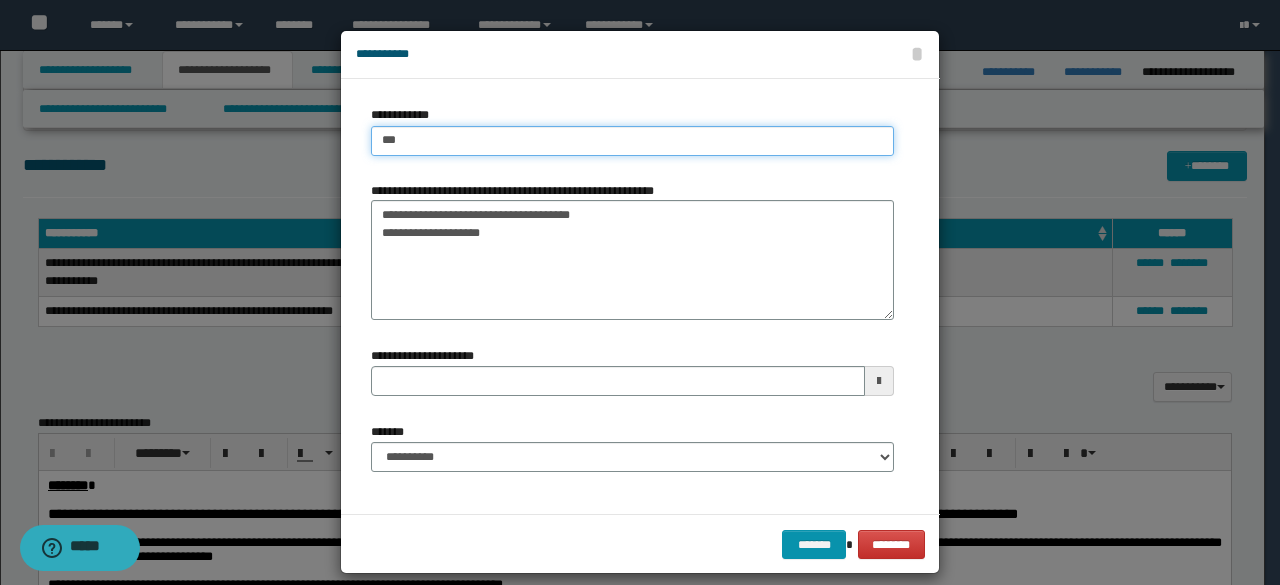 type on "****" 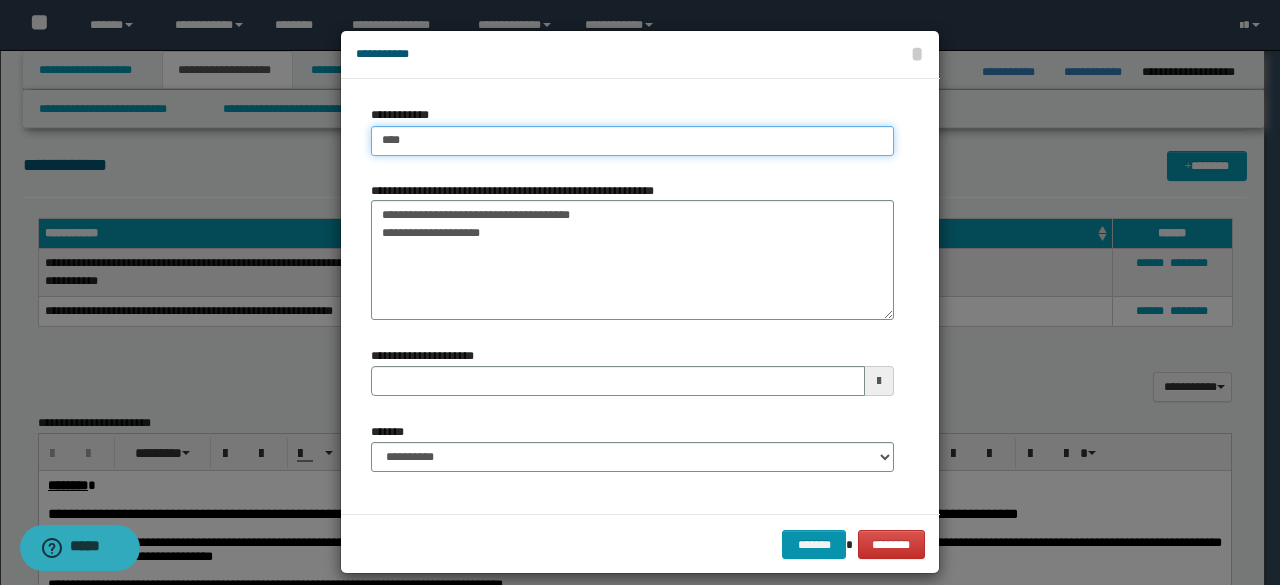 type on "****" 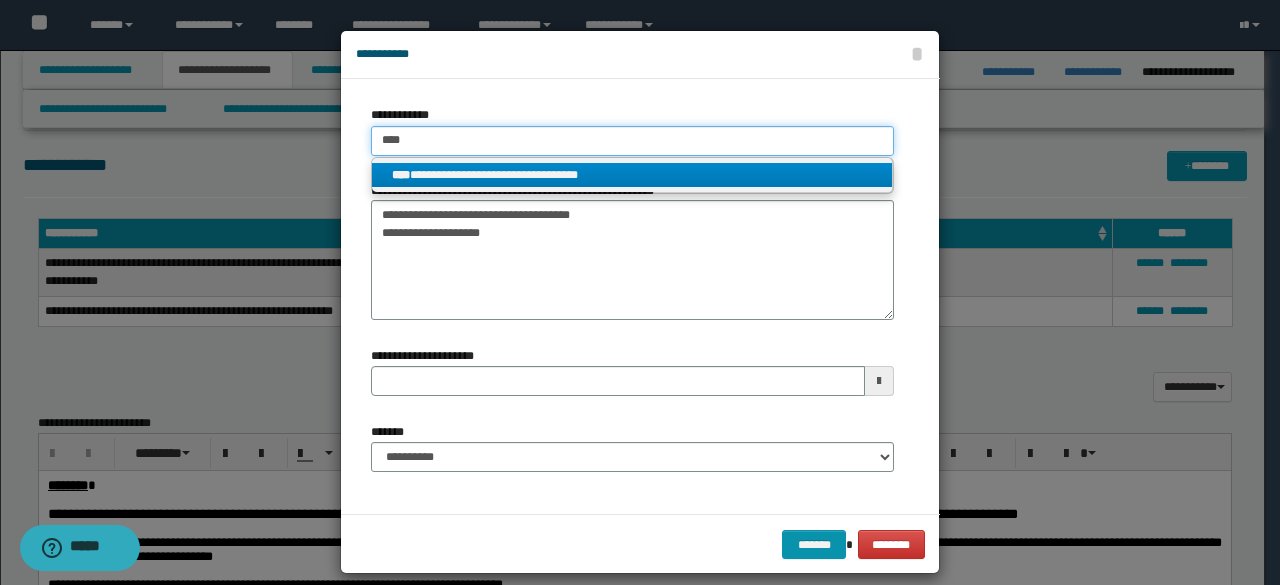 type on "****" 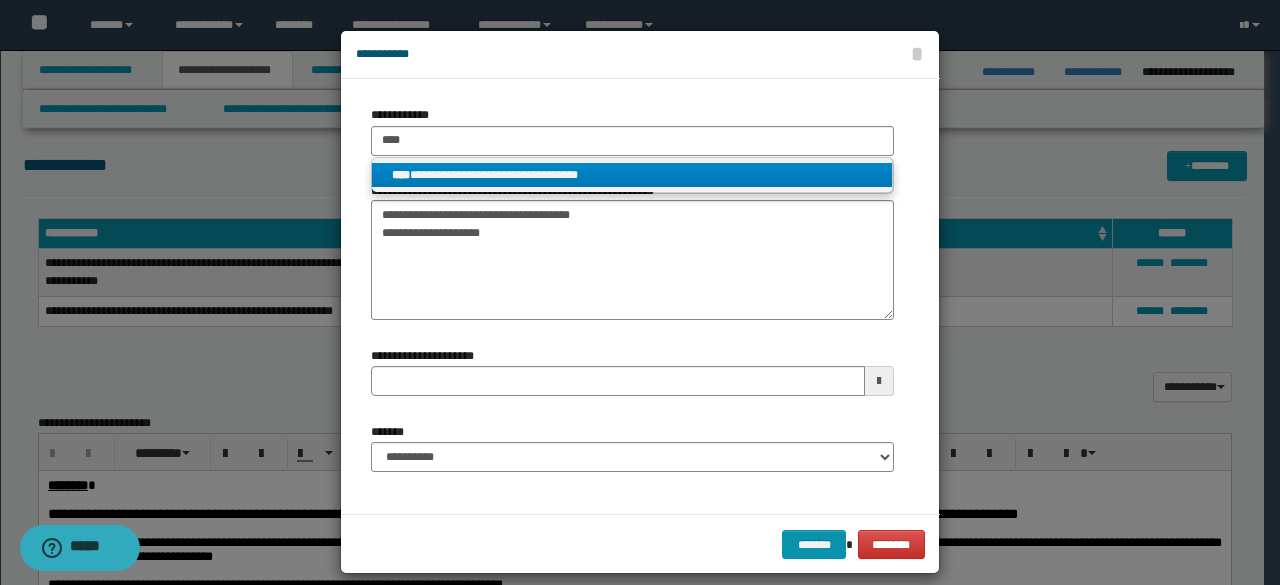 click on "**********" at bounding box center [632, 175] 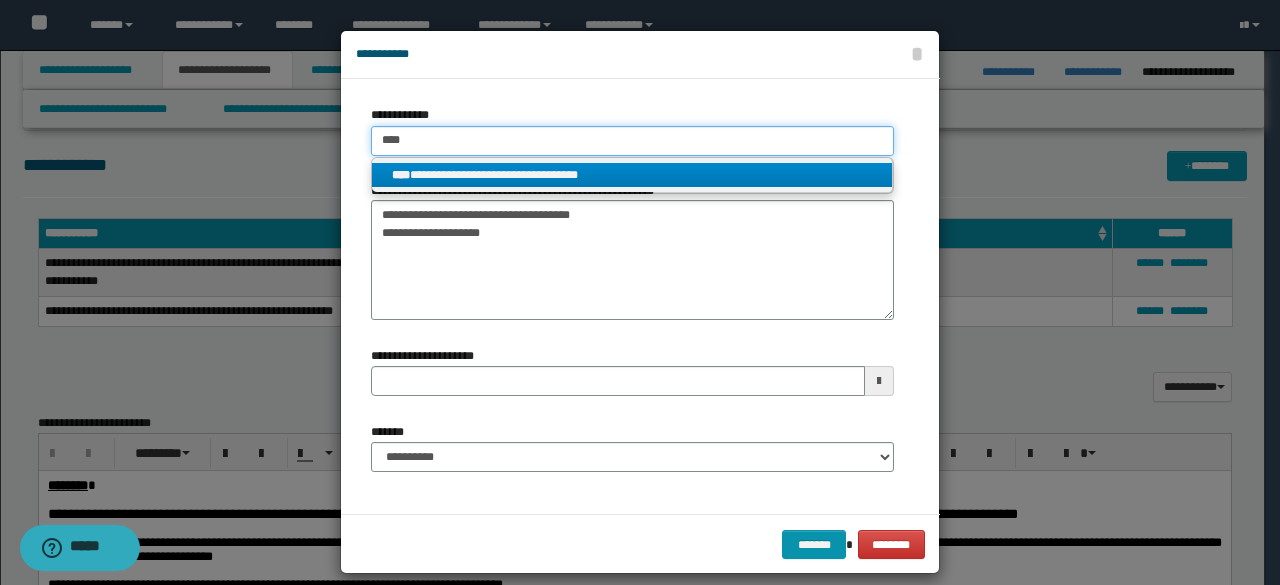 type 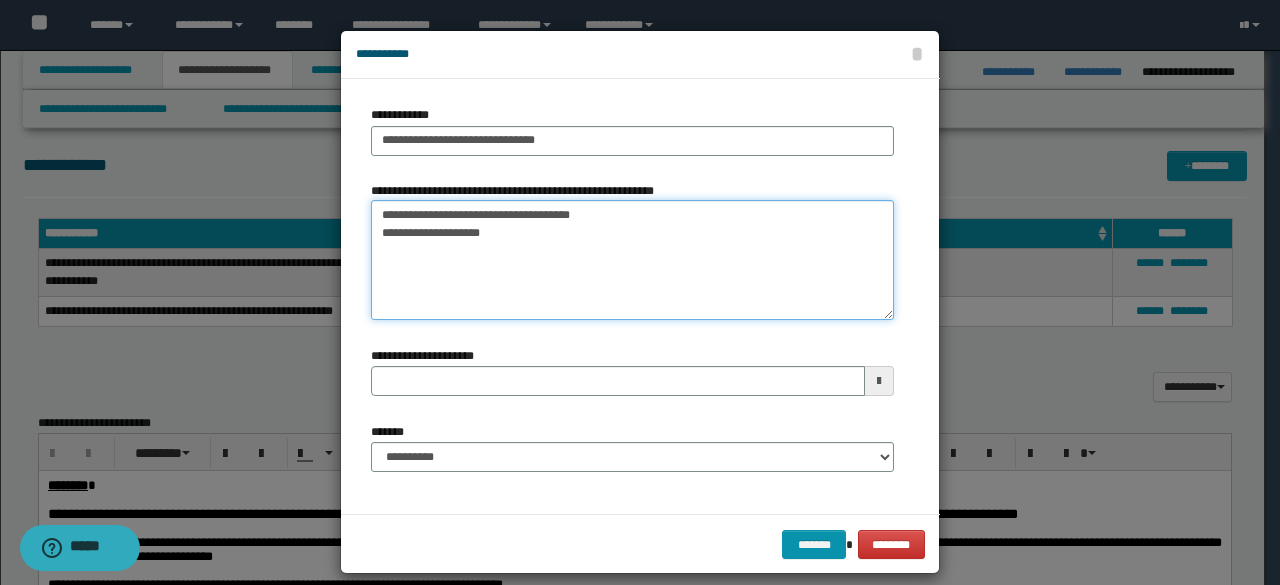 drag, startPoint x: 648, startPoint y: 217, endPoint x: 238, endPoint y: 199, distance: 410.39493 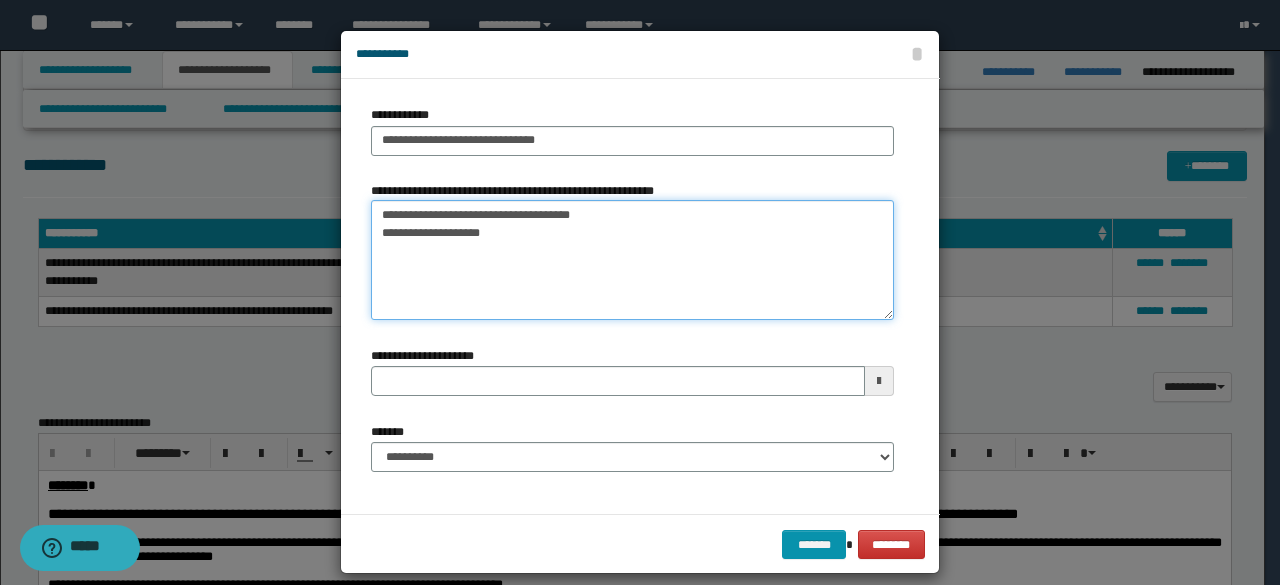 type on "**********" 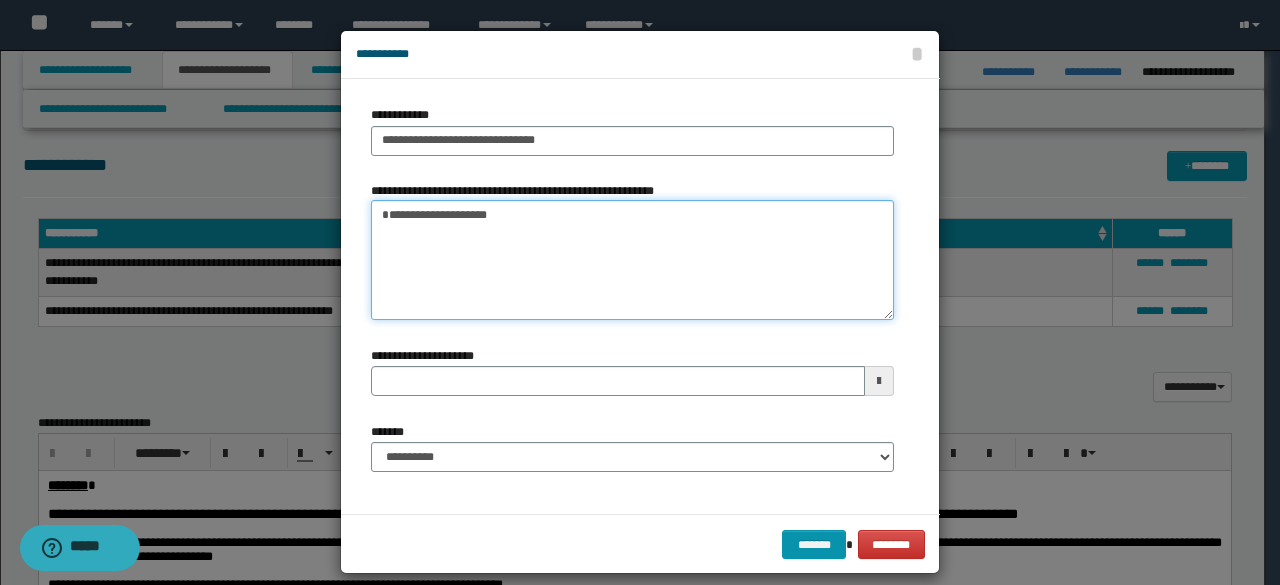 drag, startPoint x: 539, startPoint y: 234, endPoint x: 184, endPoint y: 234, distance: 355 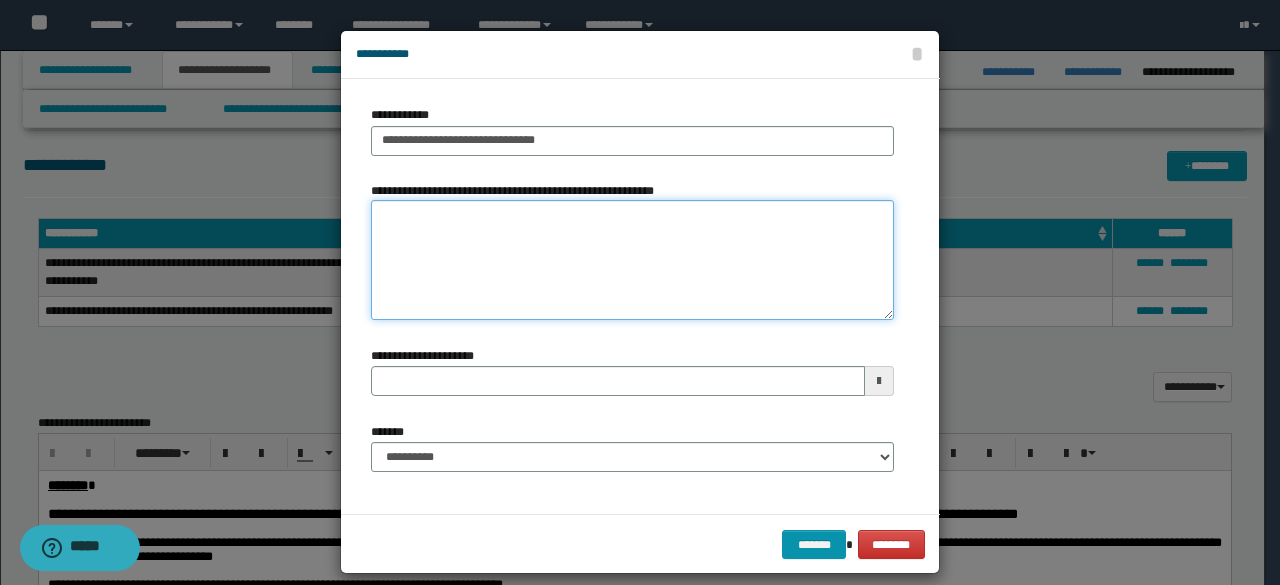 type 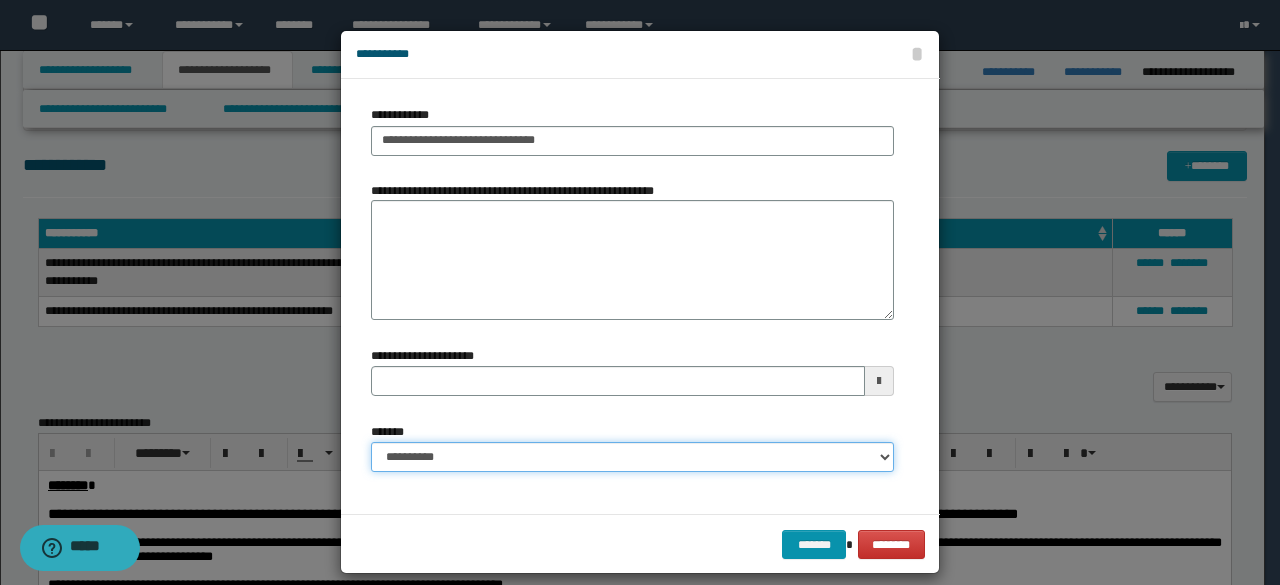 click on "**********" at bounding box center [632, 457] 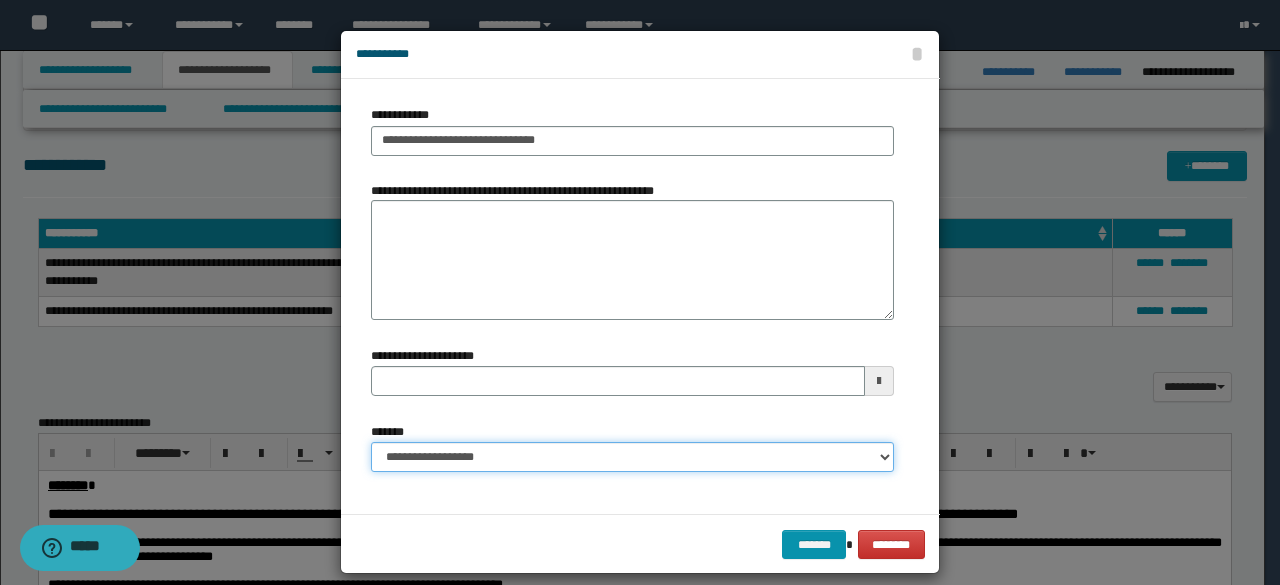 type 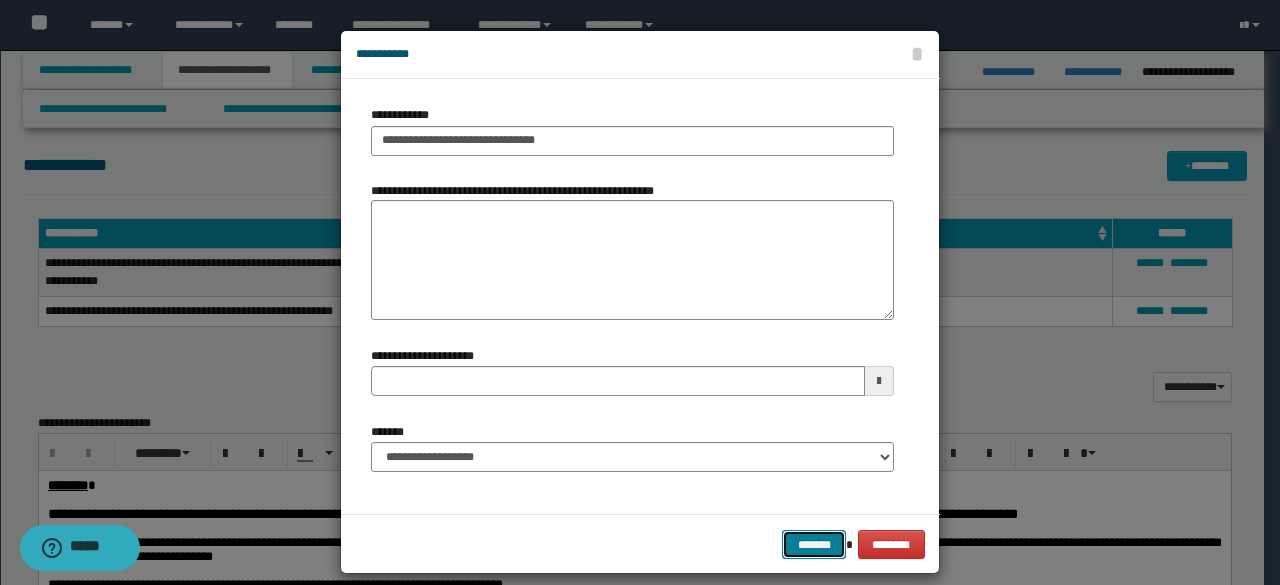 click on "*******" at bounding box center [814, 544] 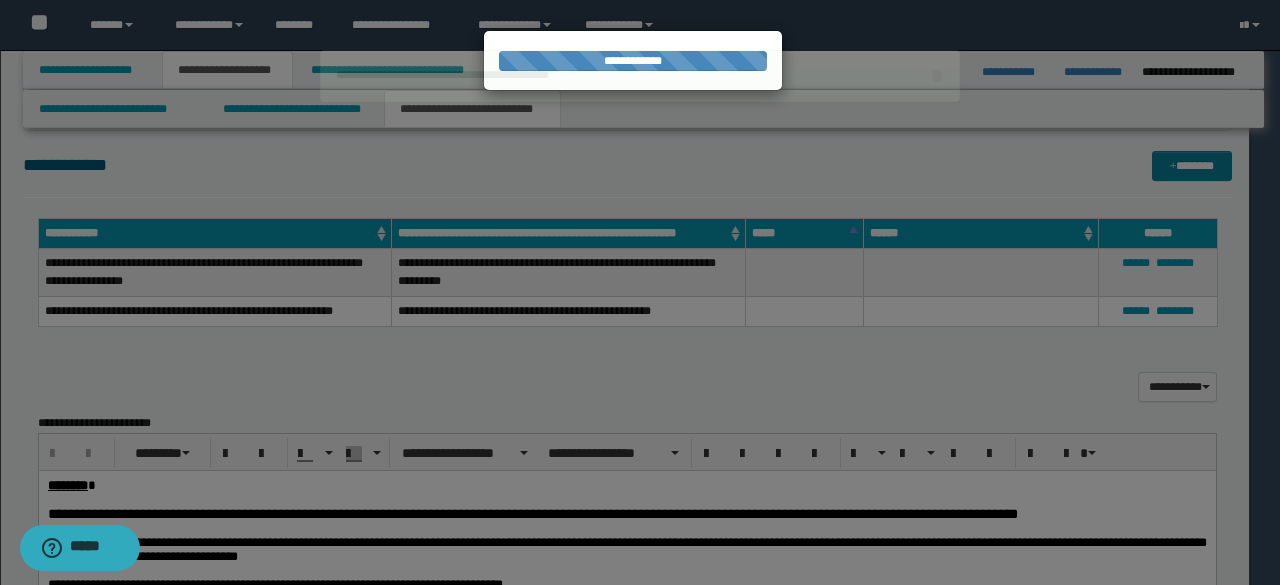 type 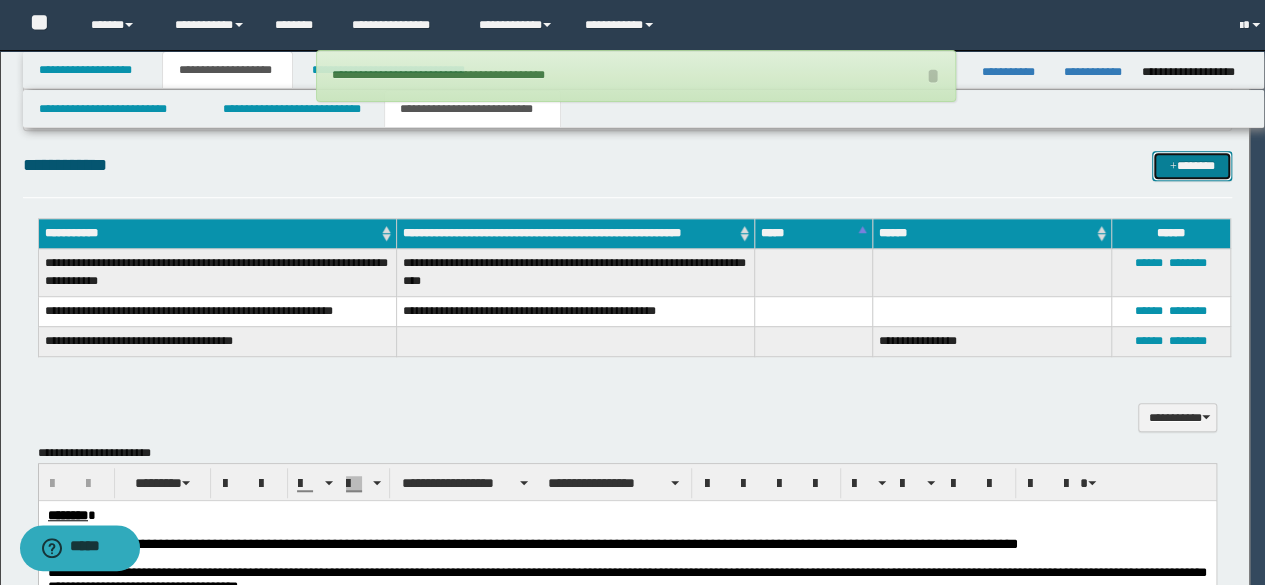 click on "*******" at bounding box center [1191, 165] 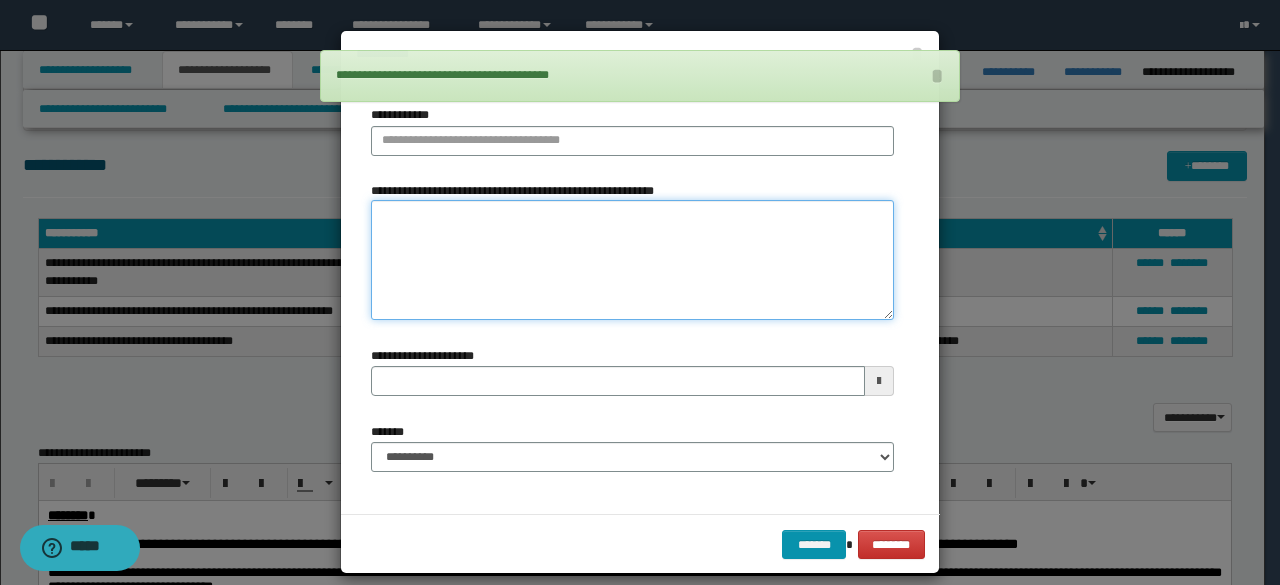 paste on "**********" 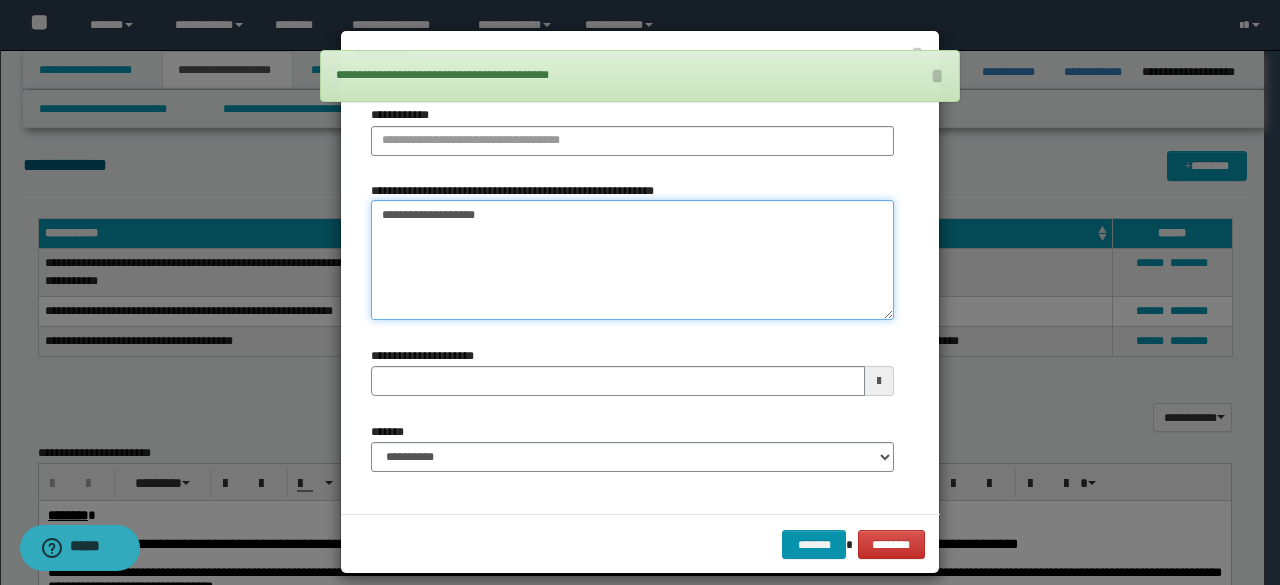 type on "**********" 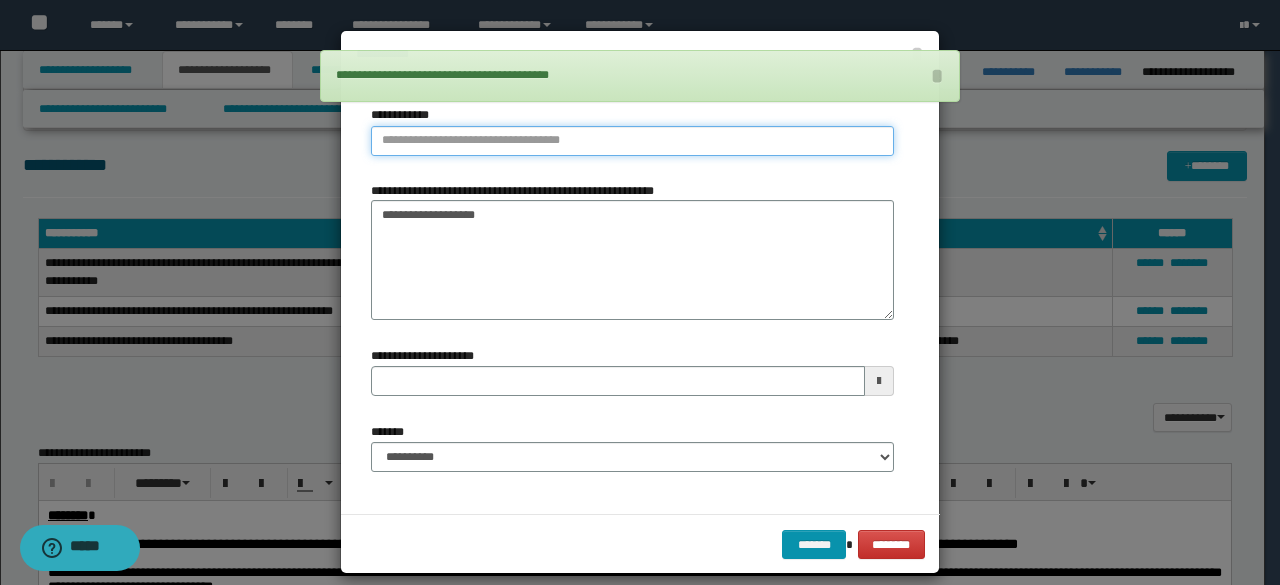 type on "**********" 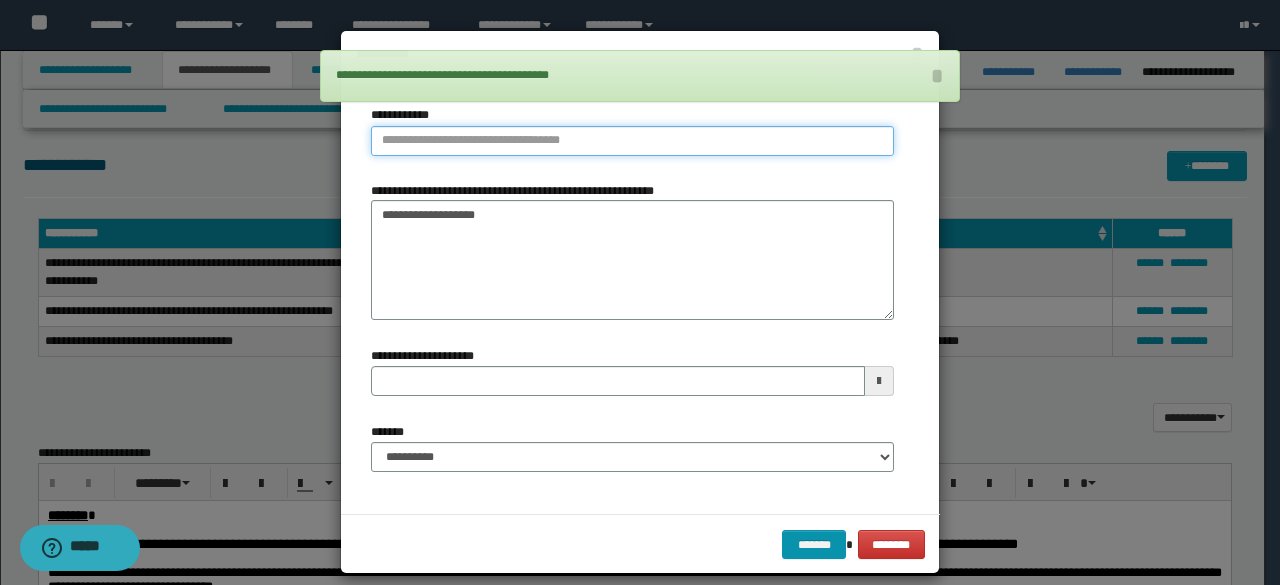 click on "**********" at bounding box center [632, 141] 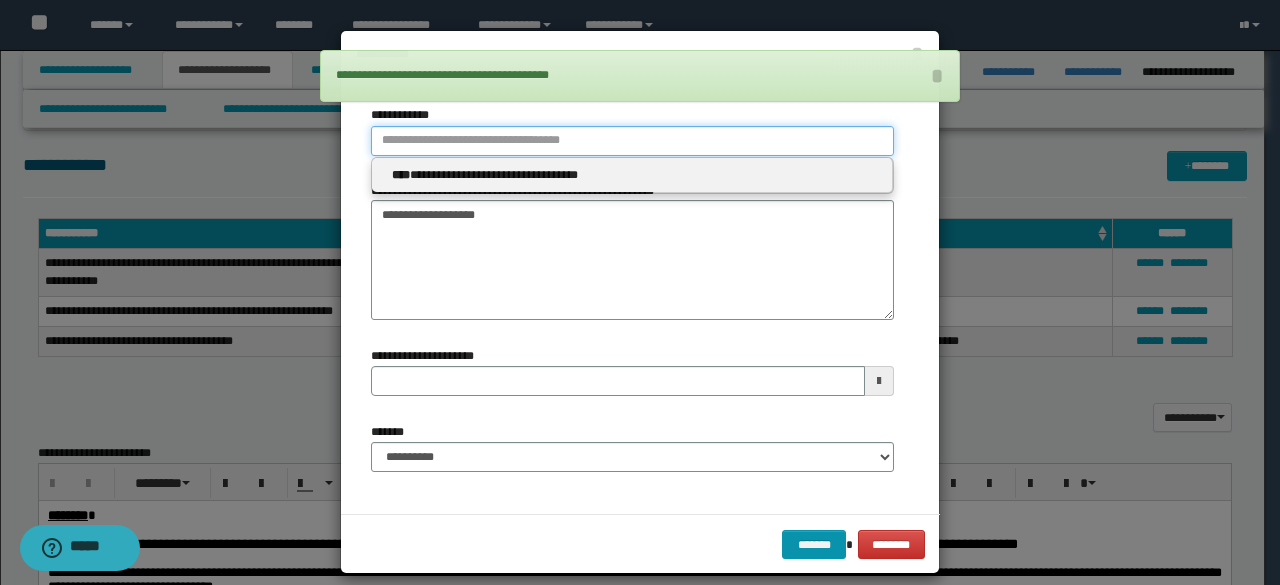 type 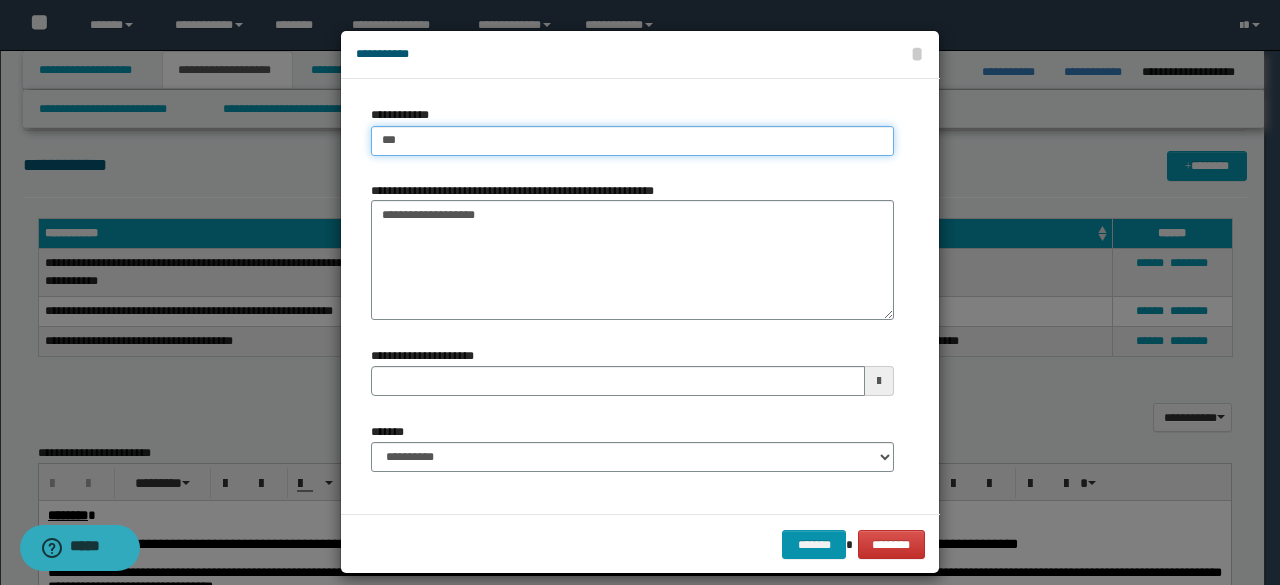 type on "****" 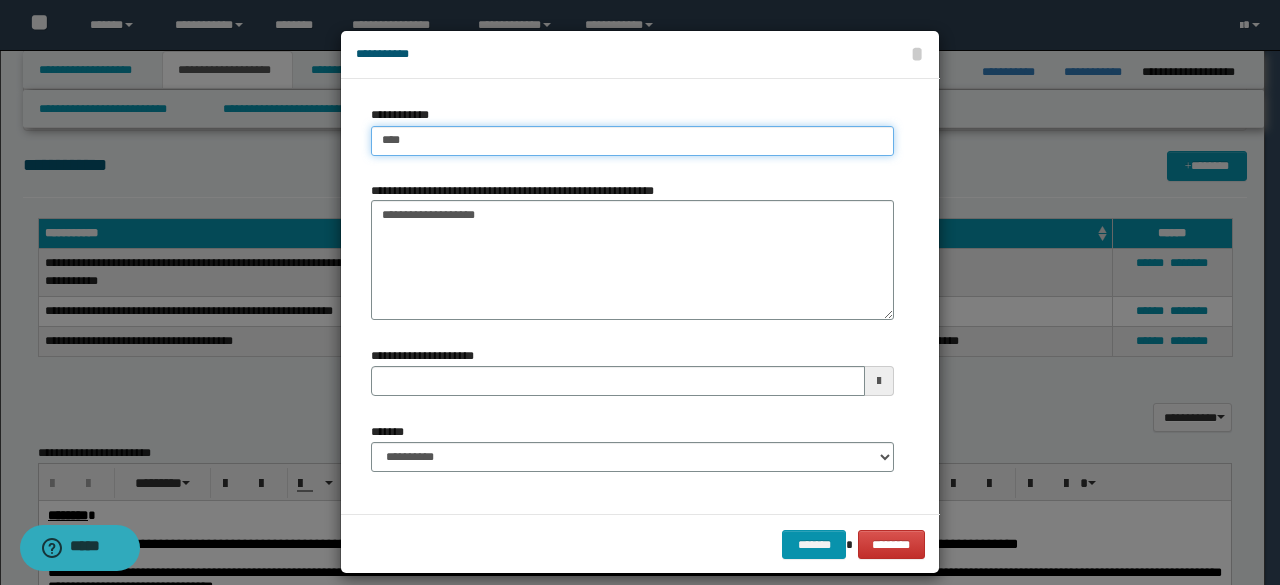 type on "****" 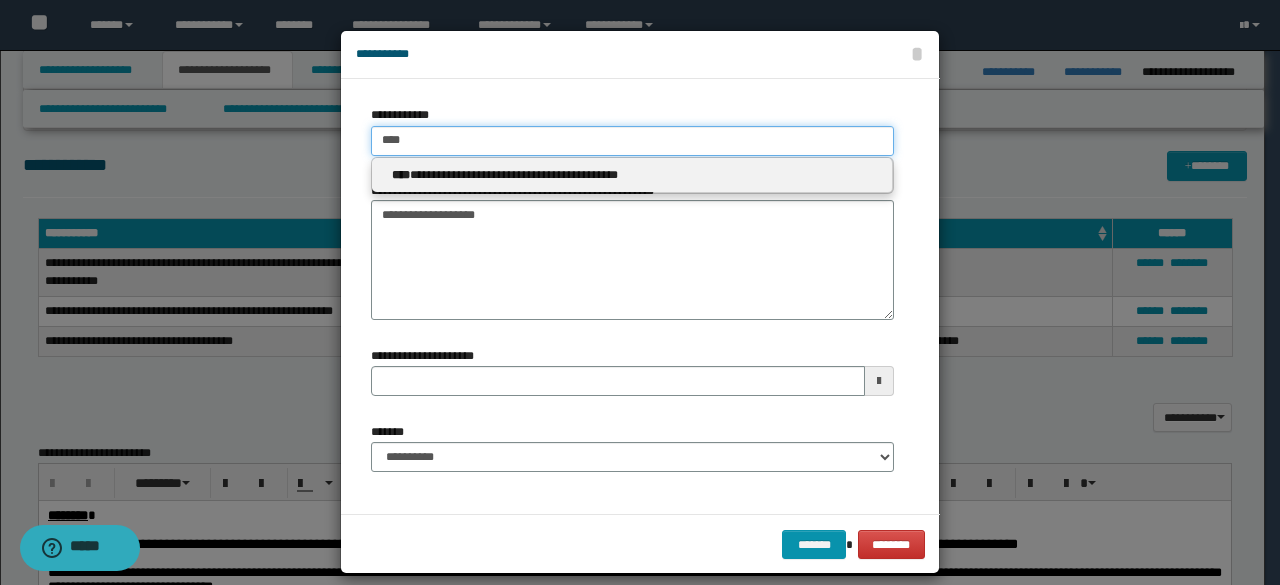 type 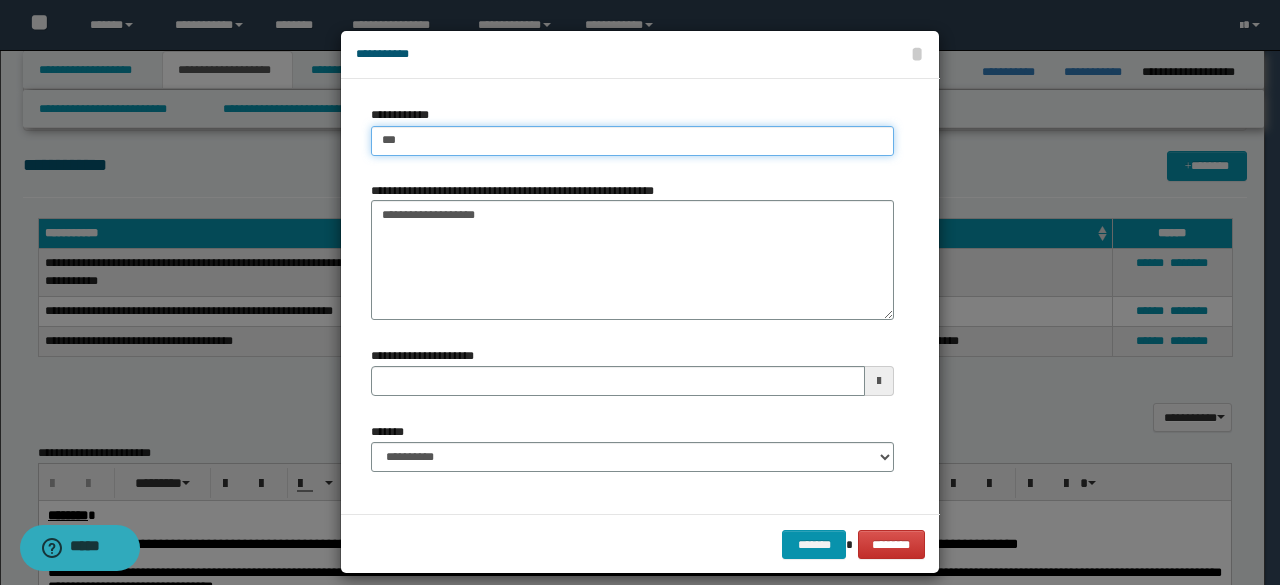 type on "****" 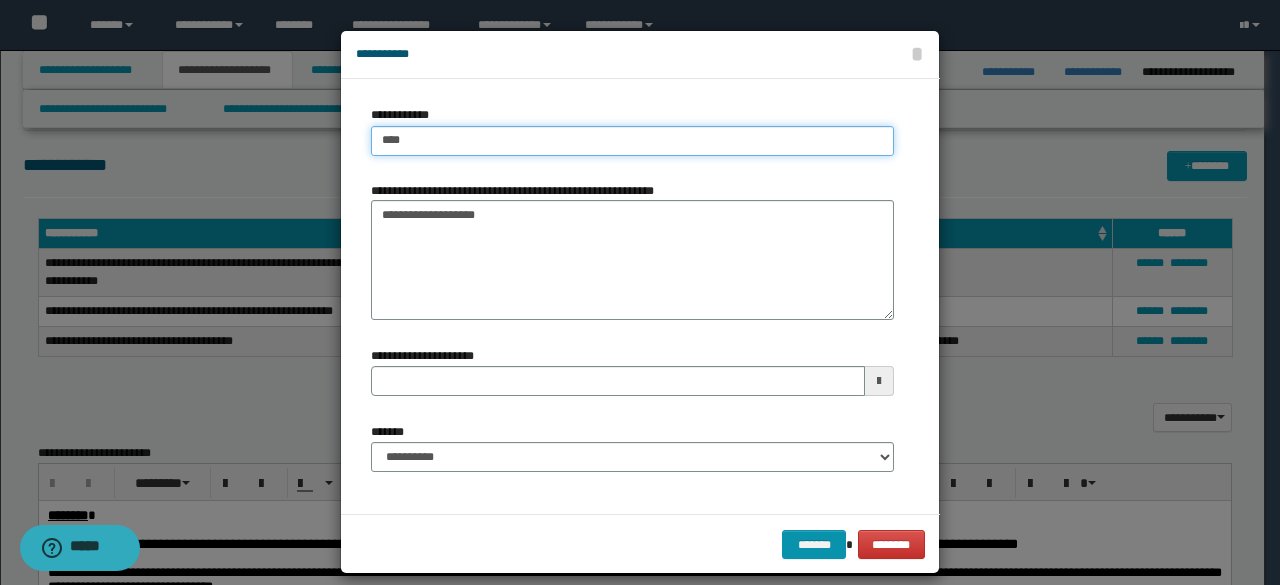type on "****" 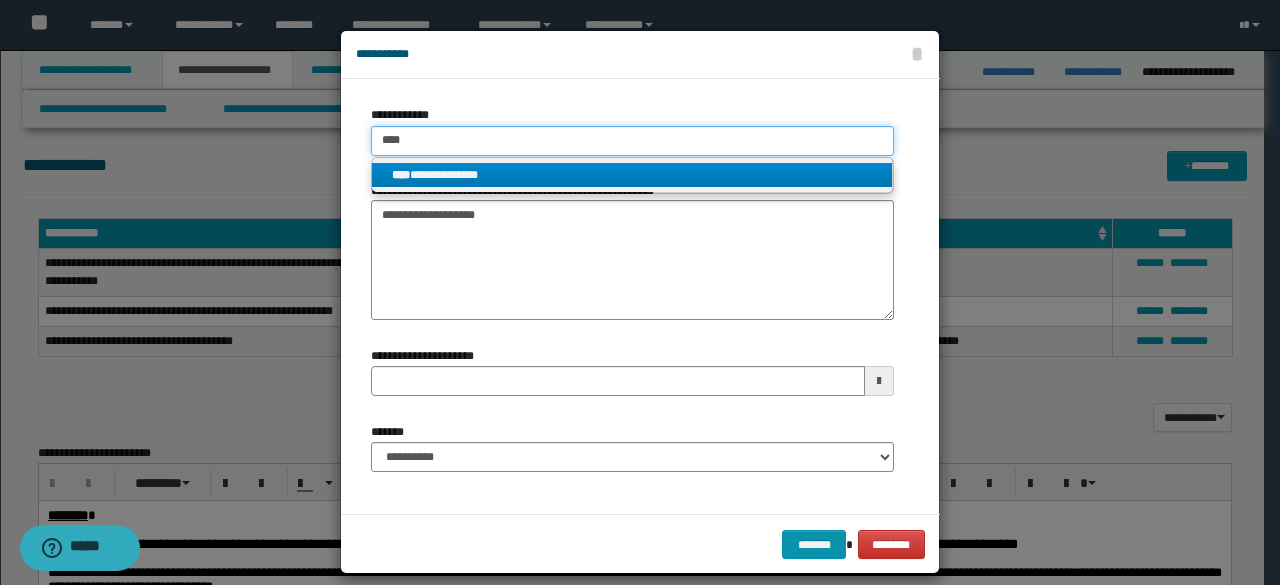 type on "****" 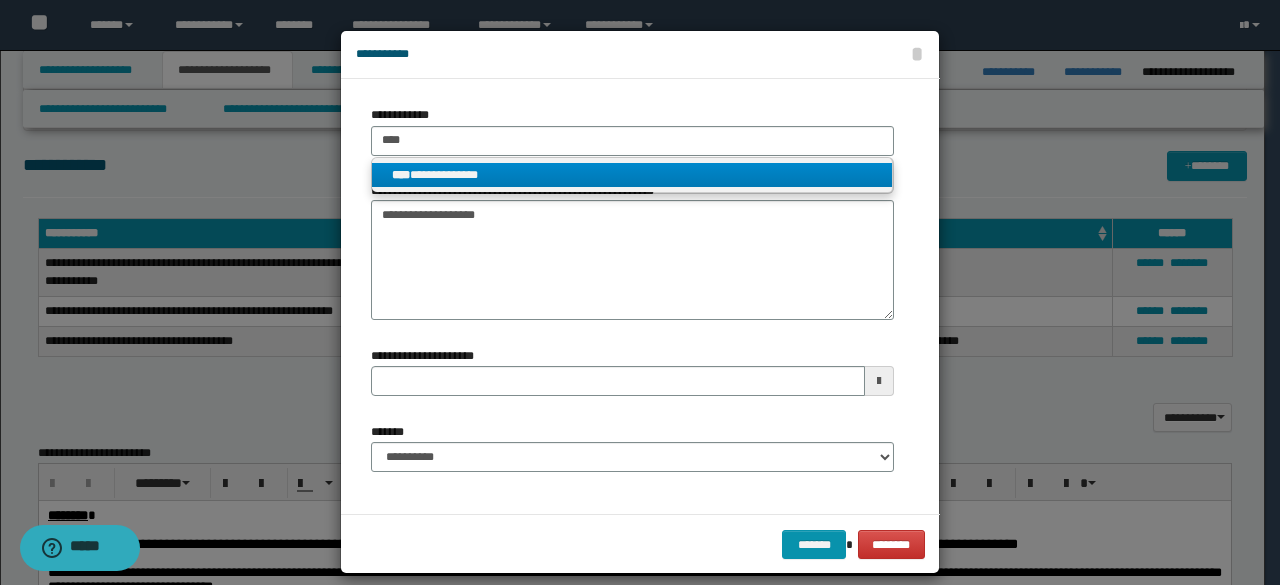 click on "**********" at bounding box center [632, 175] 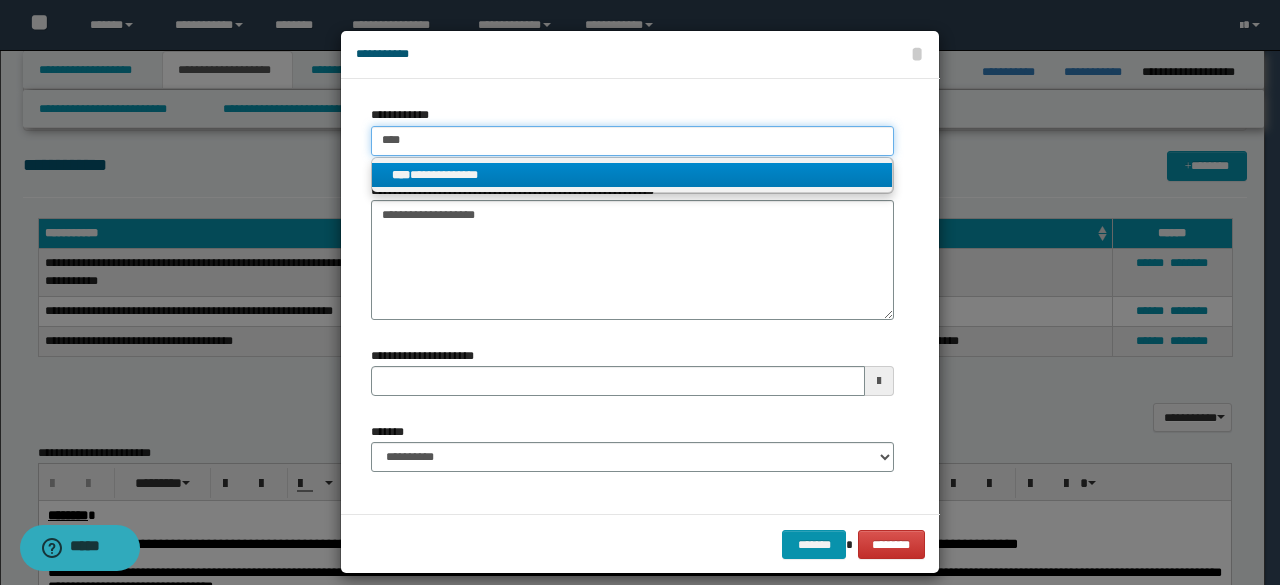 type 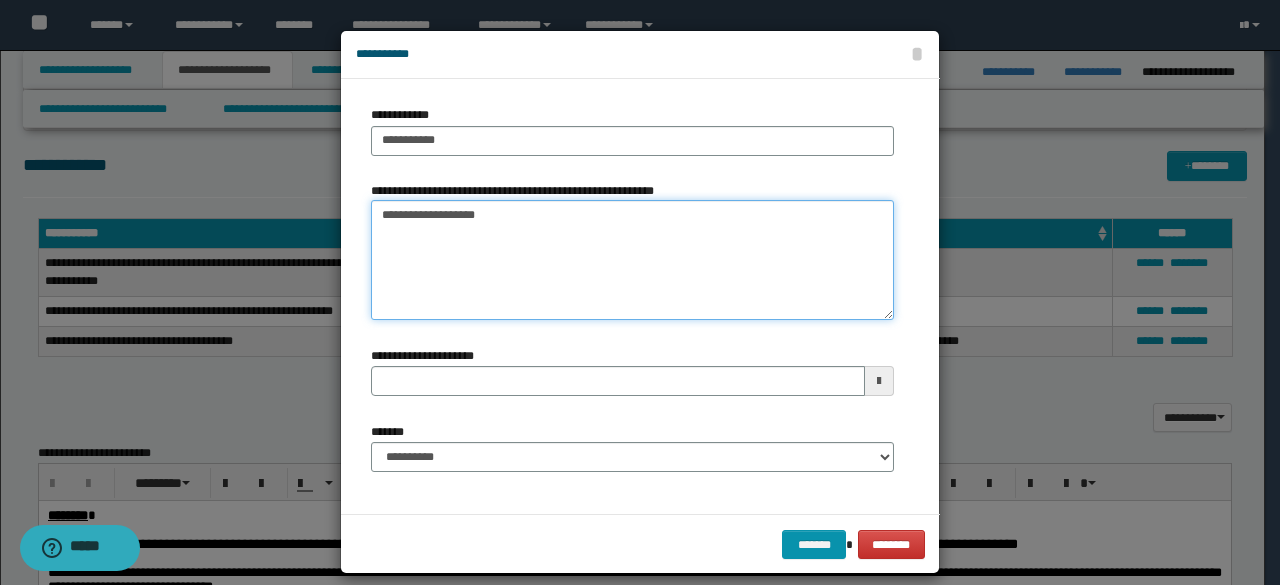 drag, startPoint x: 548, startPoint y: 215, endPoint x: 214, endPoint y: 181, distance: 335.72607 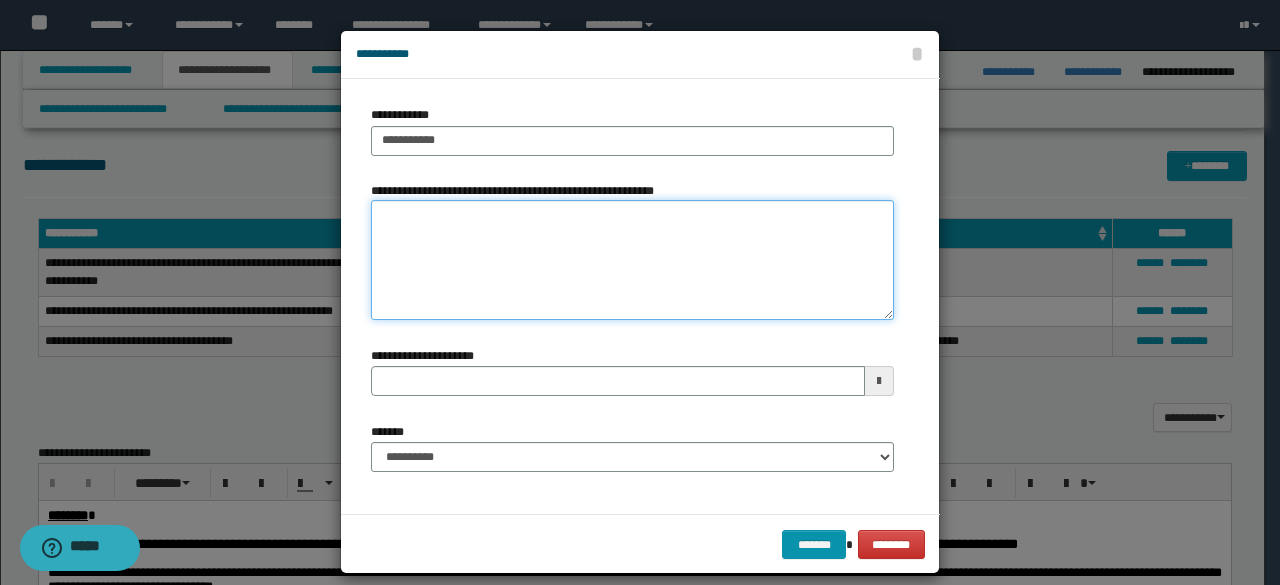 type 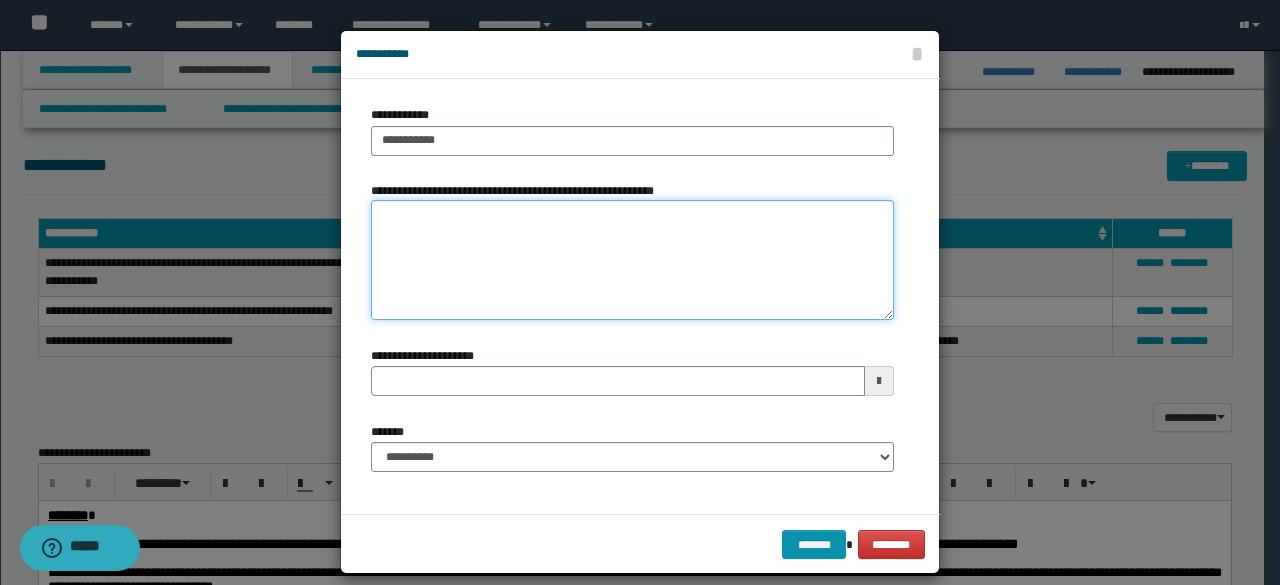 type 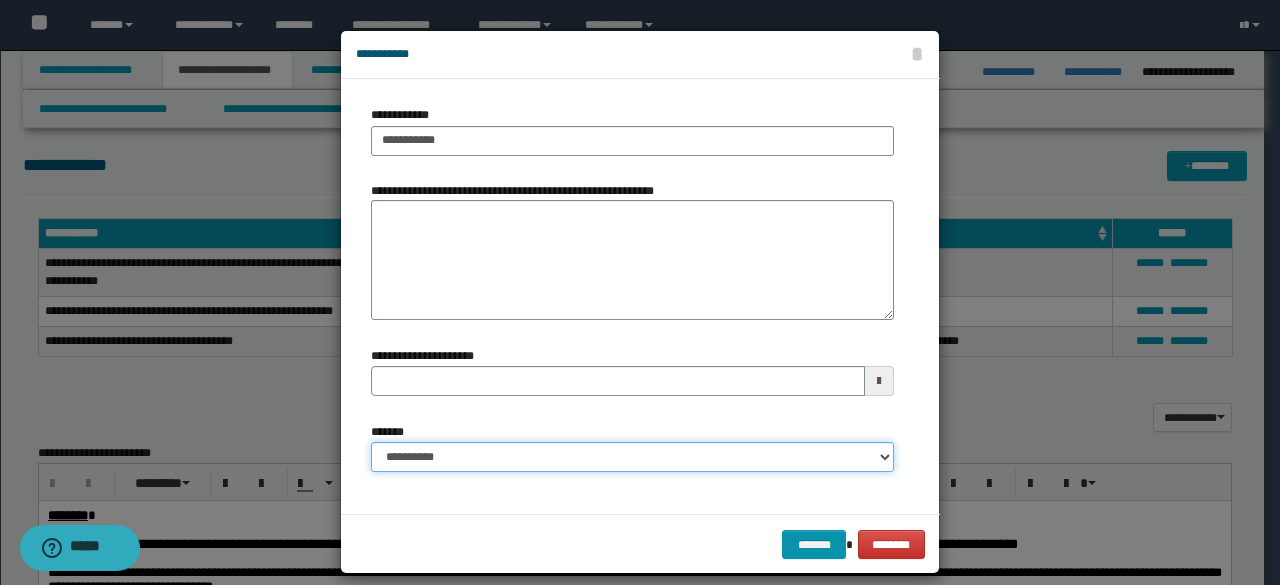 click on "**********" at bounding box center (632, 457) 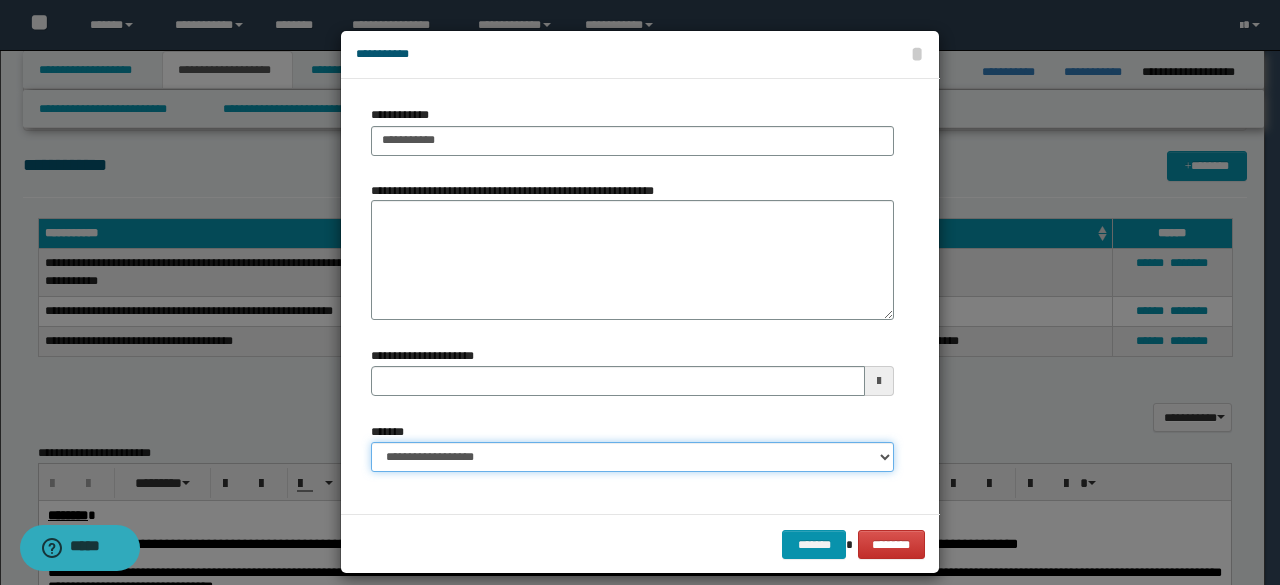 type 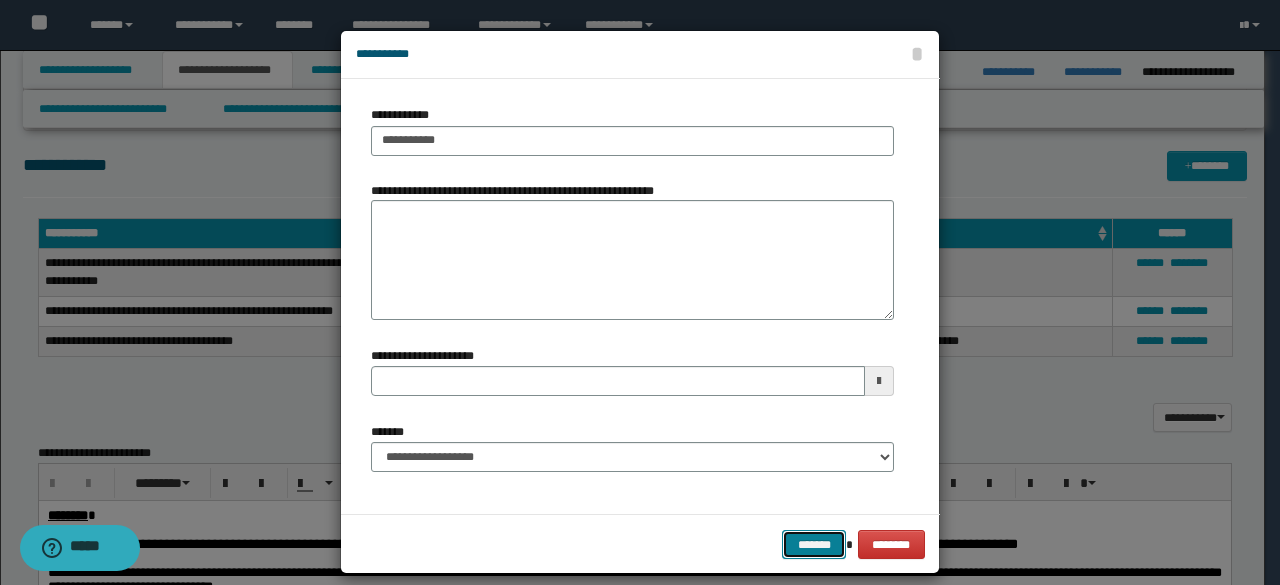 click on "*******" at bounding box center (814, 544) 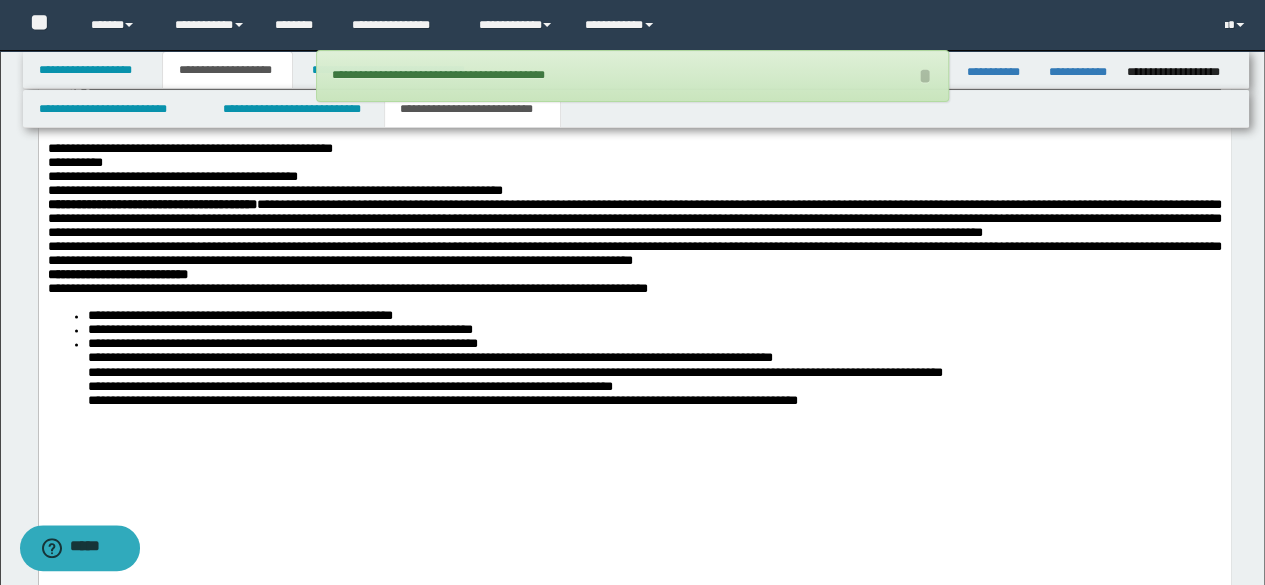 scroll, scrollTop: 1657, scrollLeft: 0, axis: vertical 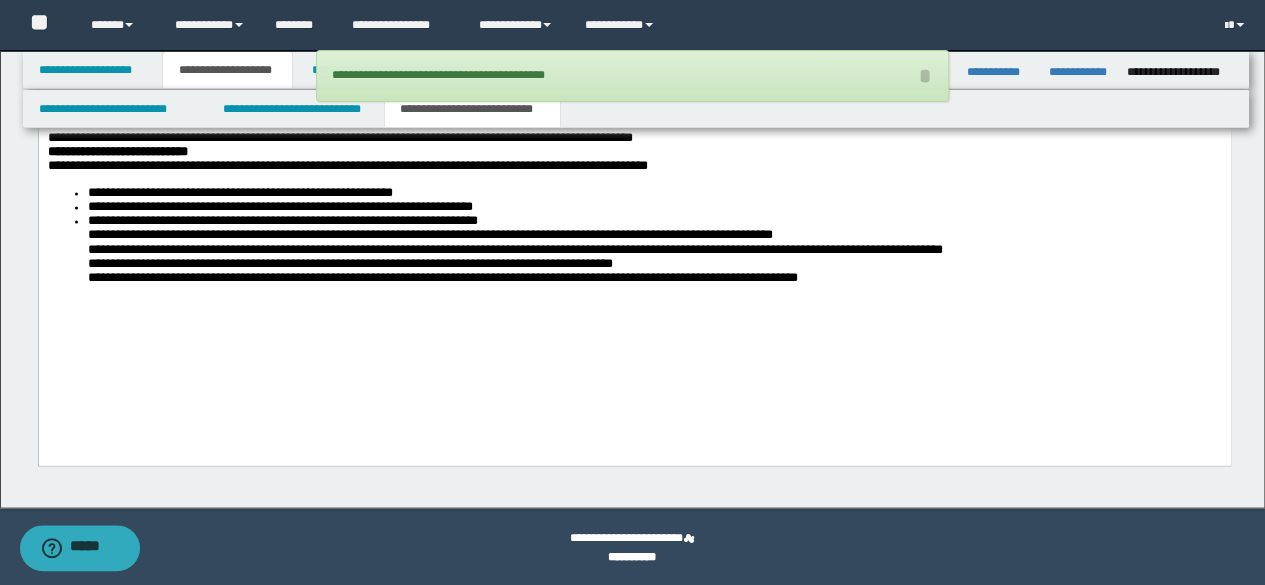 click on "**********" at bounding box center (634, 149) 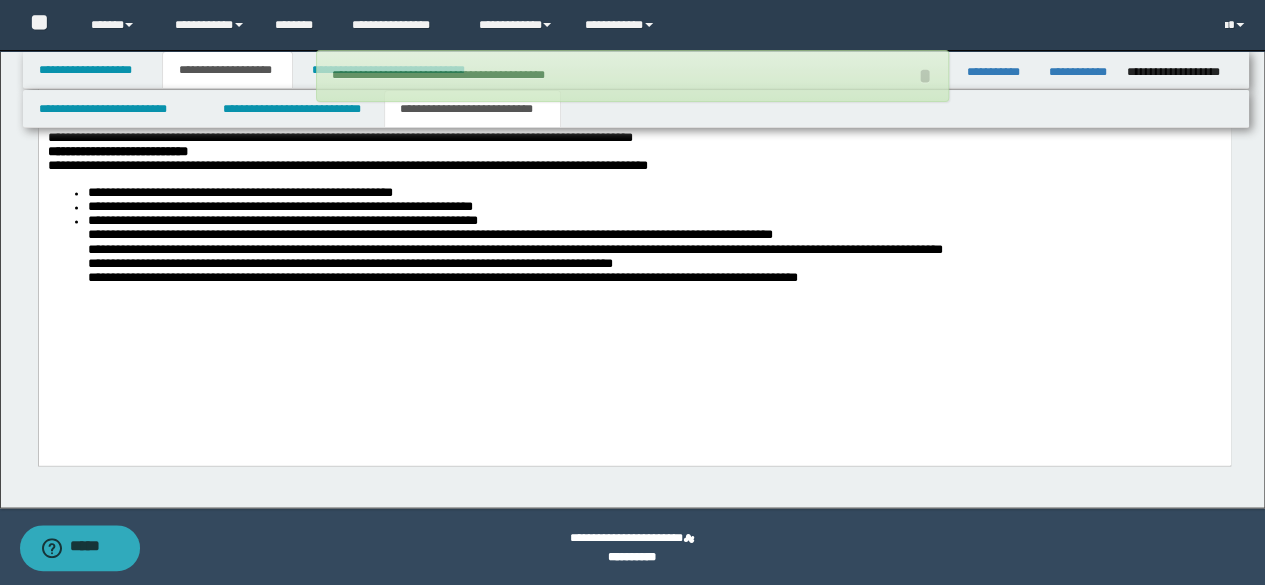 type 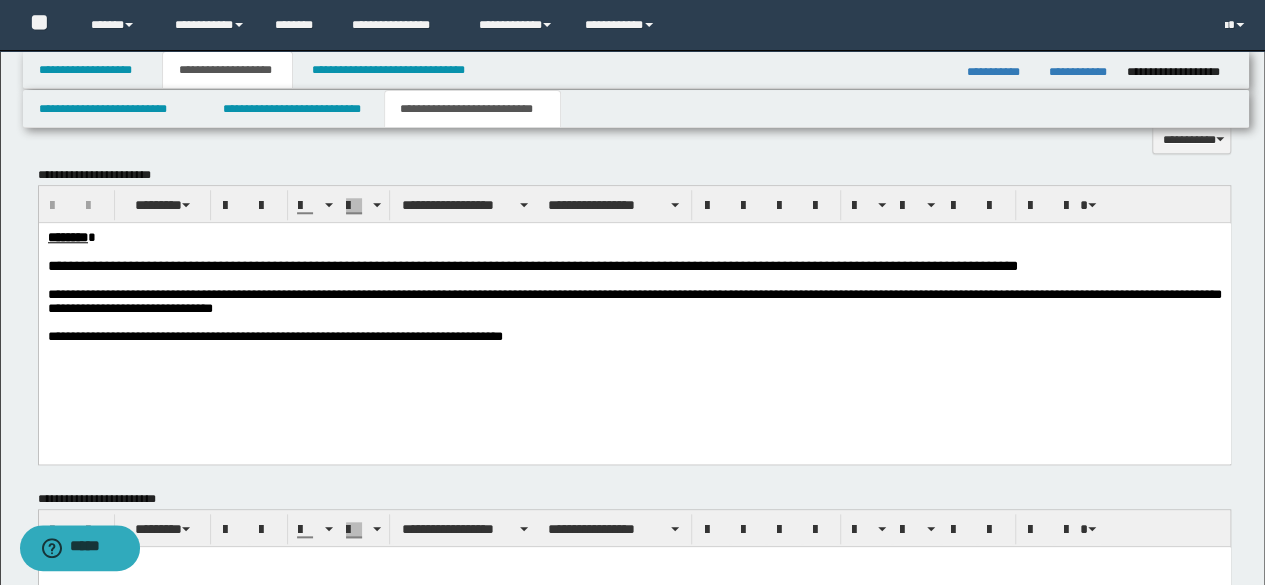scroll, scrollTop: 726, scrollLeft: 0, axis: vertical 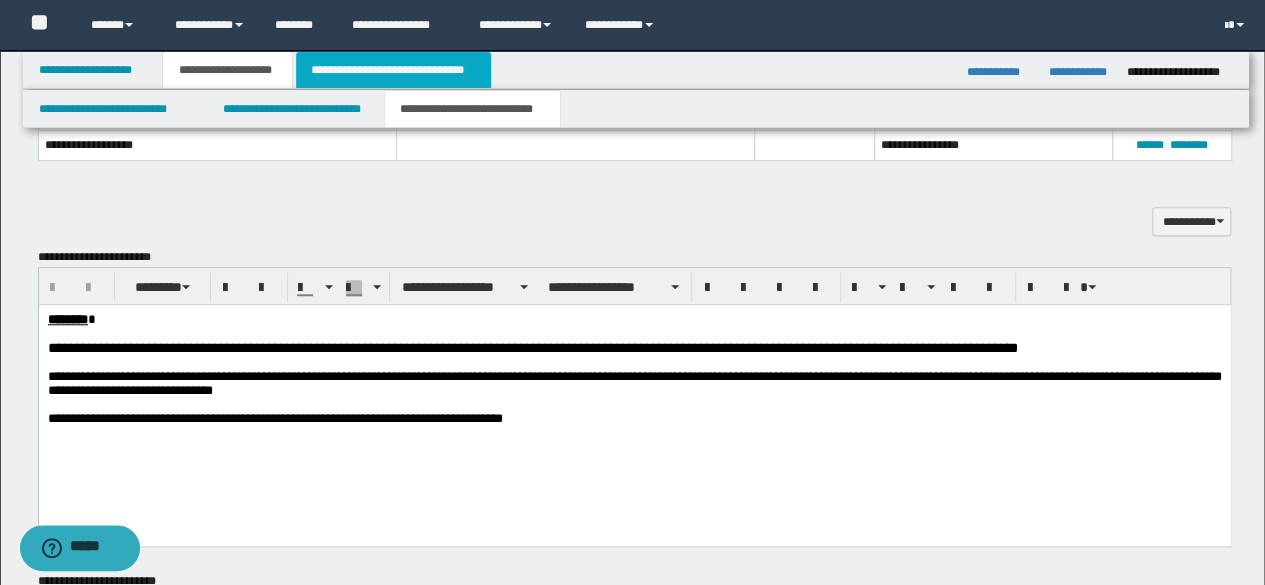 click on "**********" at bounding box center (393, 70) 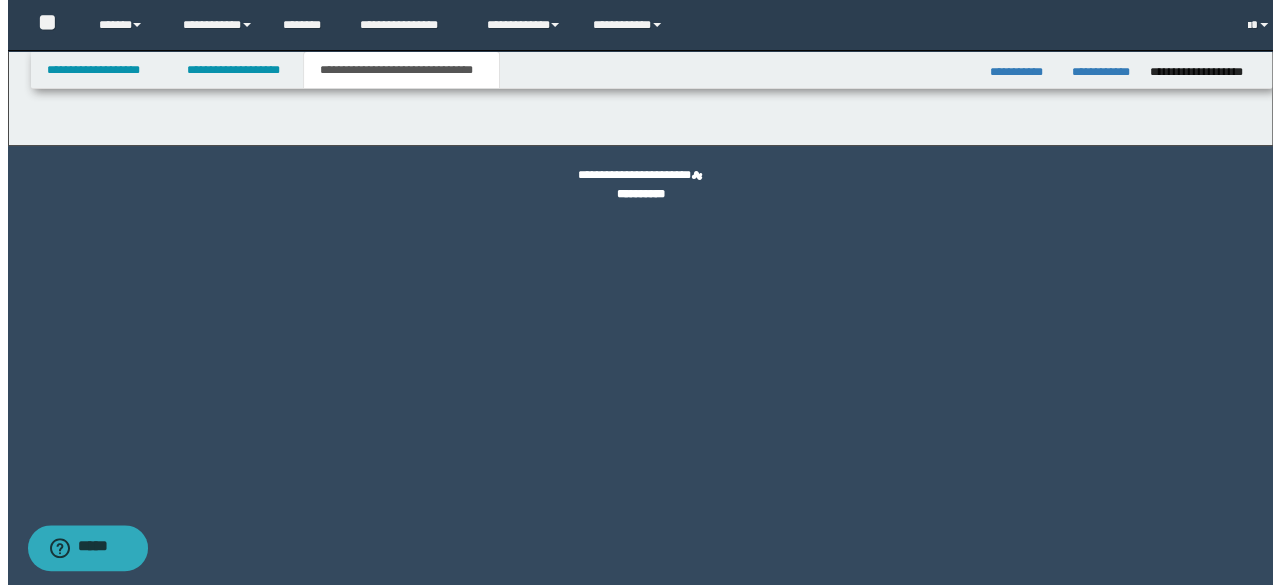 scroll, scrollTop: 0, scrollLeft: 0, axis: both 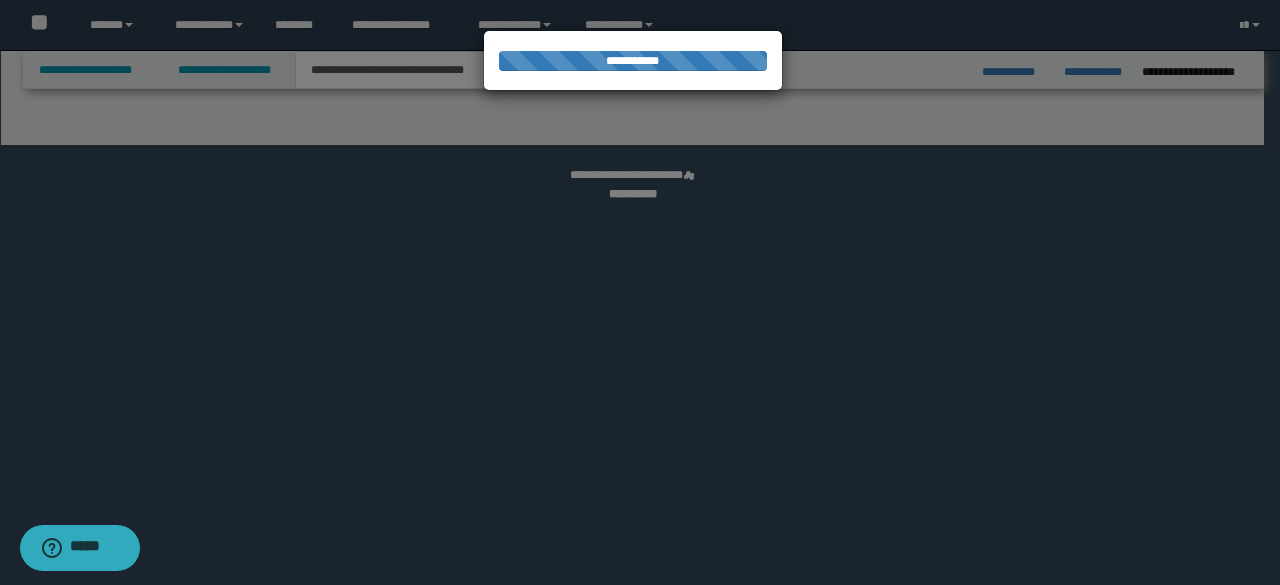 select on "*" 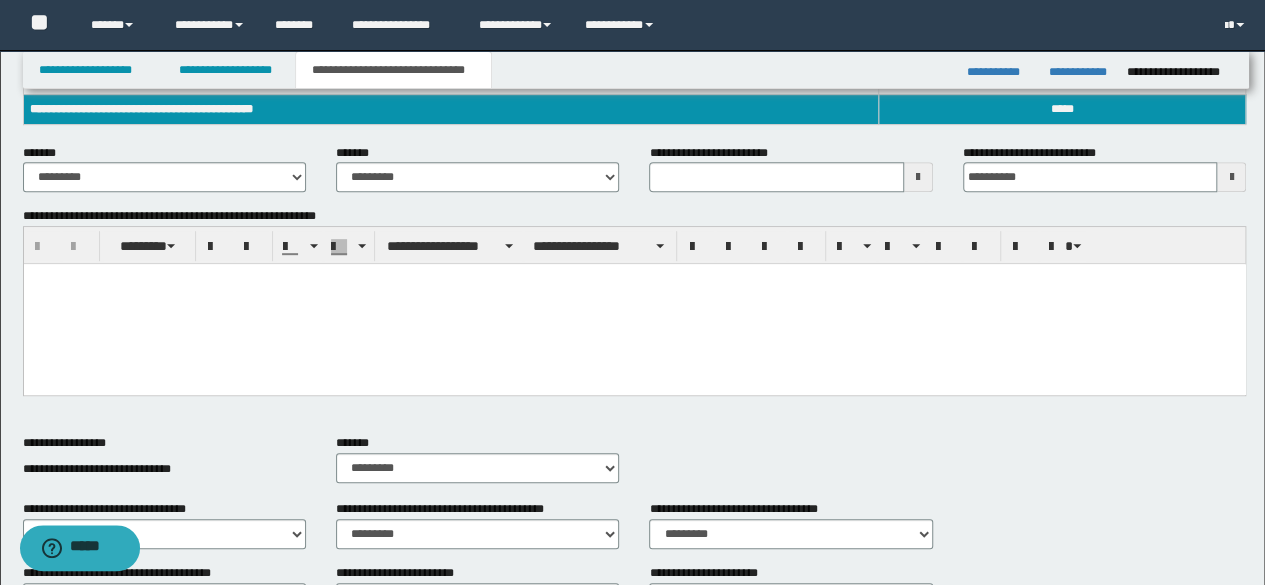 scroll, scrollTop: 300, scrollLeft: 0, axis: vertical 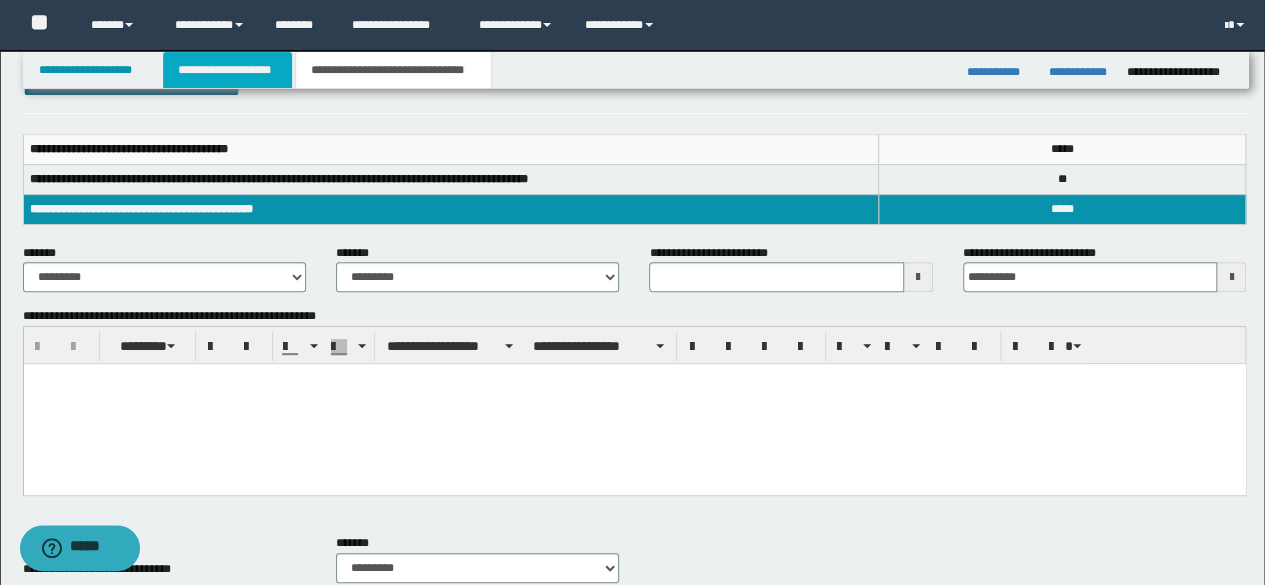 click on "**********" at bounding box center (227, 70) 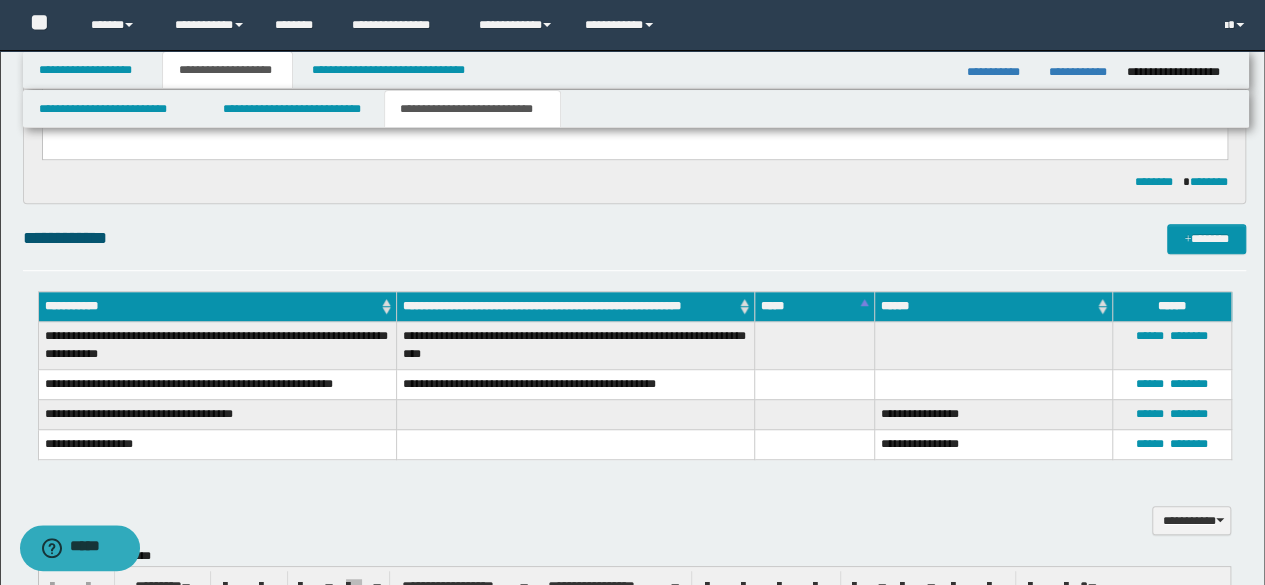 scroll, scrollTop: 430, scrollLeft: 0, axis: vertical 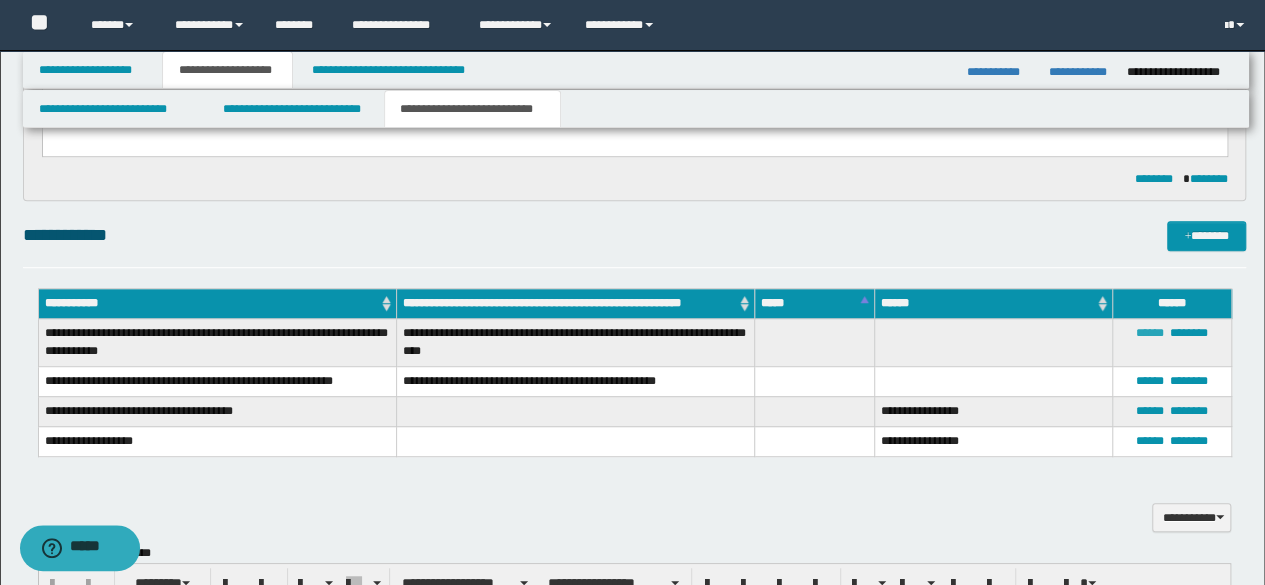 click on "******" at bounding box center (1150, 333) 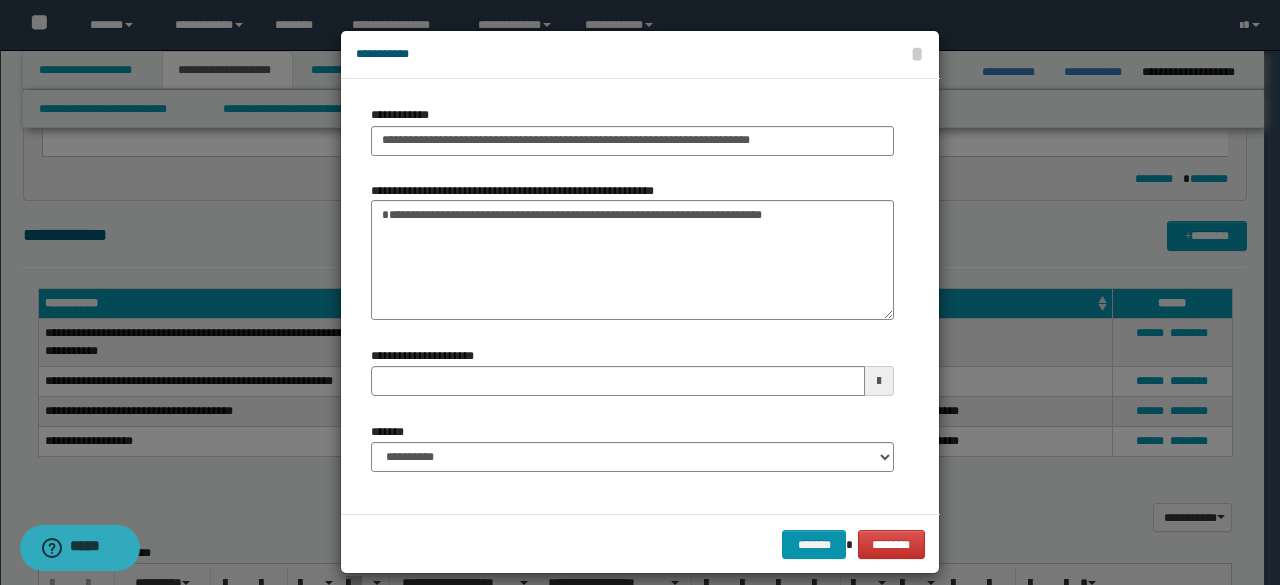 type 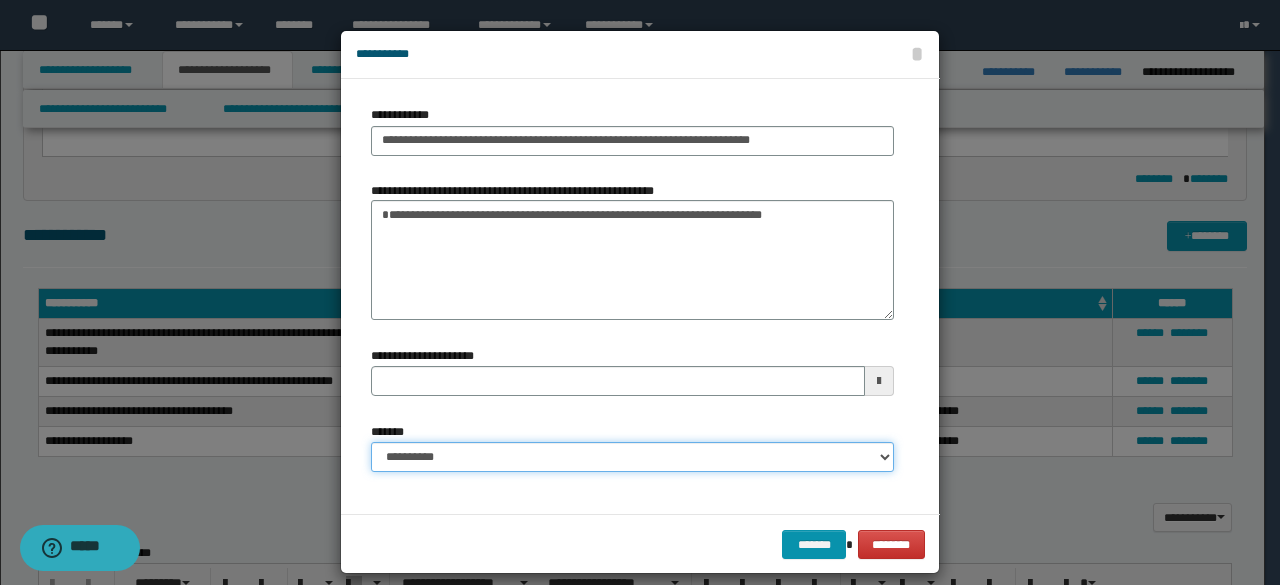 click on "**********" at bounding box center [632, 457] 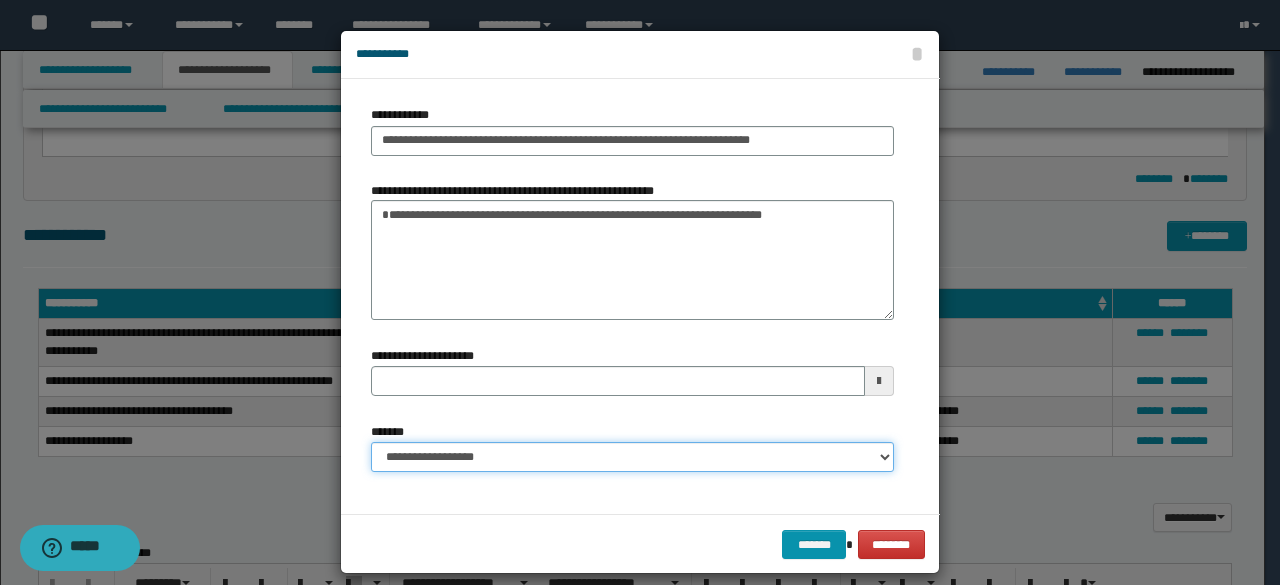 type 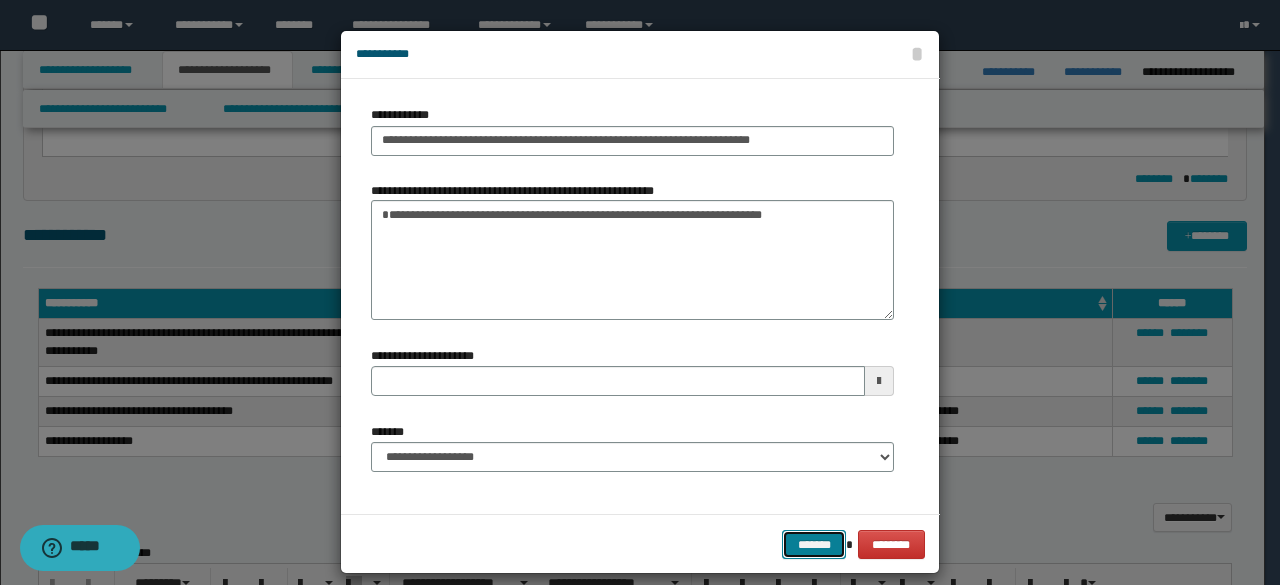 click on "*******" at bounding box center [814, 544] 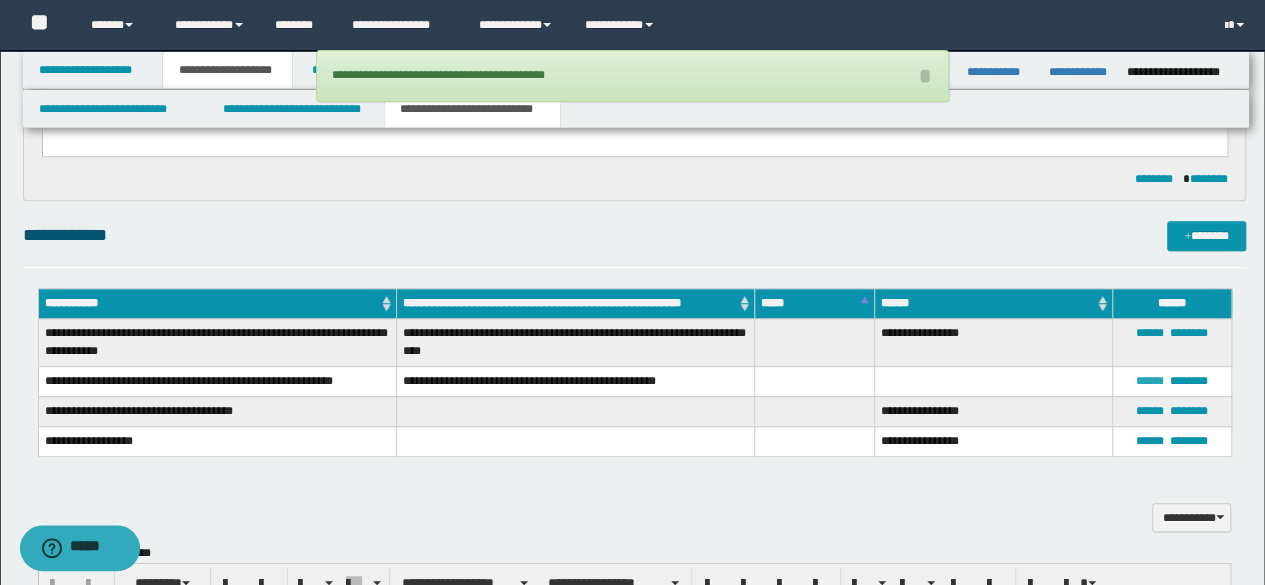 click on "******" at bounding box center (1150, 381) 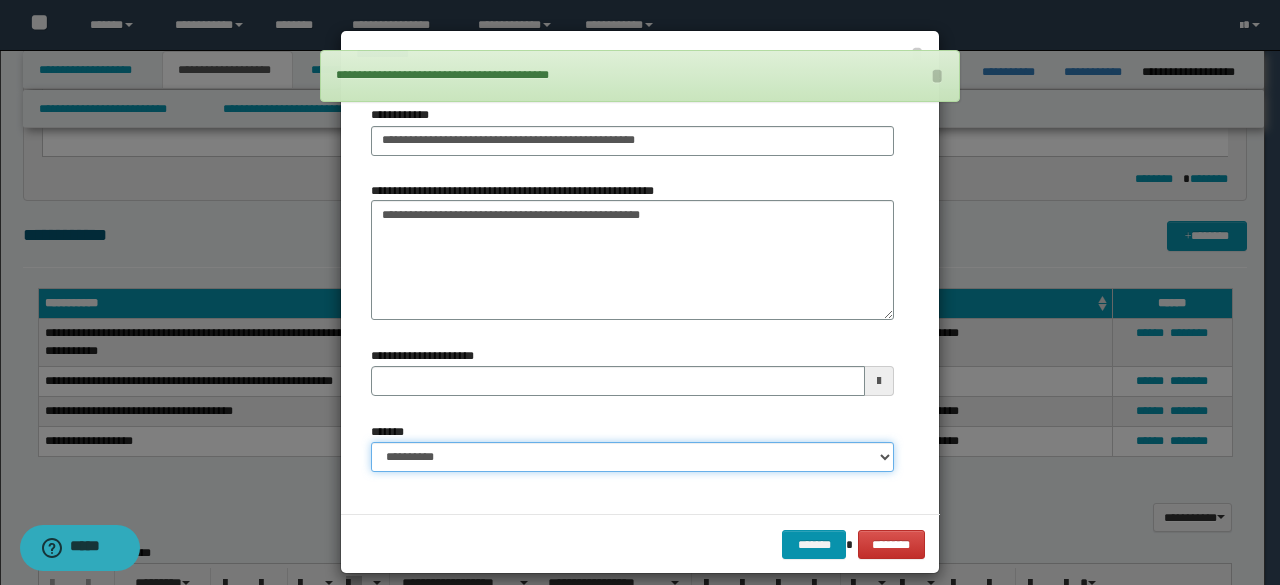 click on "**********" at bounding box center [632, 457] 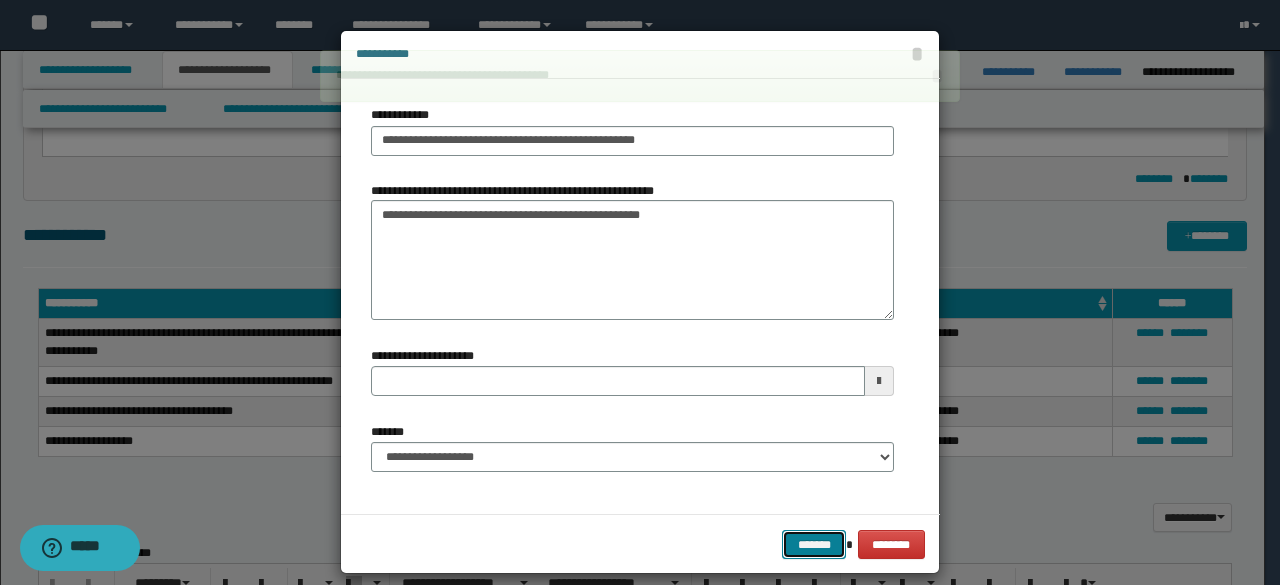 click on "*******" at bounding box center [814, 544] 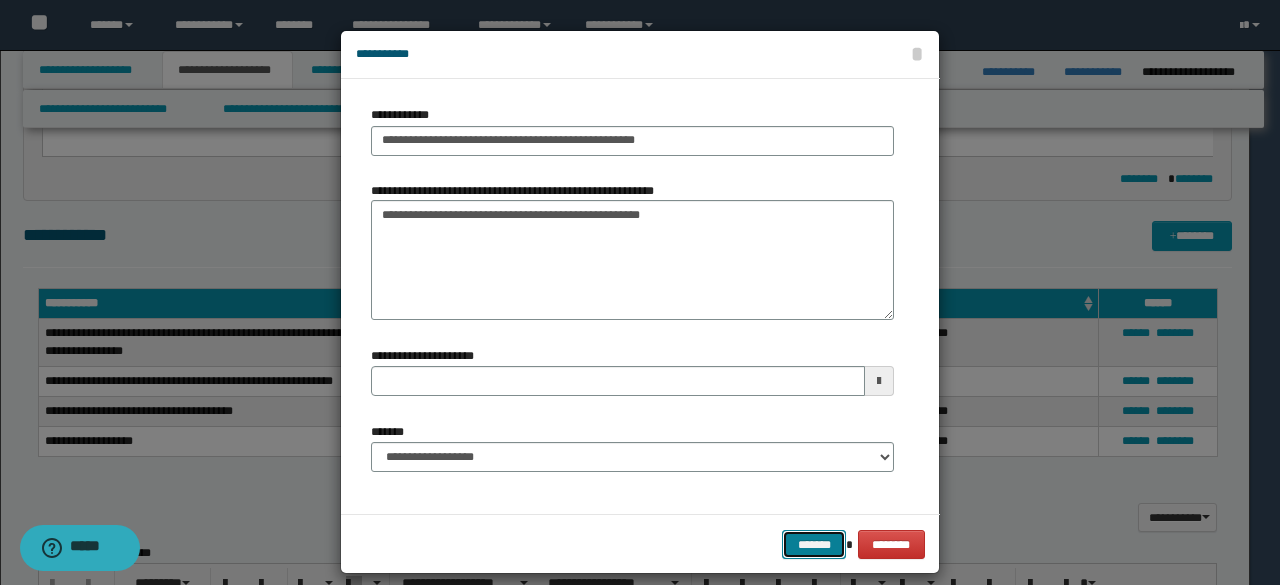 type 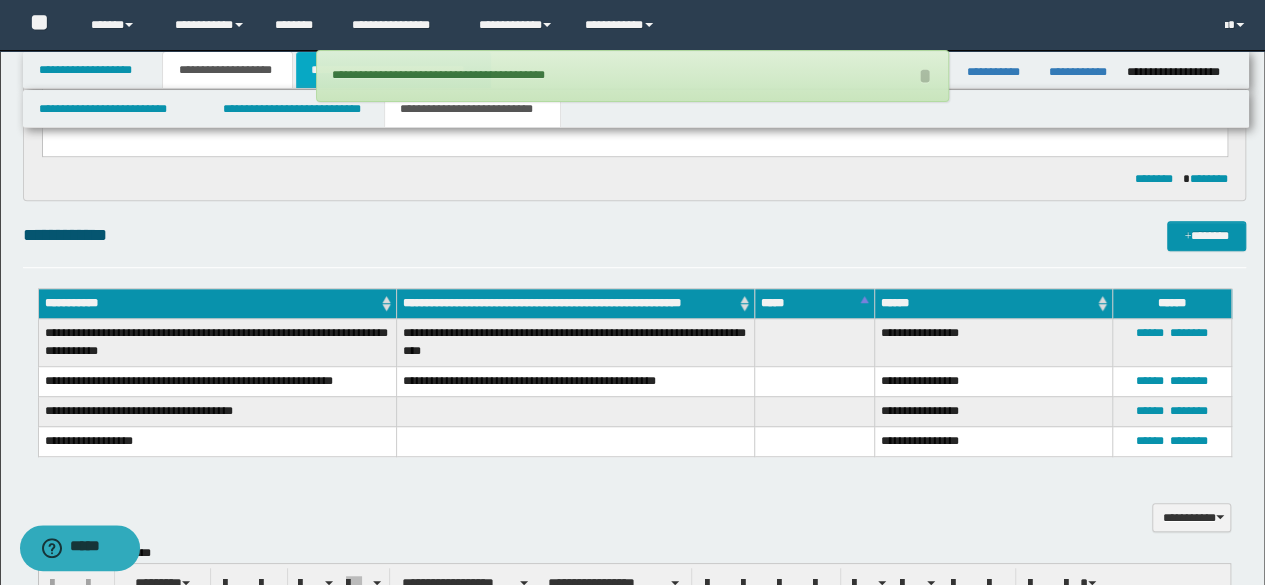 click on "**********" at bounding box center [393, 70] 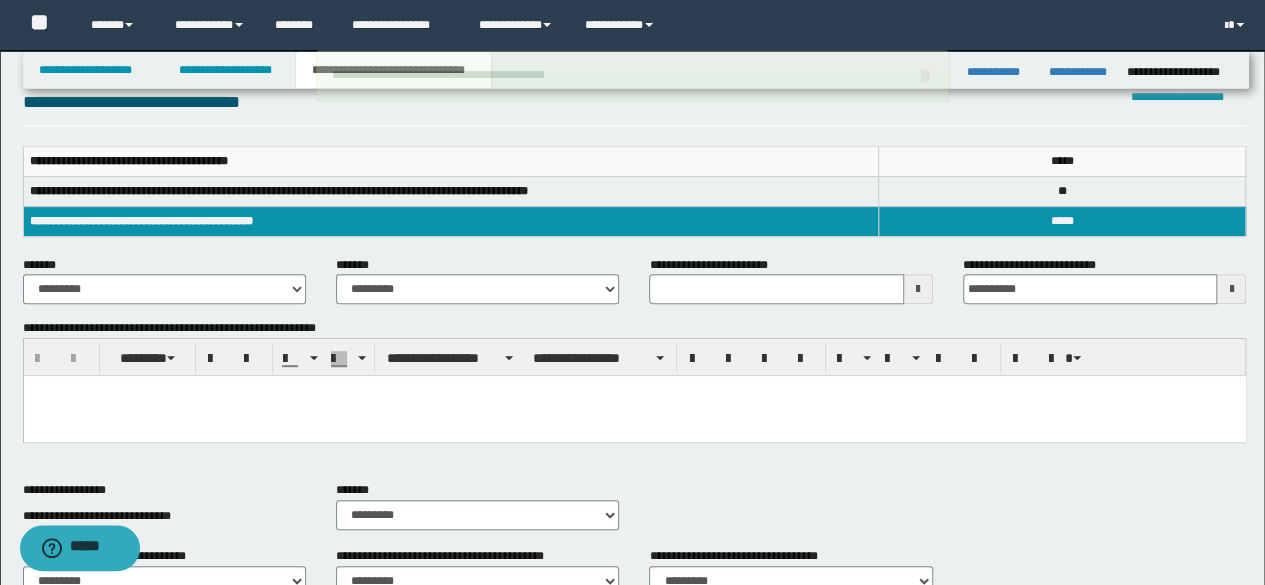 scroll, scrollTop: 200, scrollLeft: 0, axis: vertical 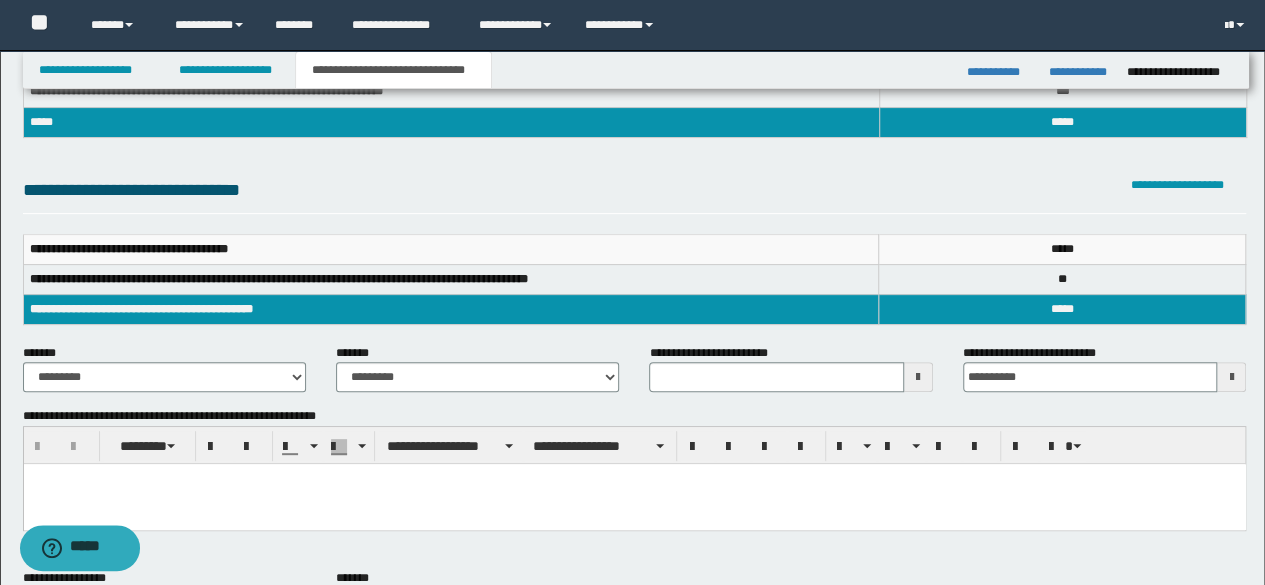 click on "**********" at bounding box center [635, 195] 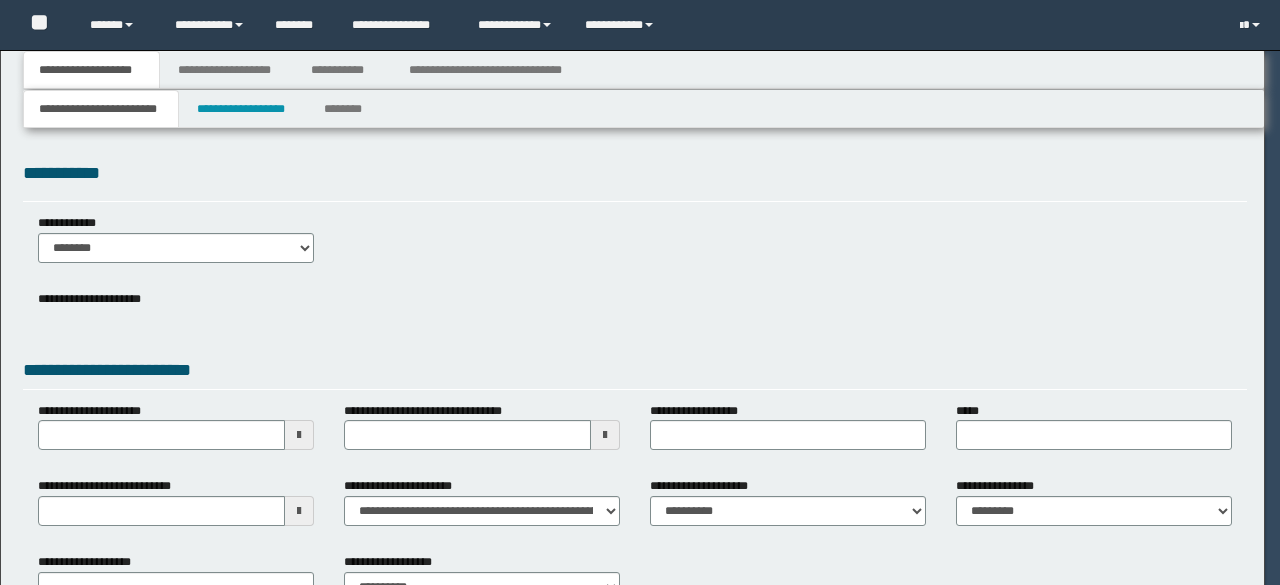 scroll, scrollTop: 0, scrollLeft: 0, axis: both 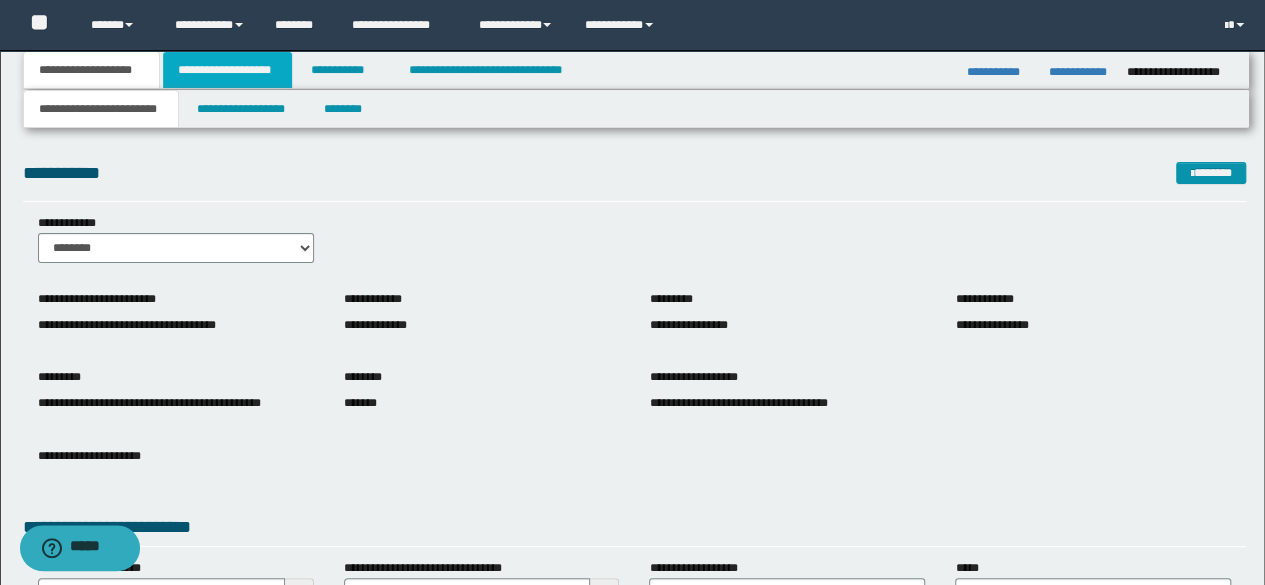 click on "**********" at bounding box center (227, 70) 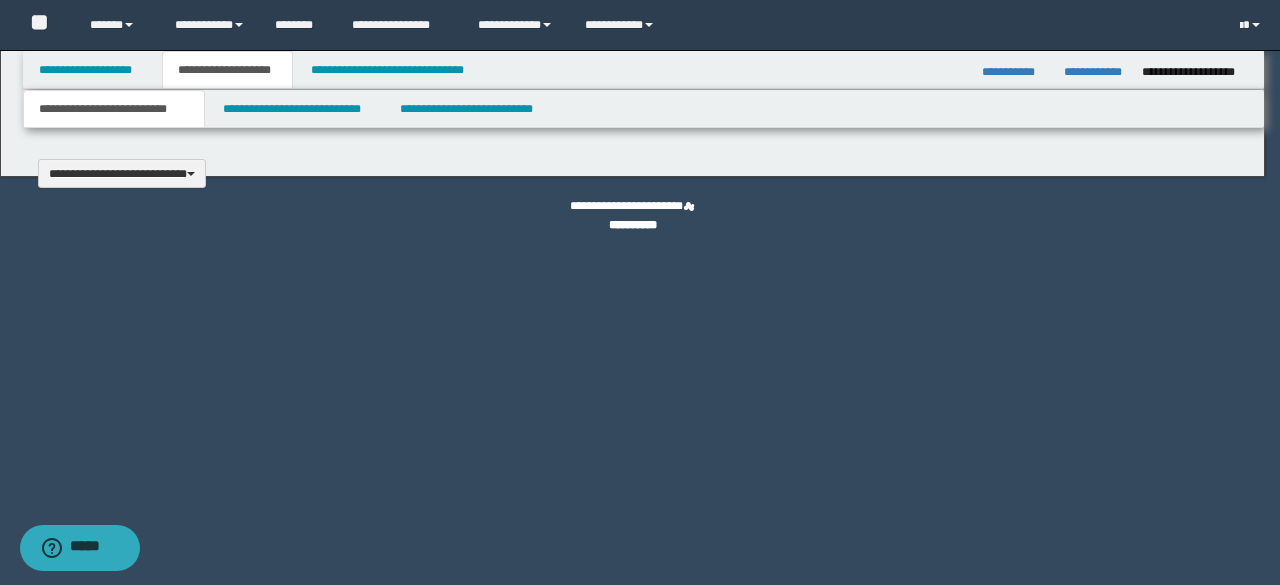 type 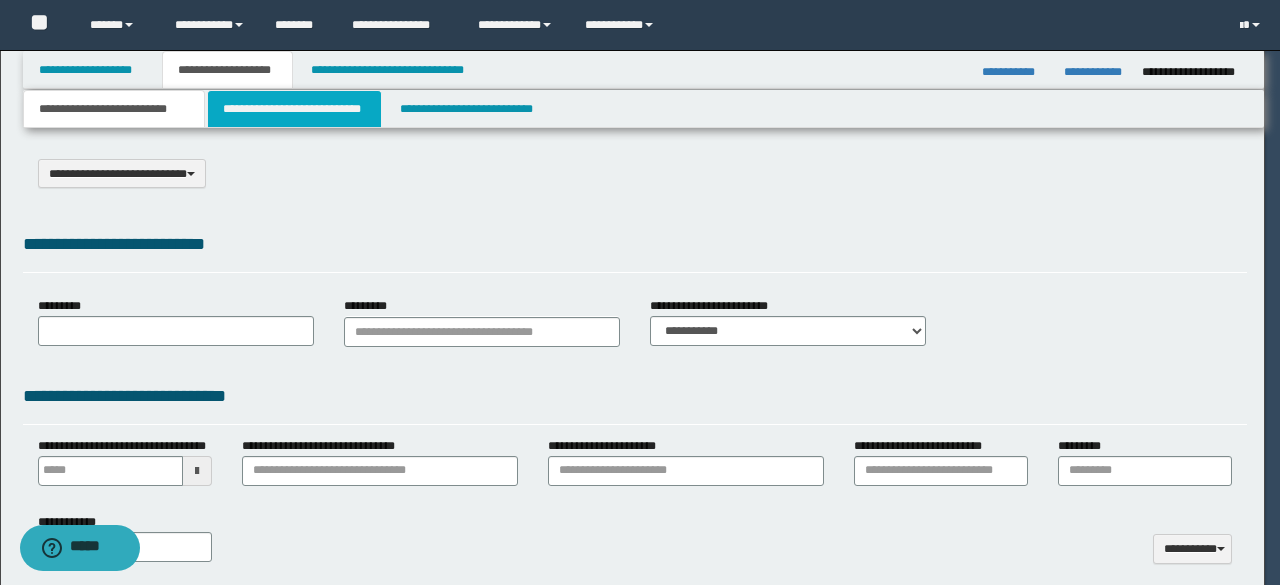 select on "*" 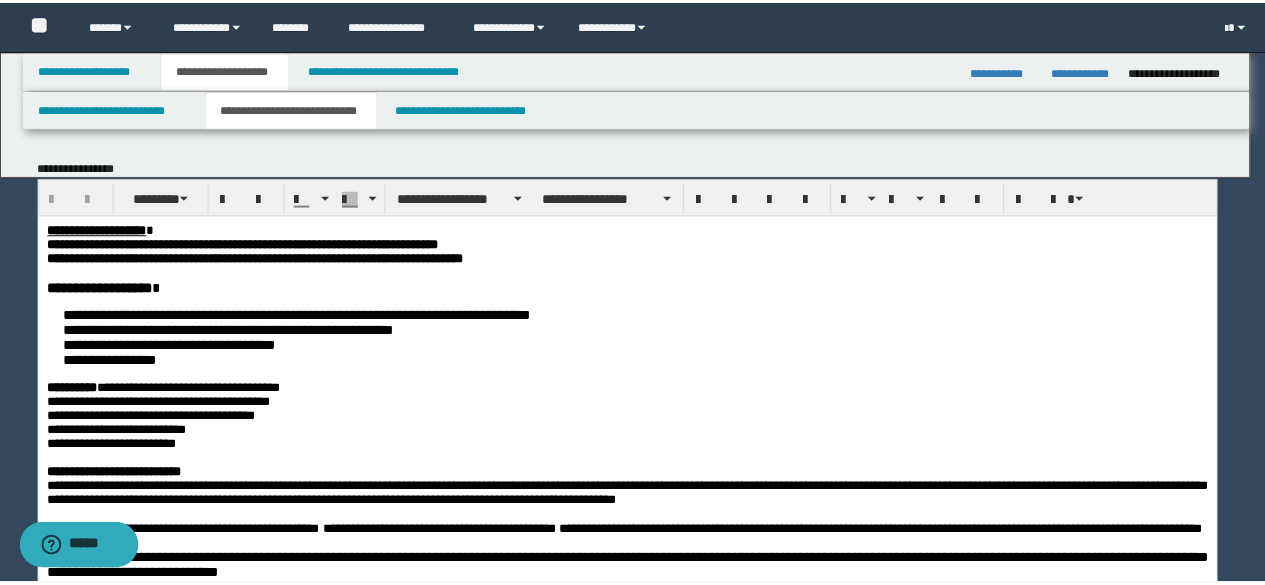 scroll, scrollTop: 0, scrollLeft: 0, axis: both 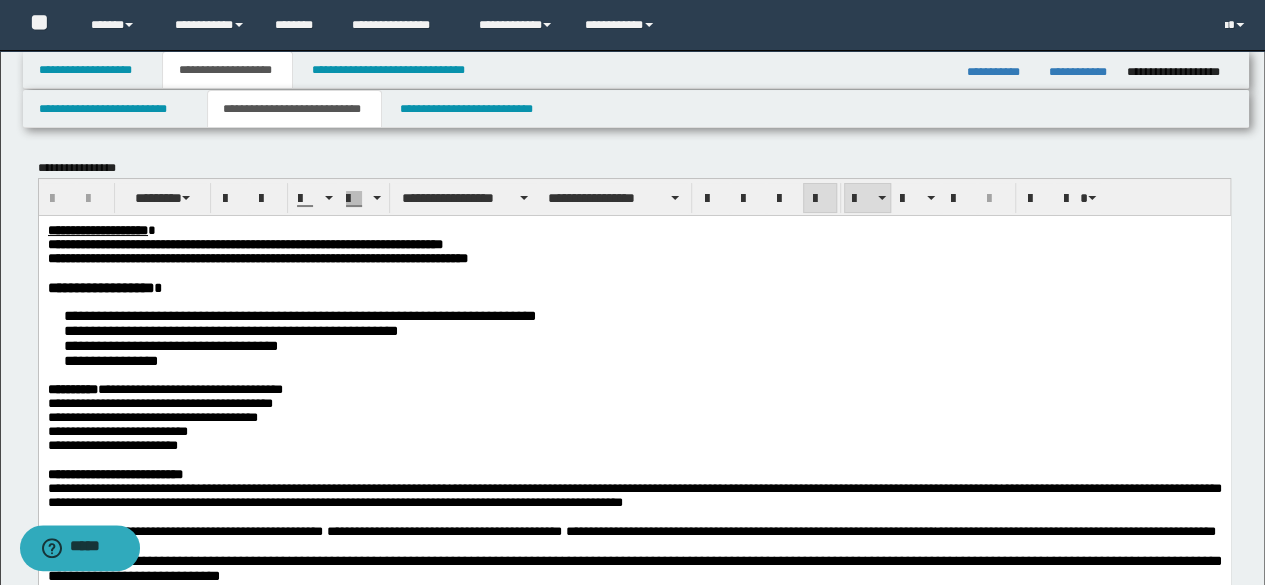 click on "**********" at bounding box center [634, 735] 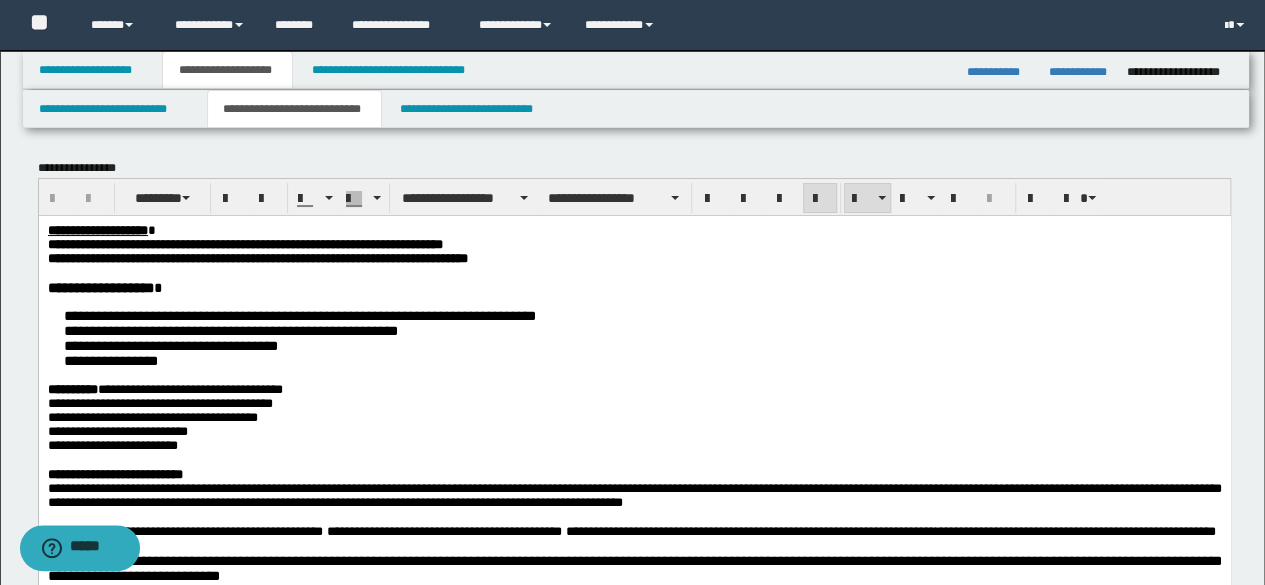 scroll, scrollTop: 200, scrollLeft: 0, axis: vertical 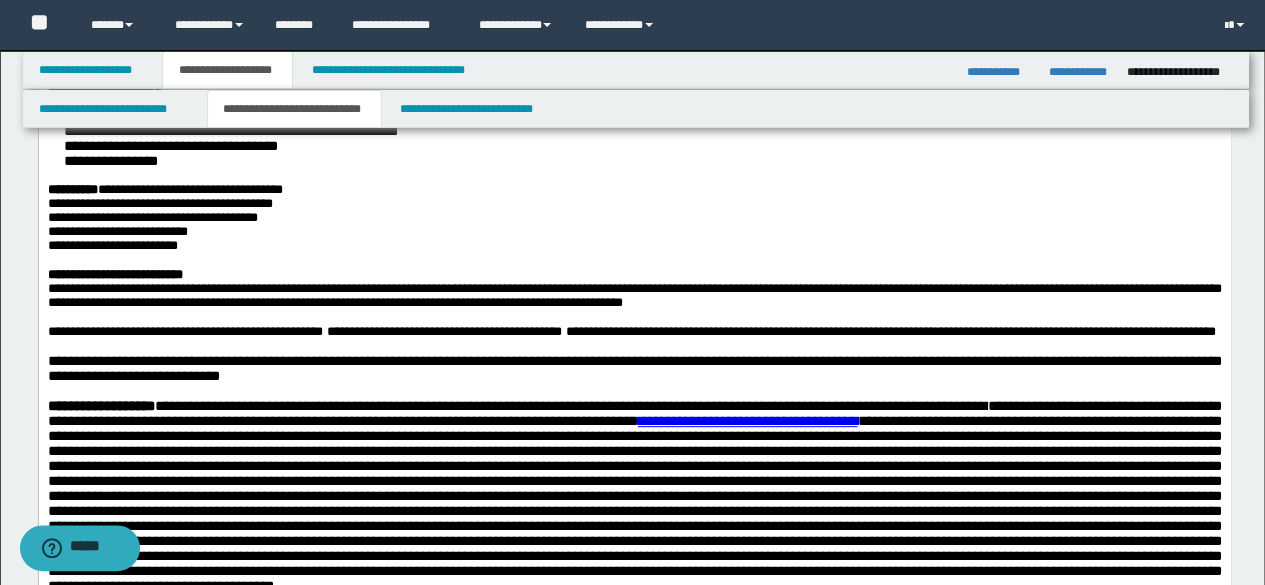 click on "**********" at bounding box center (159, 202) 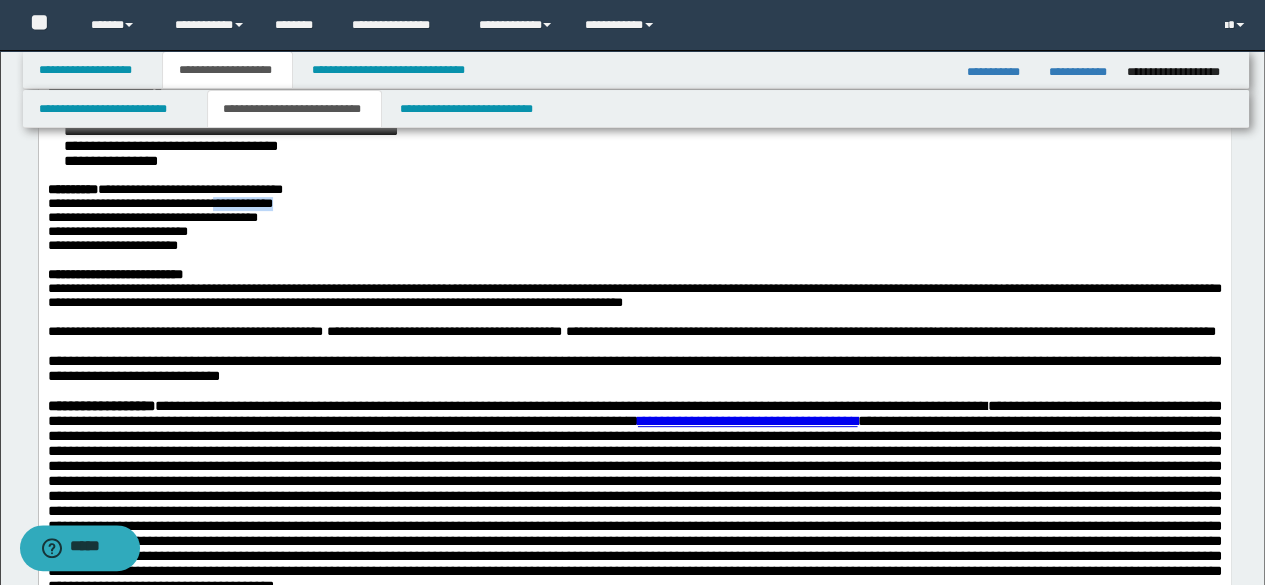 drag, startPoint x: 307, startPoint y: 225, endPoint x: 233, endPoint y: 221, distance: 74.10803 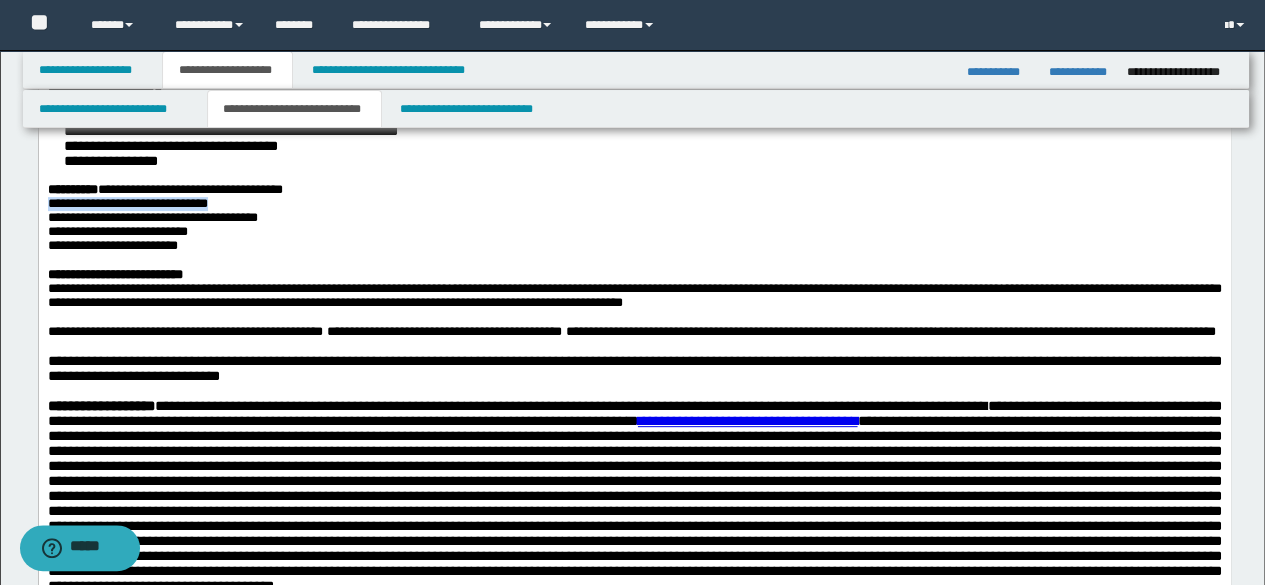 drag, startPoint x: 250, startPoint y: 221, endPoint x: 74, endPoint y: 246, distance: 177.76671 